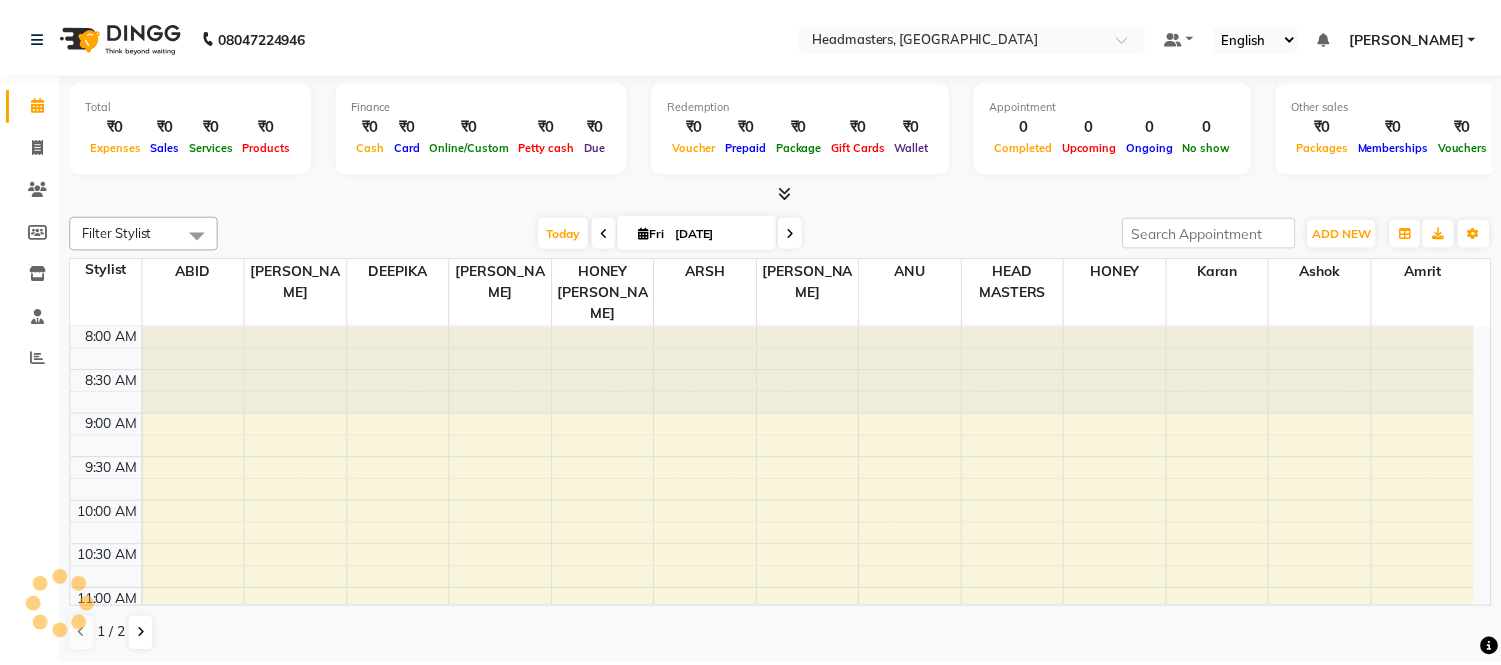 scroll, scrollTop: 0, scrollLeft: 0, axis: both 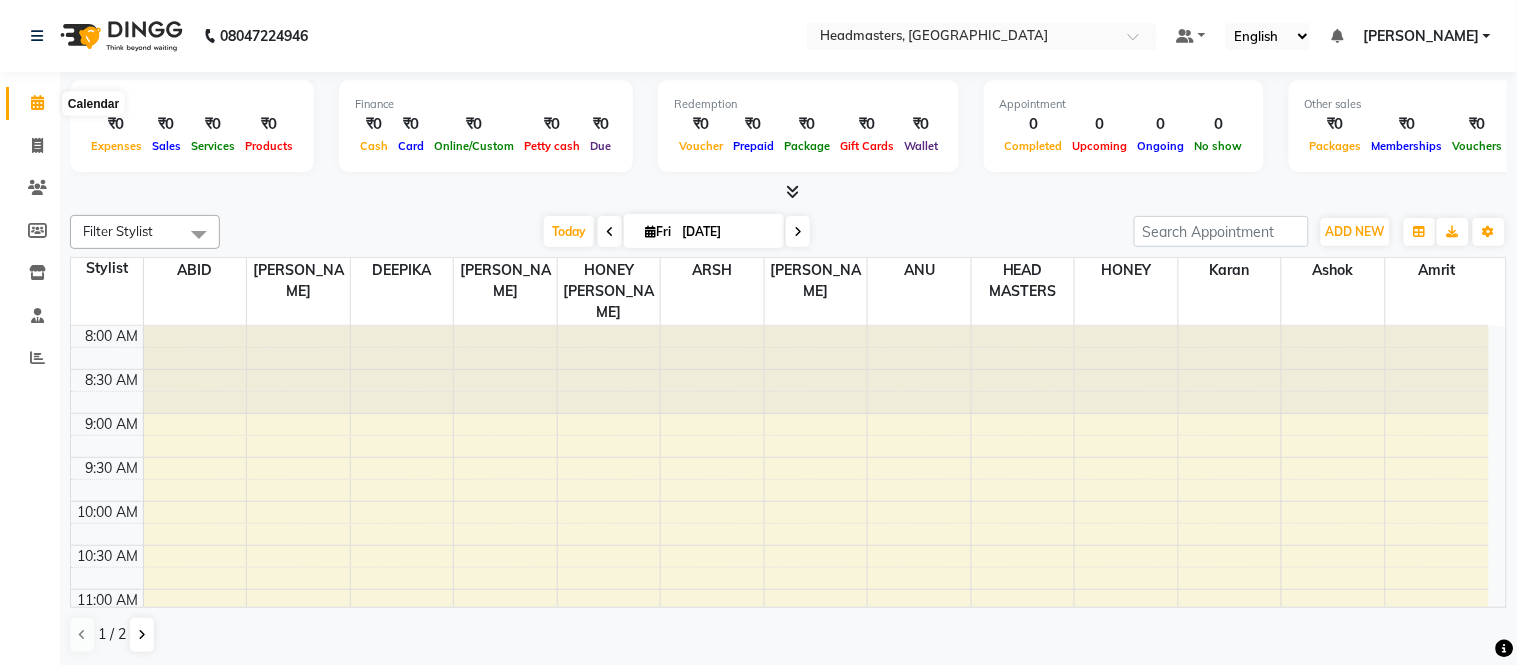 click 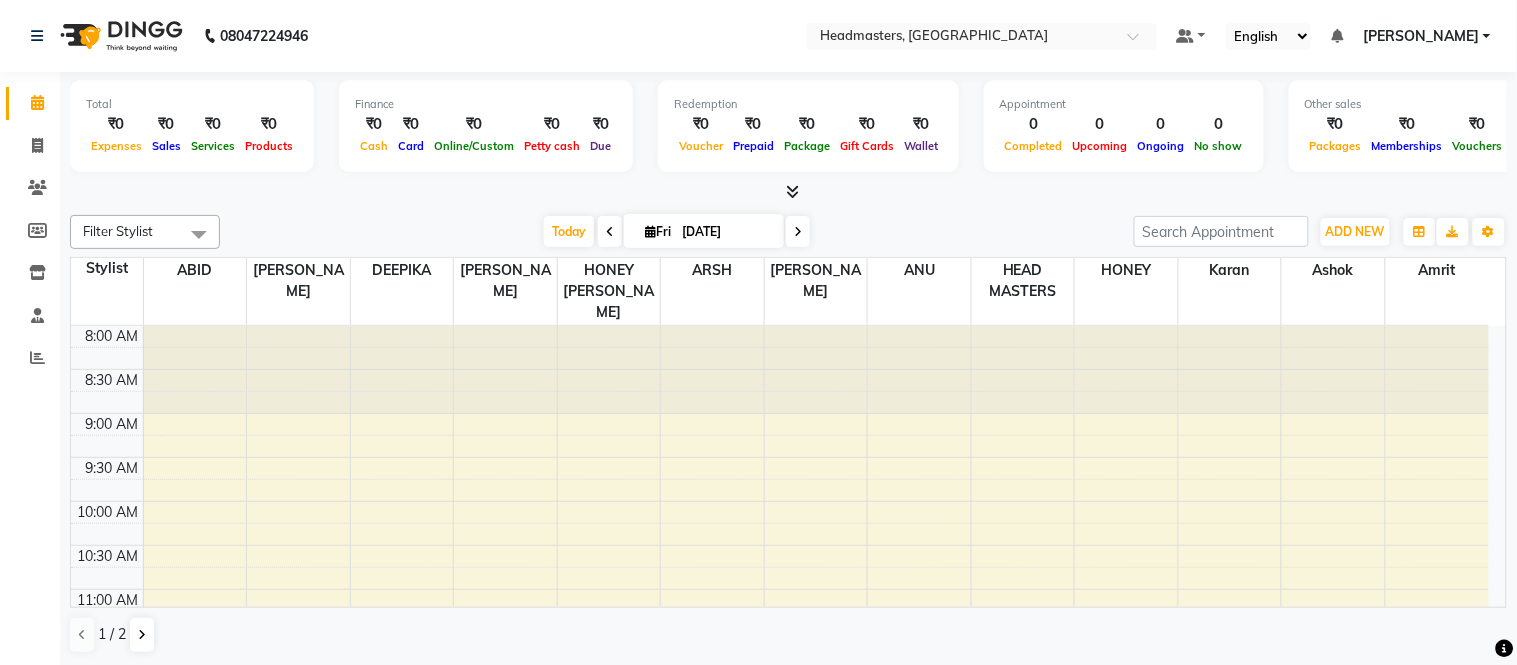 click at bounding box center (792, 191) 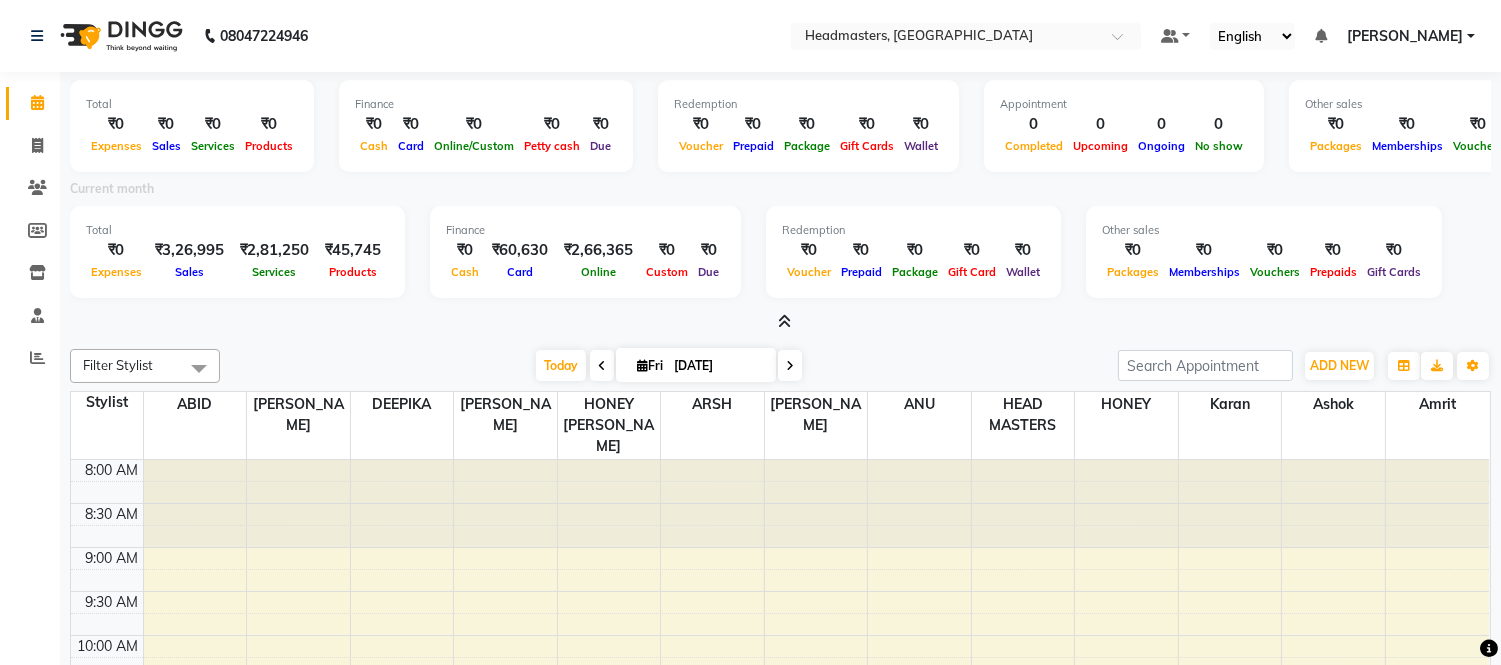 click at bounding box center (784, 321) 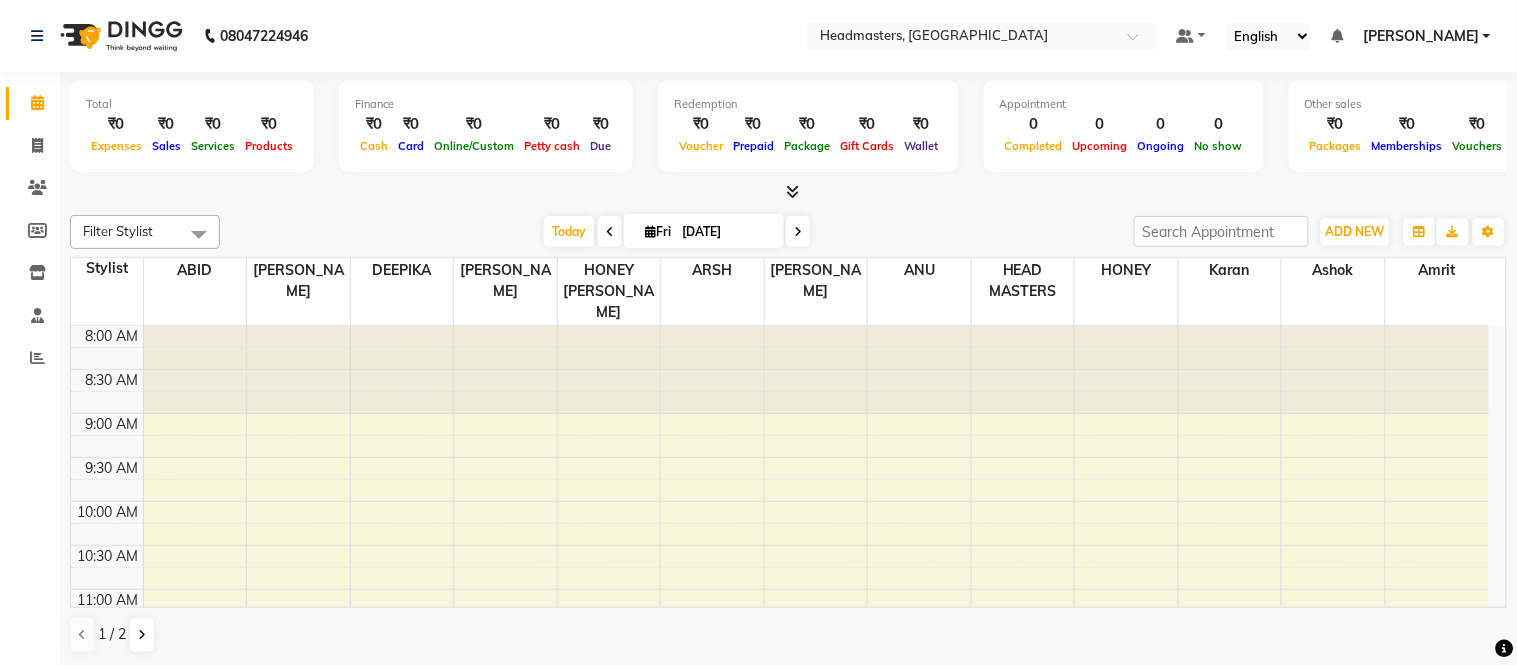 click at bounding box center [792, 191] 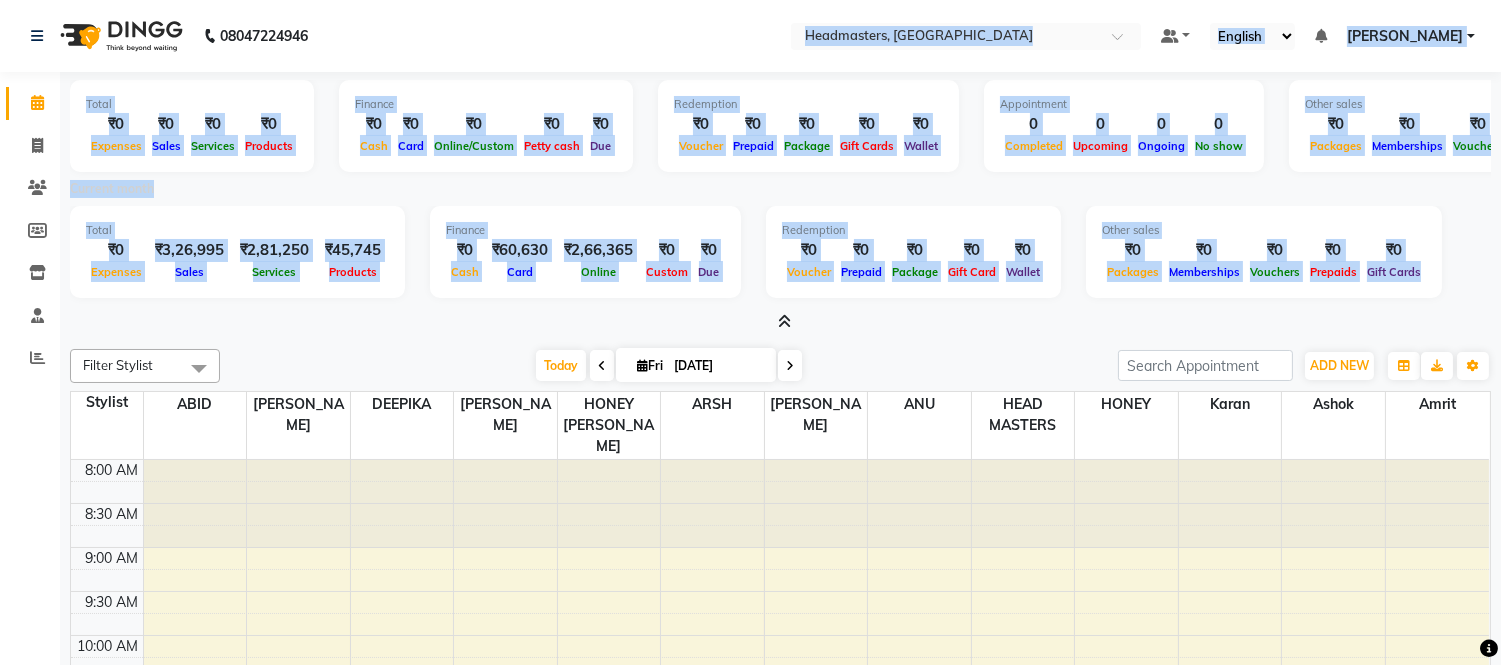 drag, startPoint x: 442, startPoint y: 318, endPoint x: 436, endPoint y: -135, distance: 453.03973 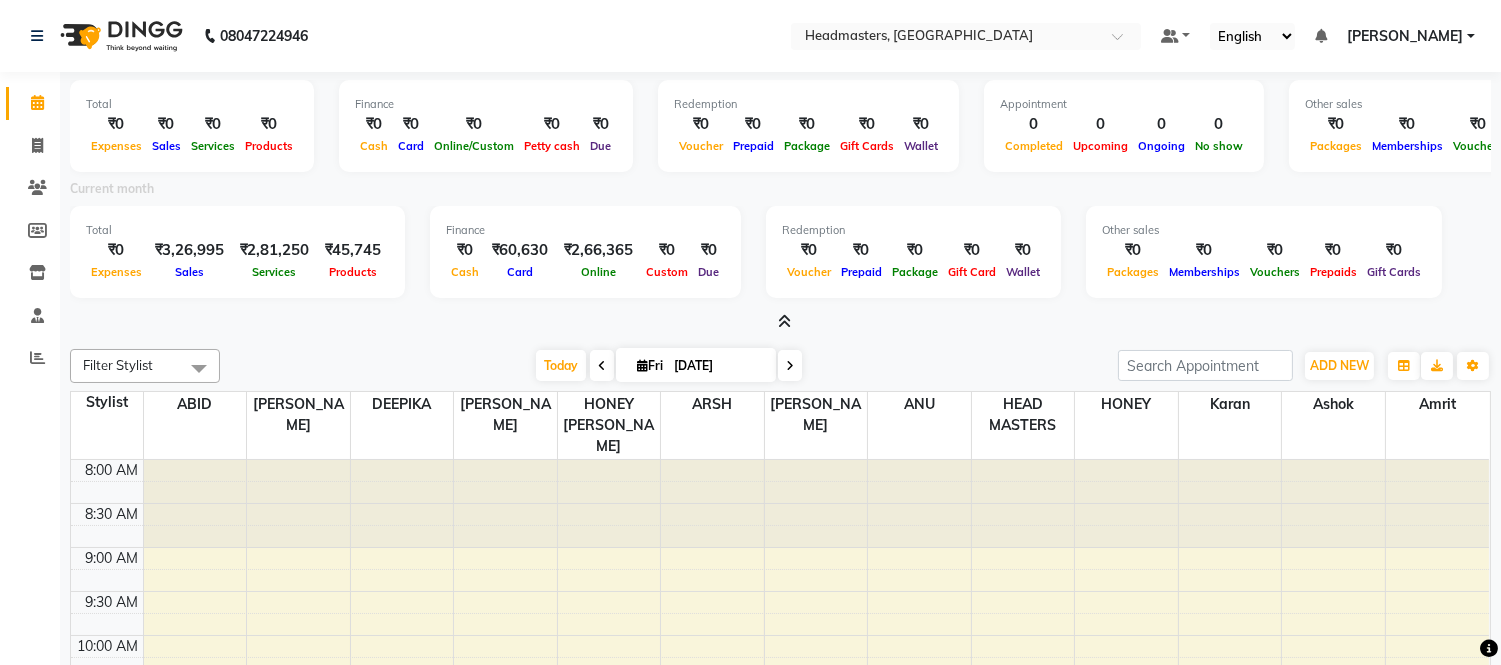click on "08047224946 Select Location × Headmasters, Amritsar Default Panel My Panel English ENGLISH Español العربية मराठी हिंदी ગુજરાતી தமிழ் 中文 Notifications nothing to show Ajay Kumar Manage Profile Change Password Sign out  Version:3.15.4" 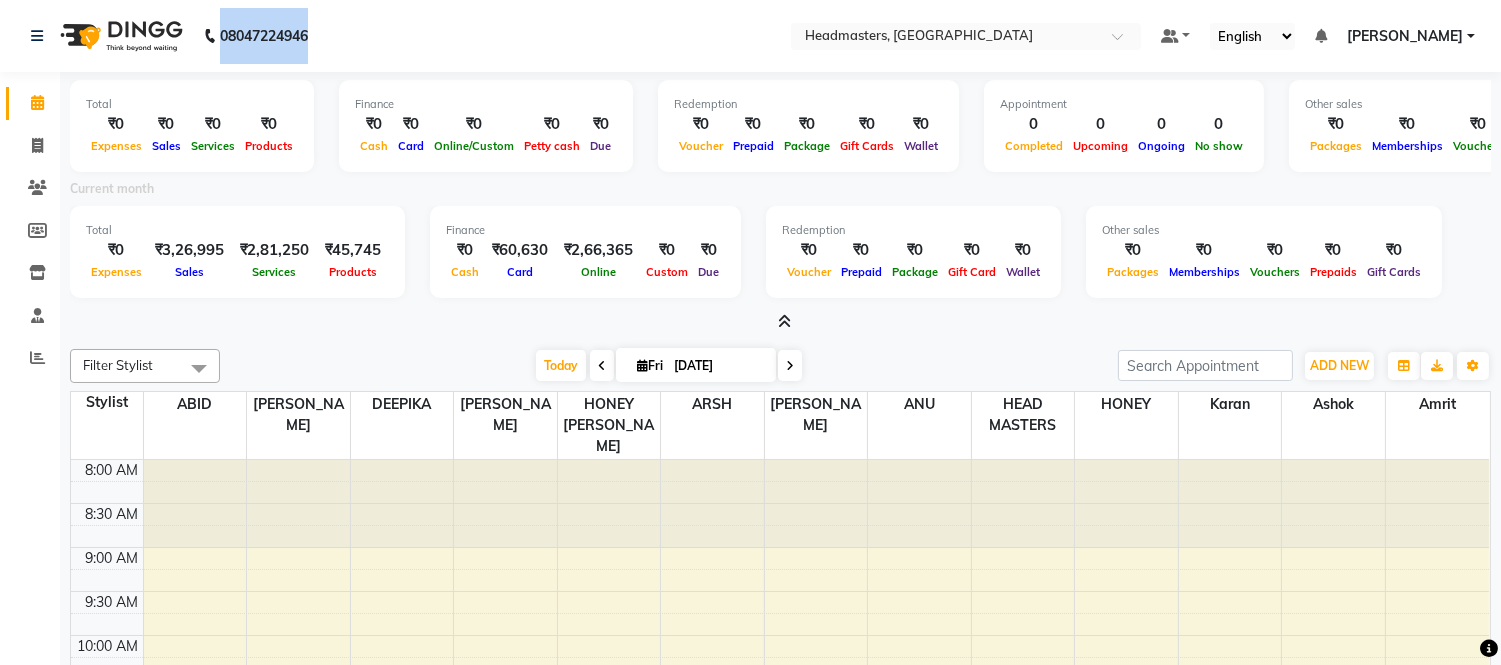drag, startPoint x: 384, startPoint y: 42, endPoint x: 608, endPoint y: 0, distance: 227.90349 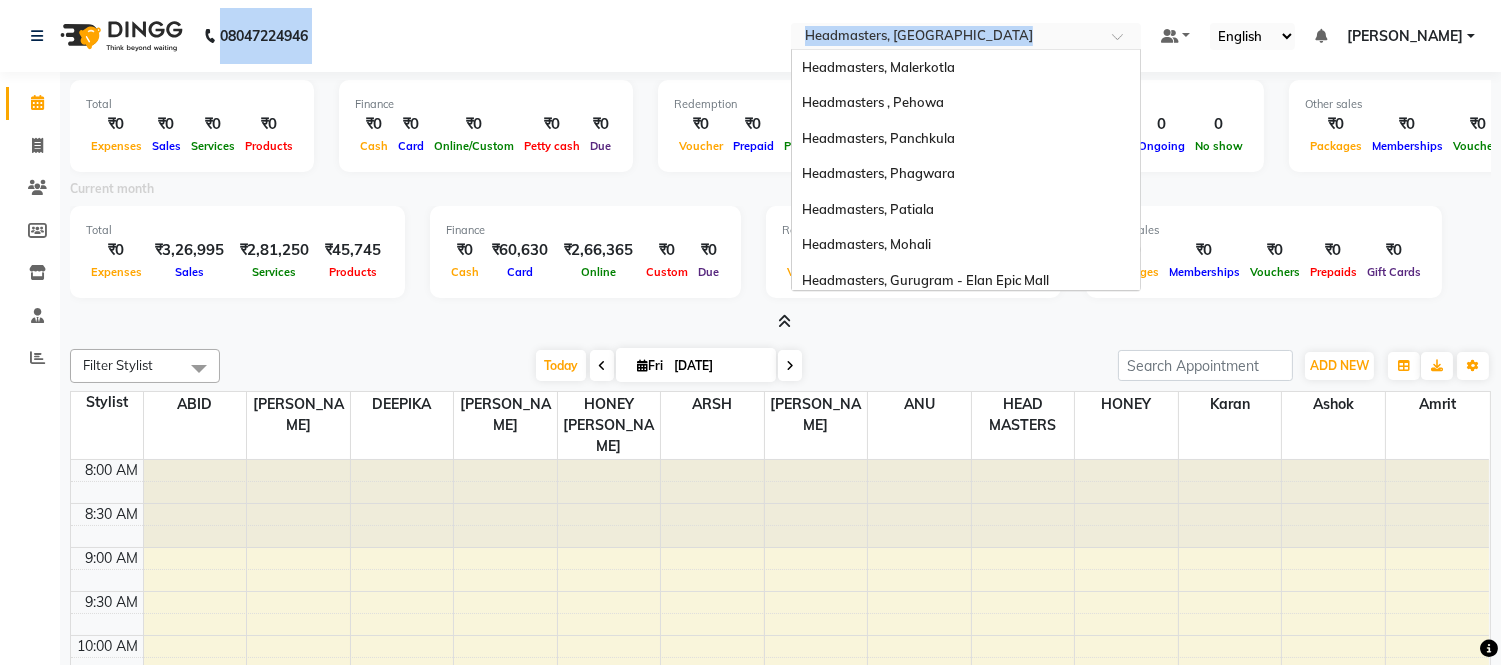 click at bounding box center [946, 38] 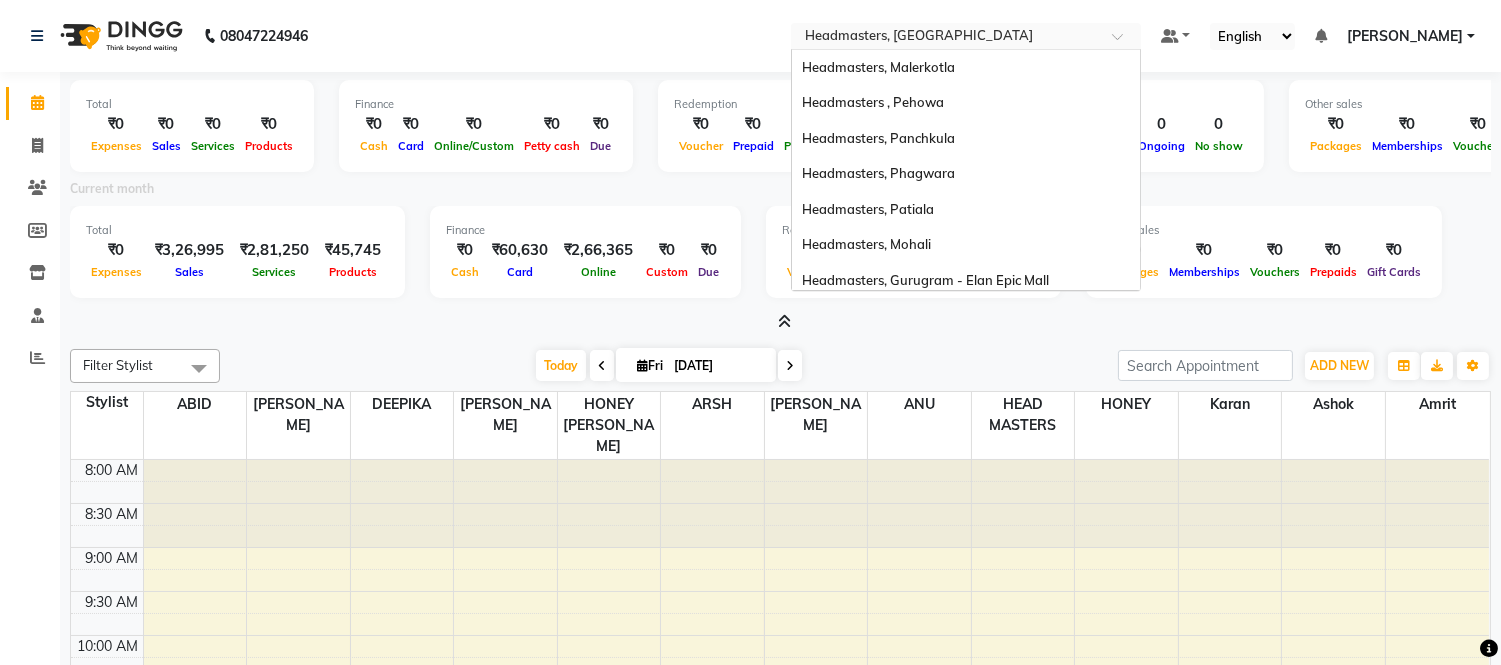 scroll, scrollTop: 398, scrollLeft: 0, axis: vertical 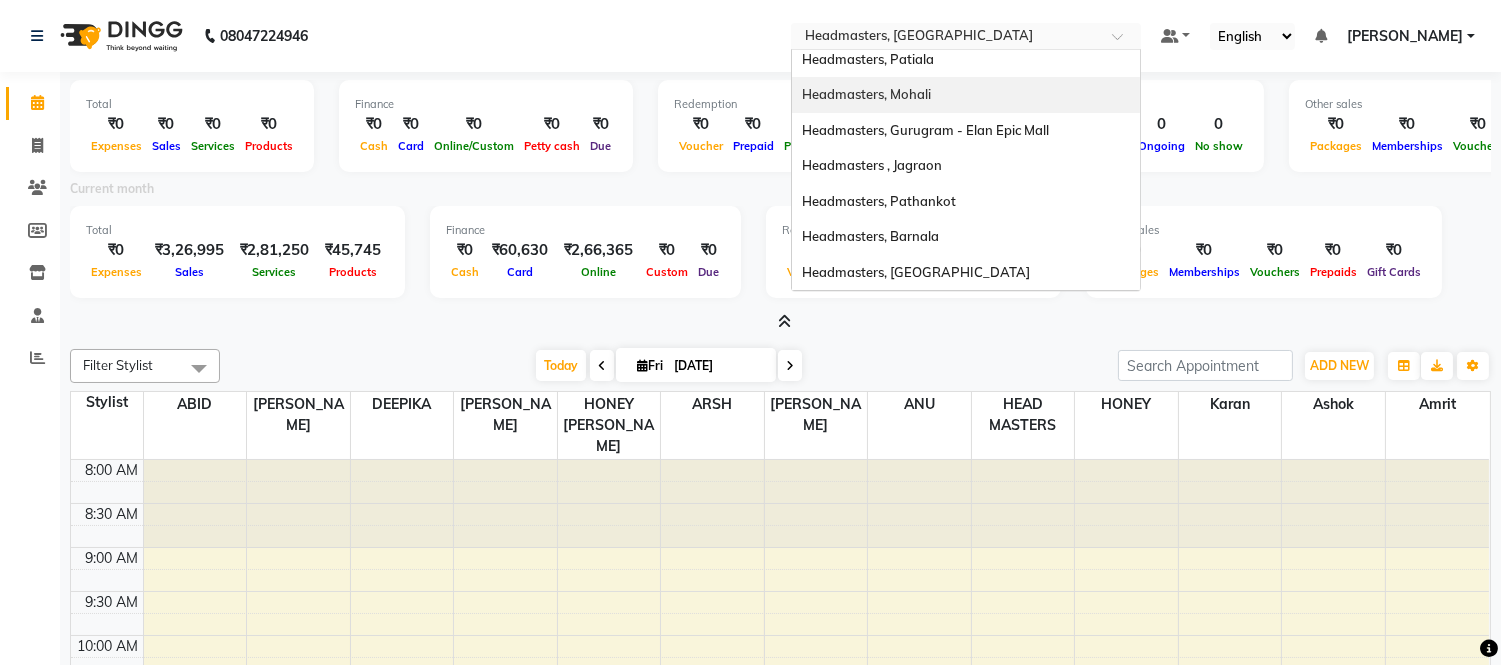 click on "Headmasters, Mohali" at bounding box center (966, 95) 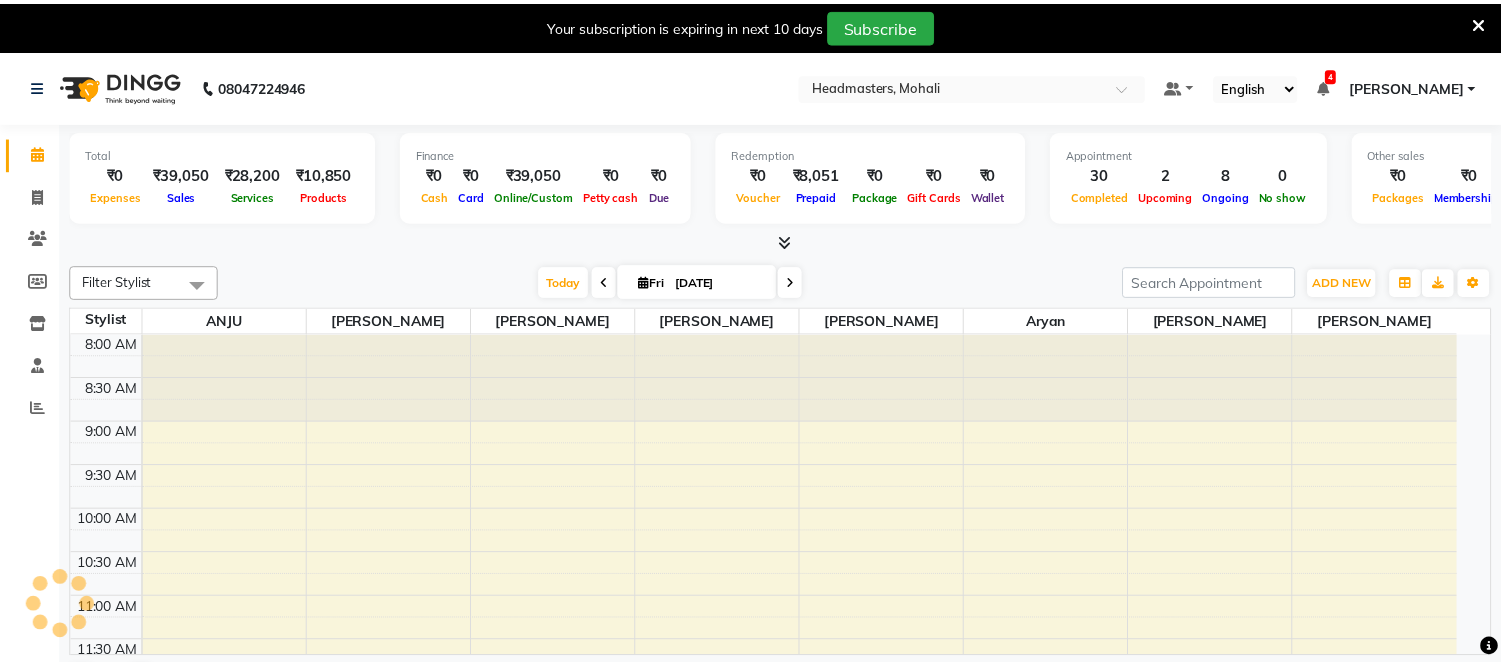 scroll, scrollTop: 0, scrollLeft: 0, axis: both 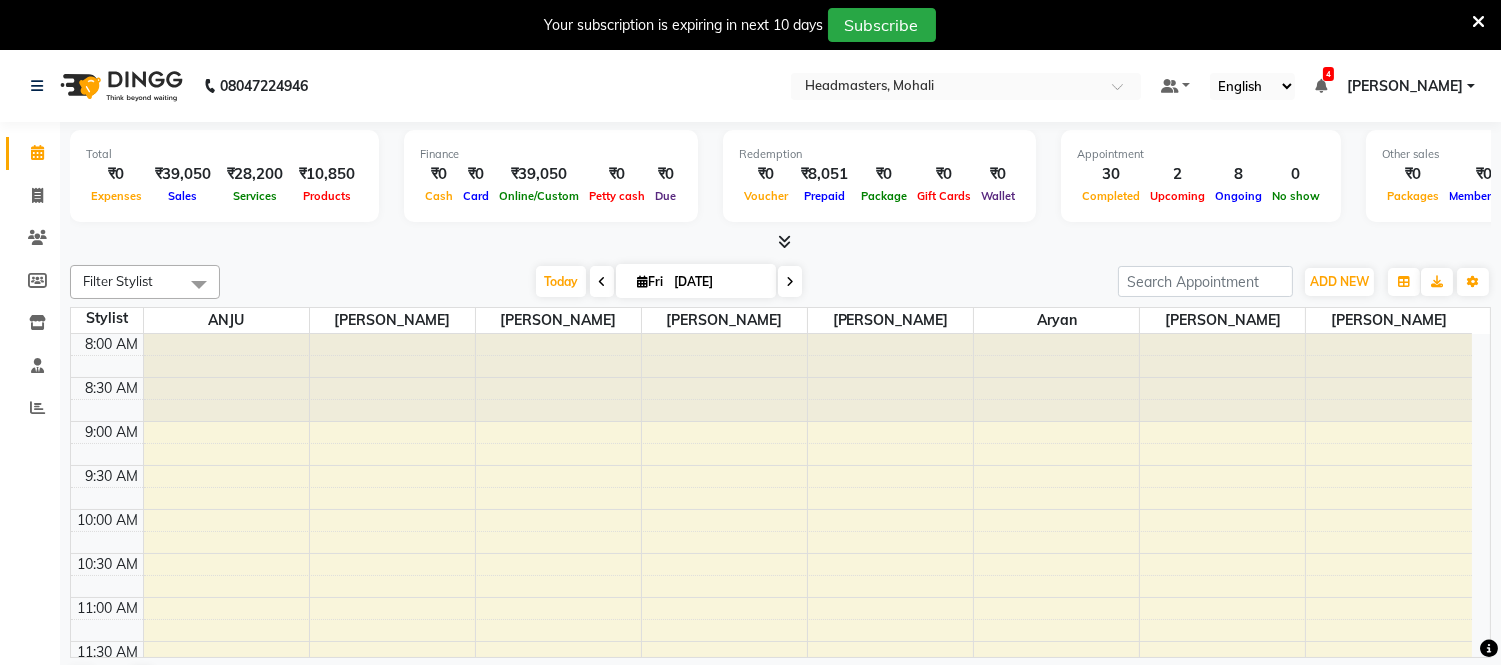 click at bounding box center (1478, 22) 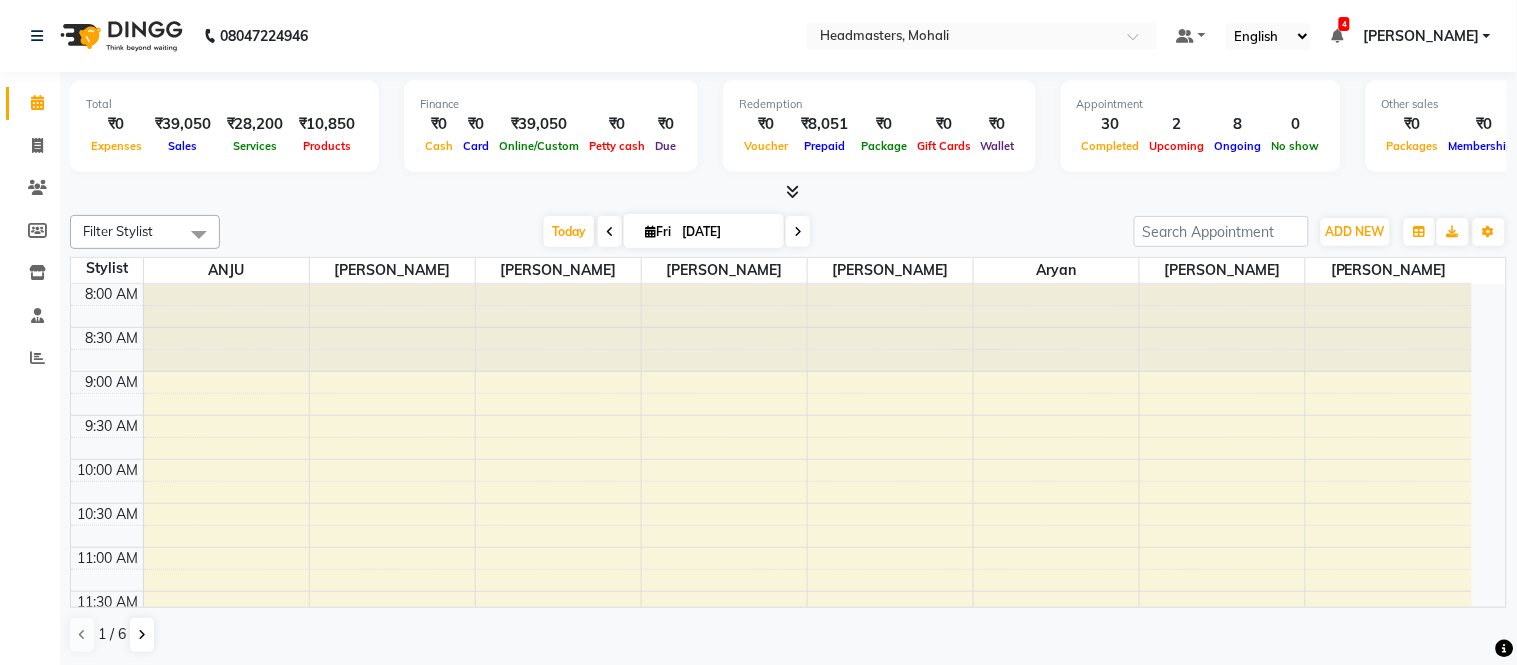 click at bounding box center (792, 191) 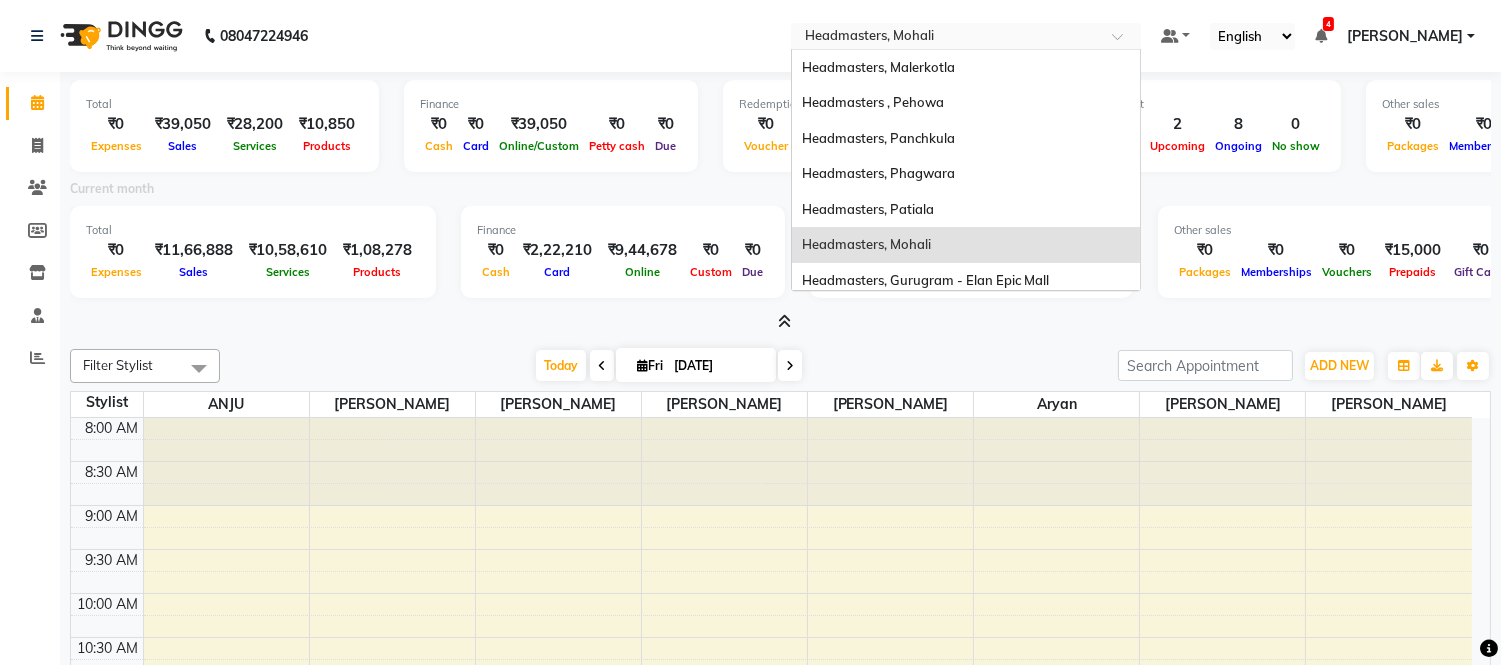 click at bounding box center (946, 38) 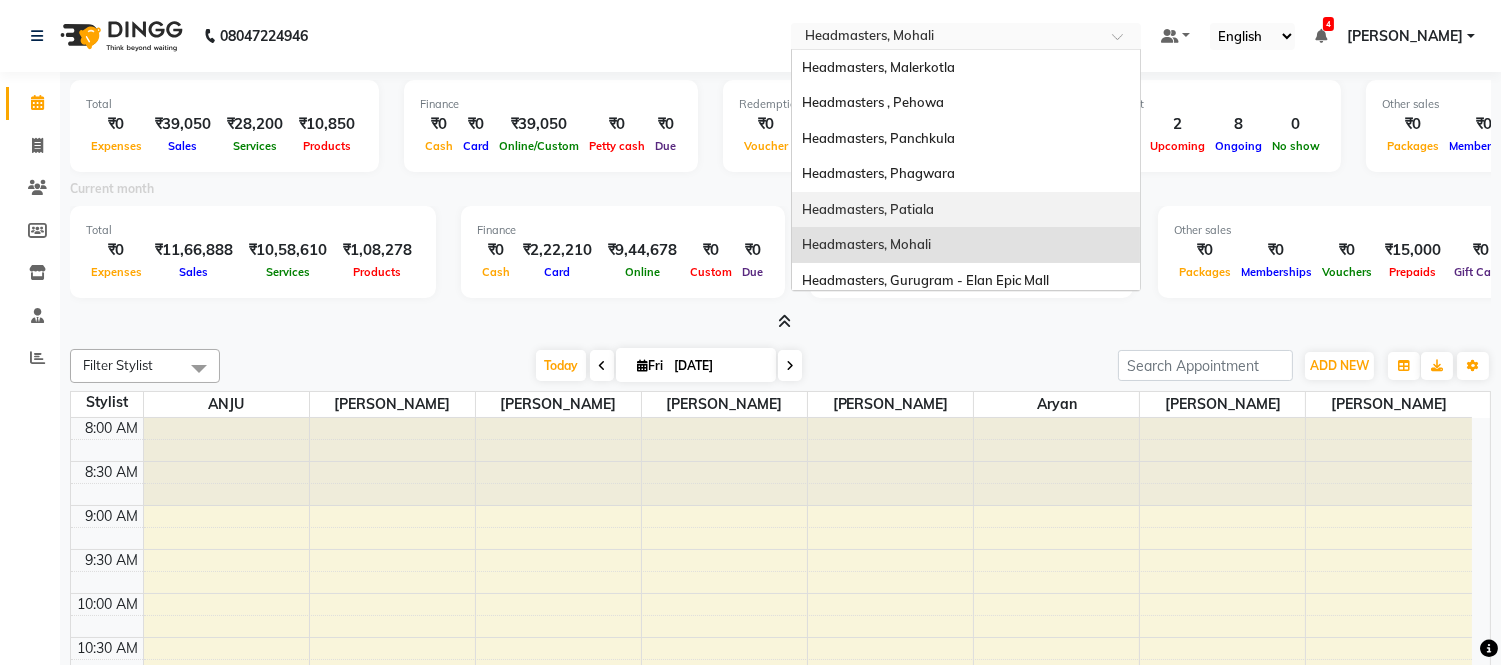 click on "Headmasters, Patiala" at bounding box center (868, 209) 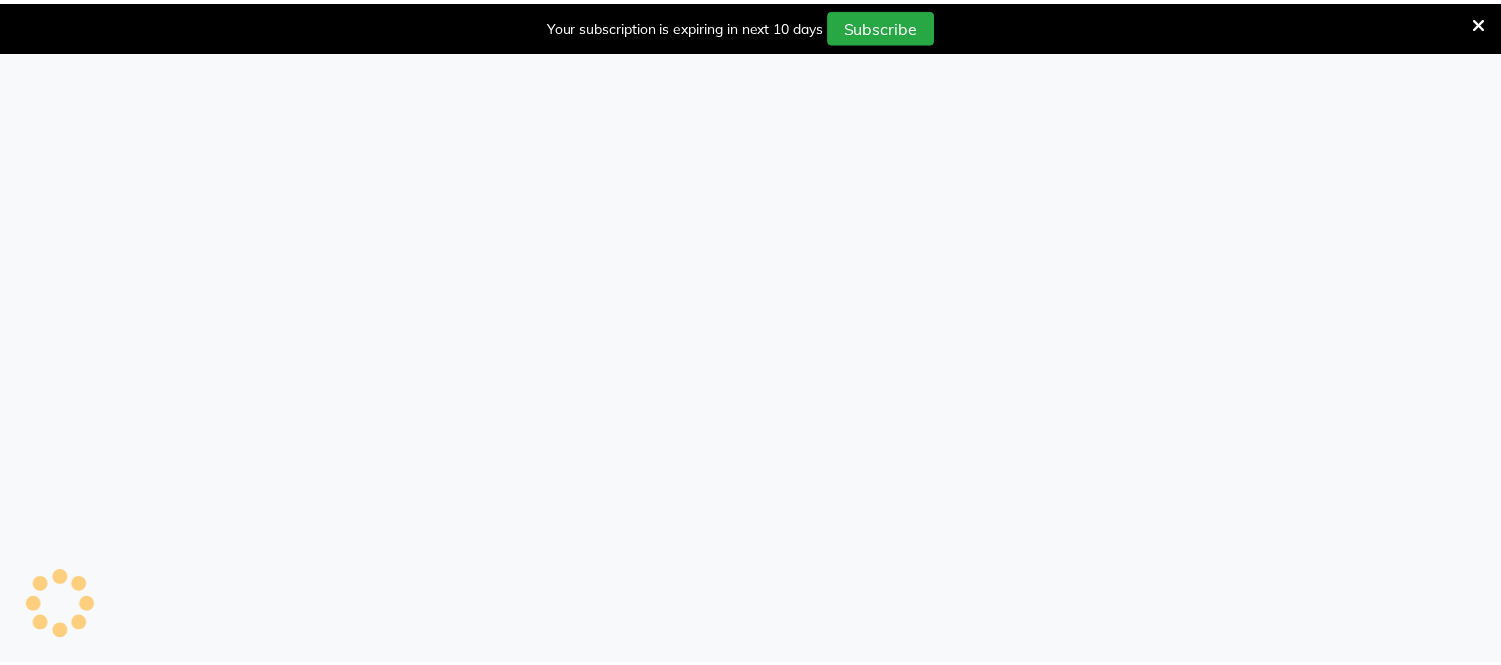 scroll, scrollTop: 0, scrollLeft: 0, axis: both 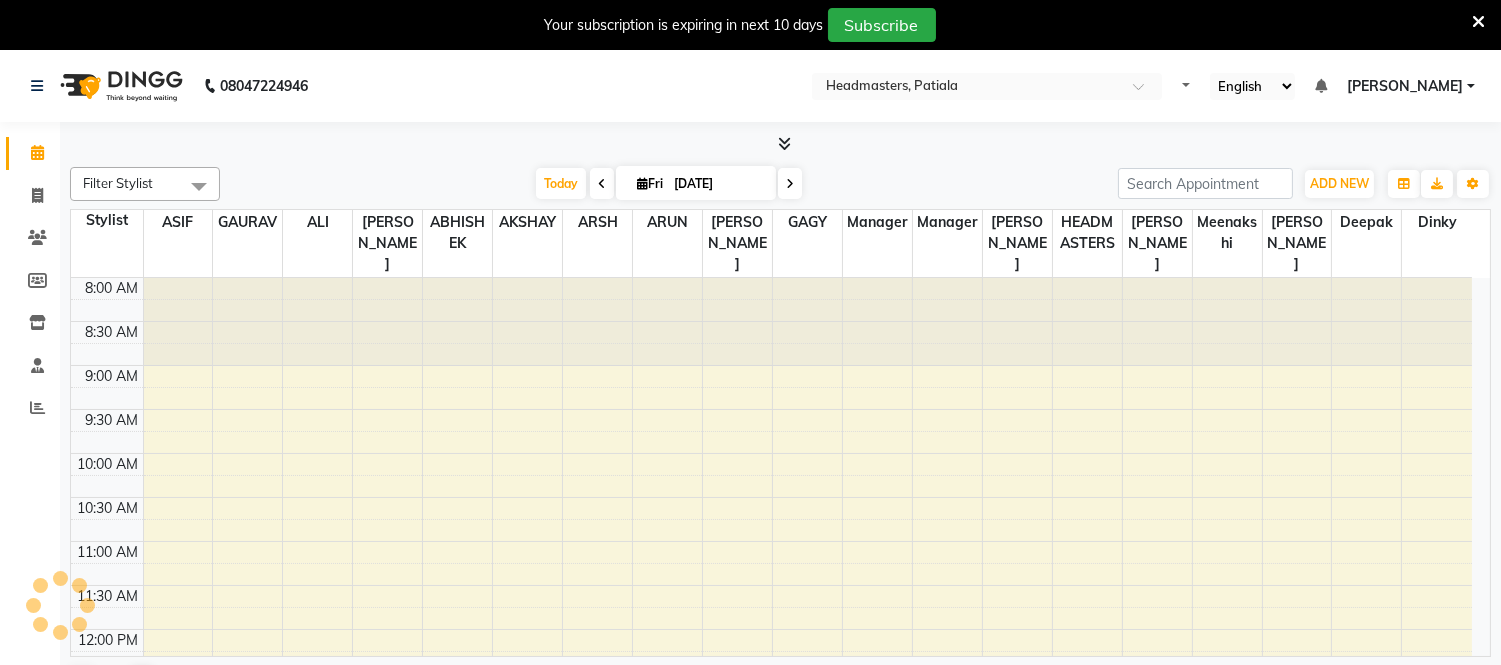 select on "en" 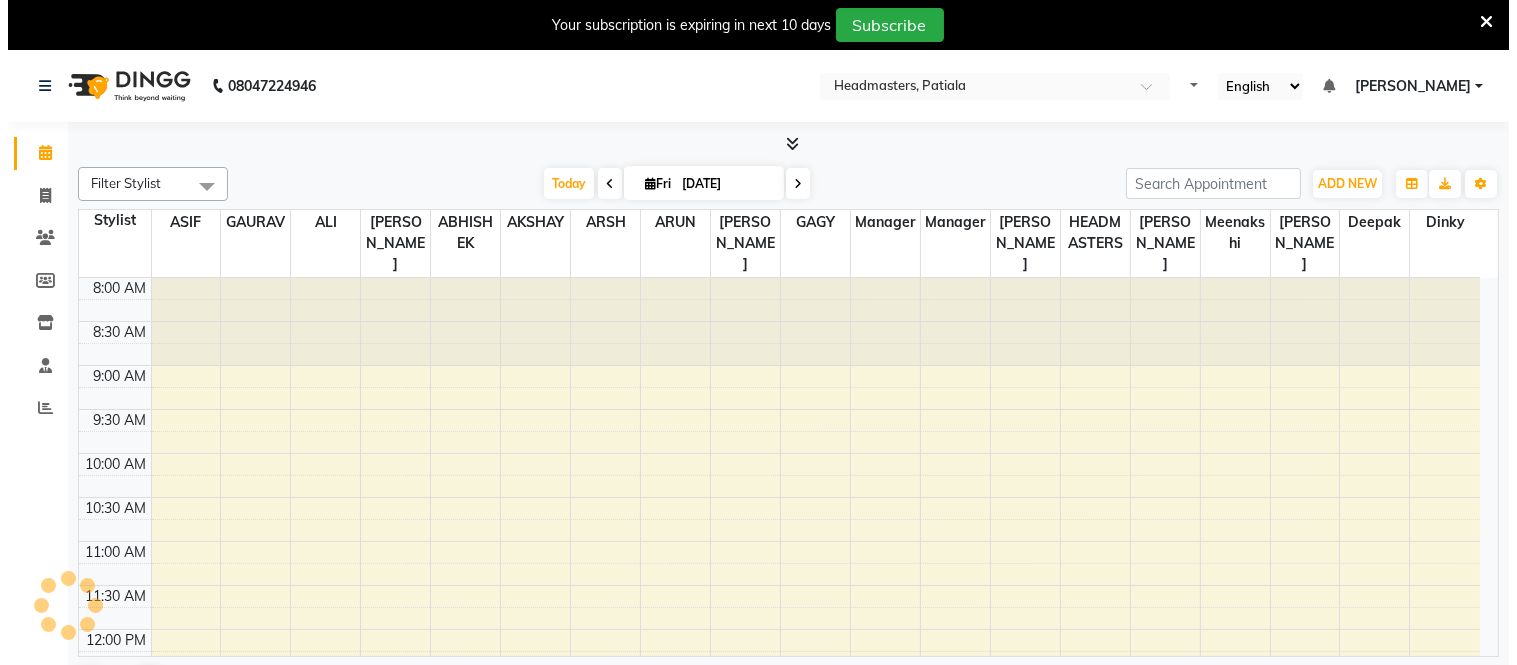 scroll, scrollTop: 0, scrollLeft: 0, axis: both 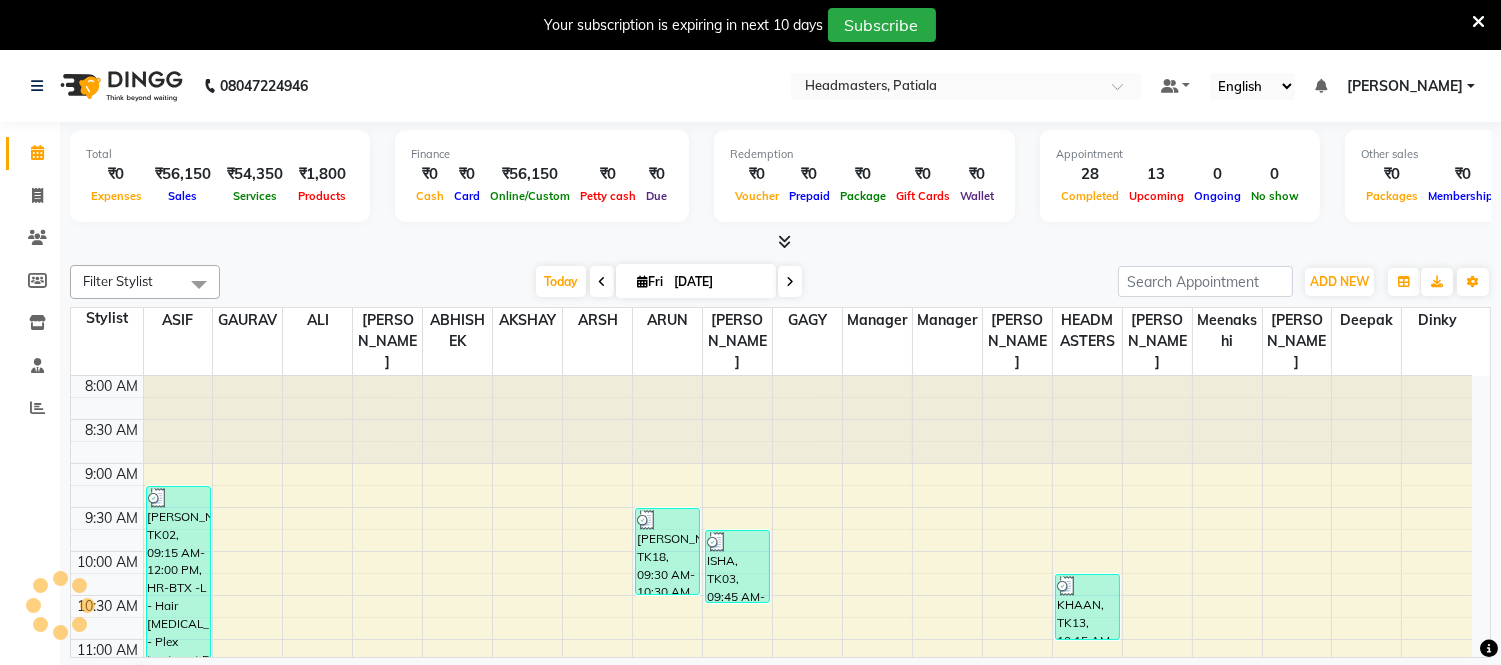 click at bounding box center [1478, 22] 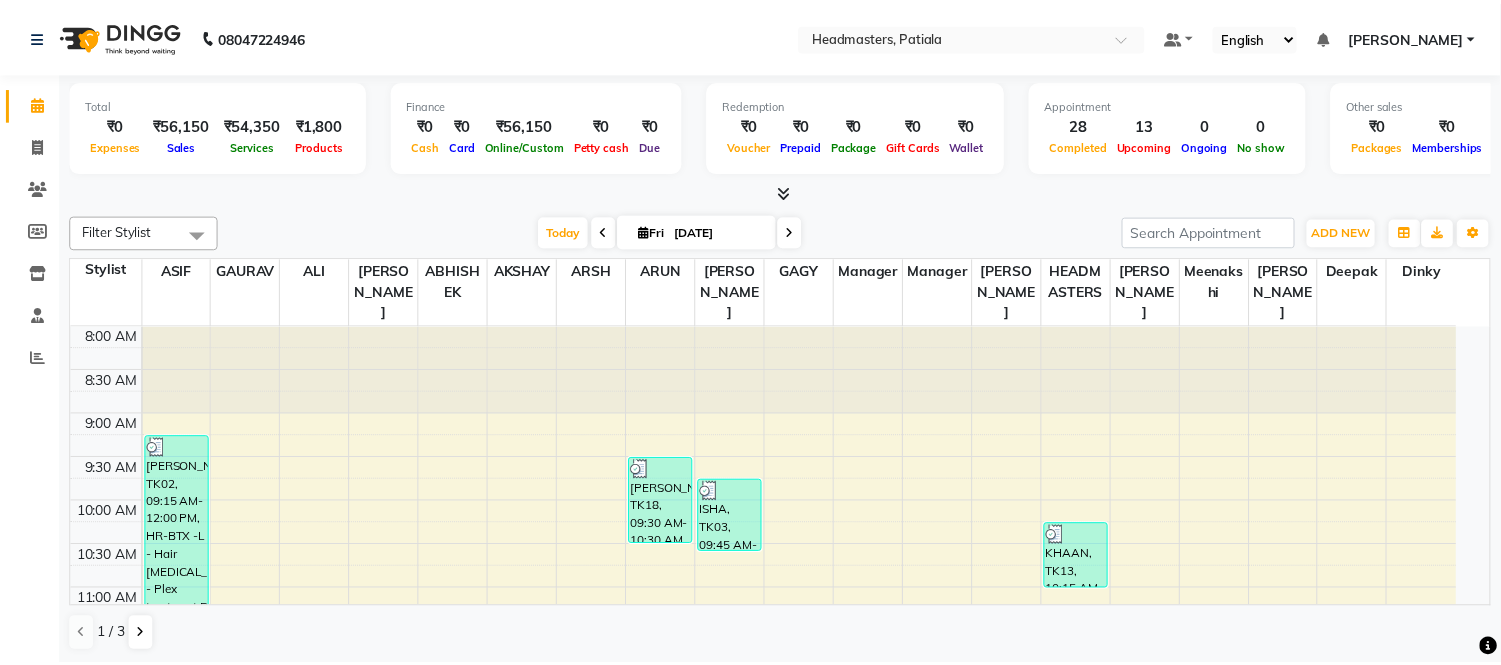 scroll, scrollTop: 0, scrollLeft: 0, axis: both 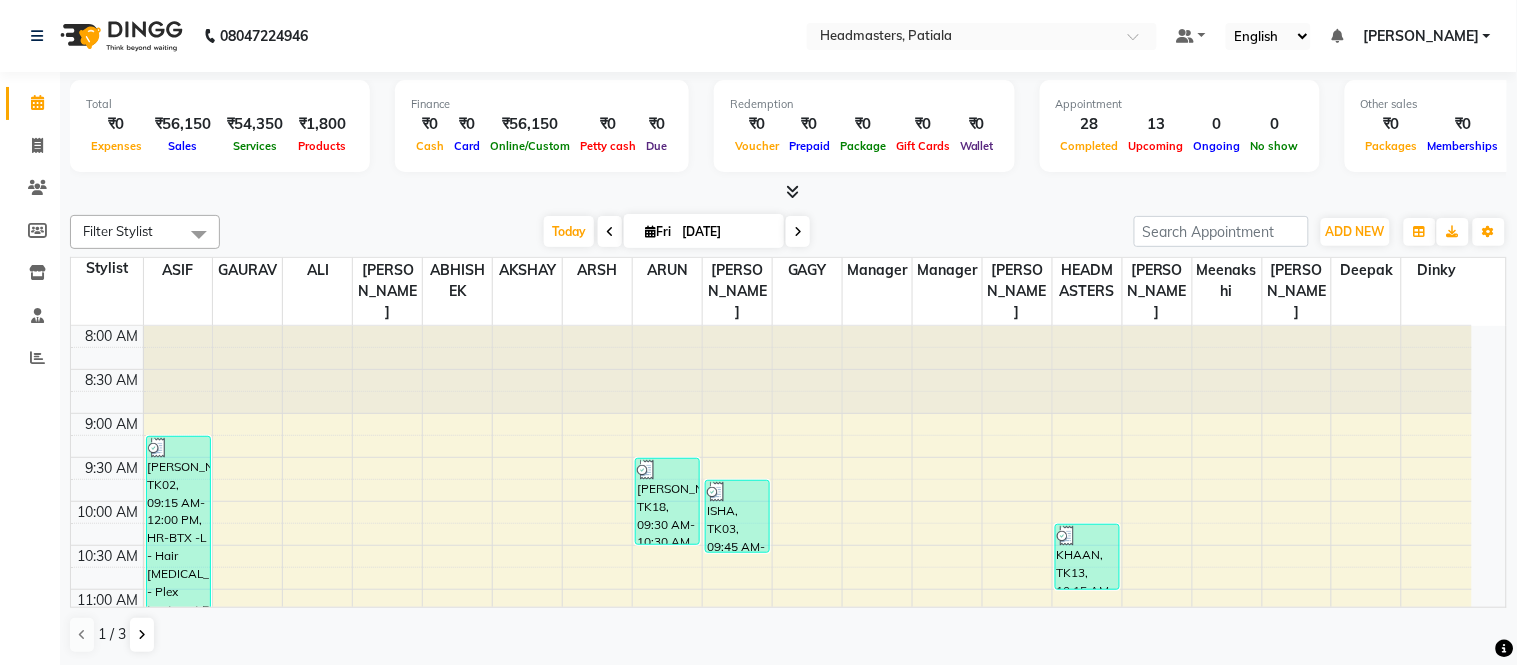 click at bounding box center (792, 191) 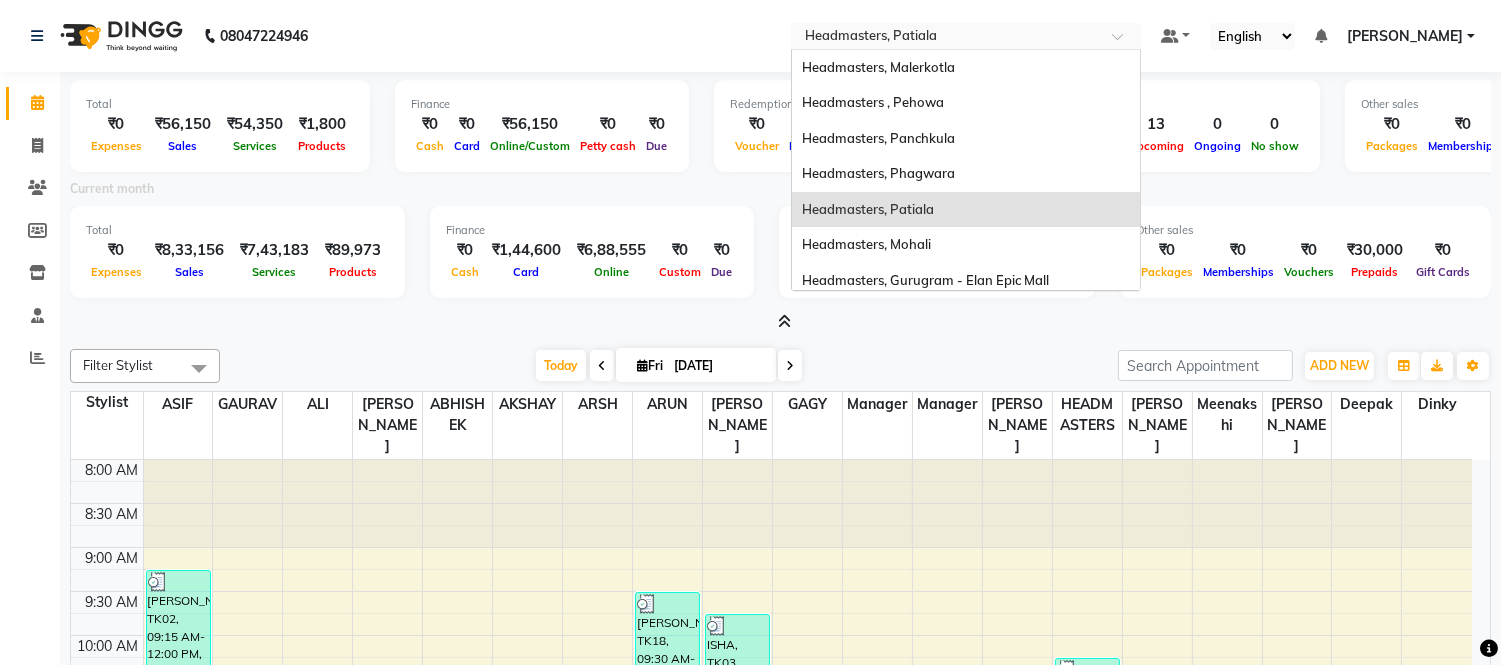 drag, startPoint x: 942, startPoint y: 32, endPoint x: 1124, endPoint y: 135, distance: 209.12436 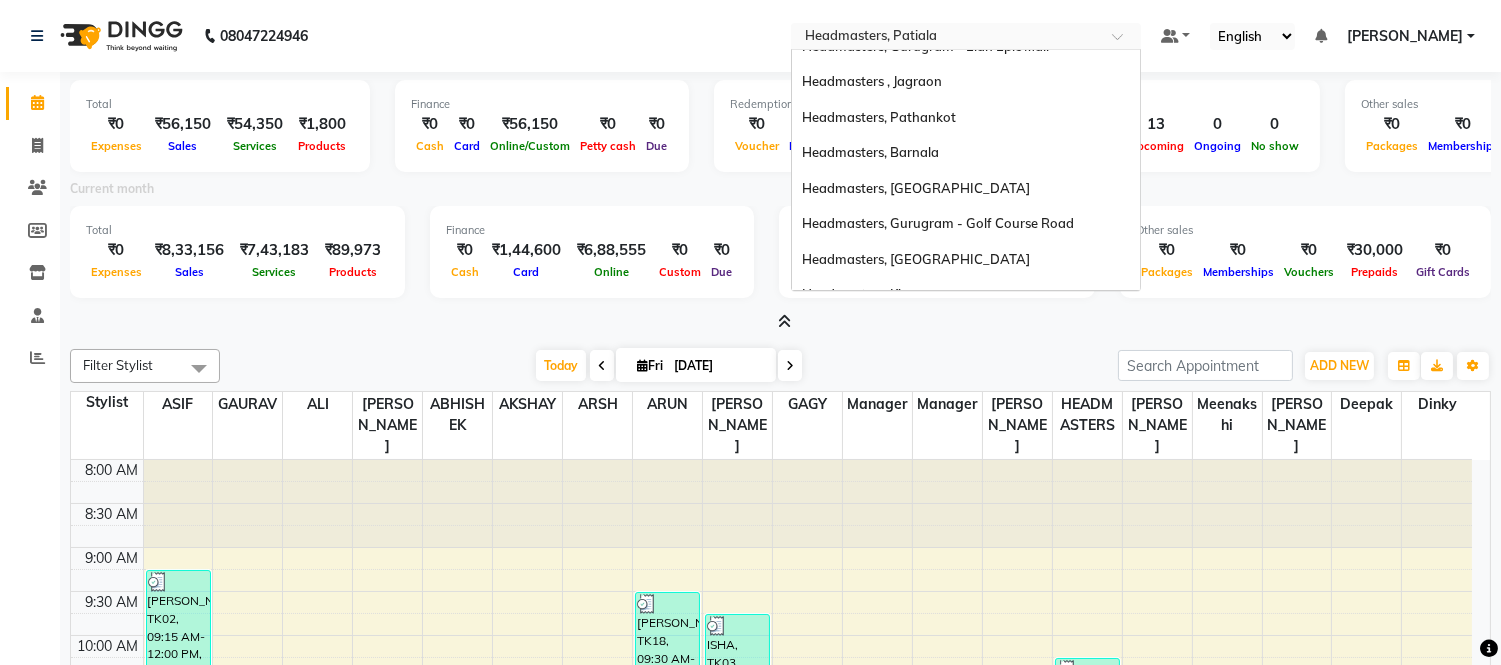 scroll, scrollTop: 231, scrollLeft: 0, axis: vertical 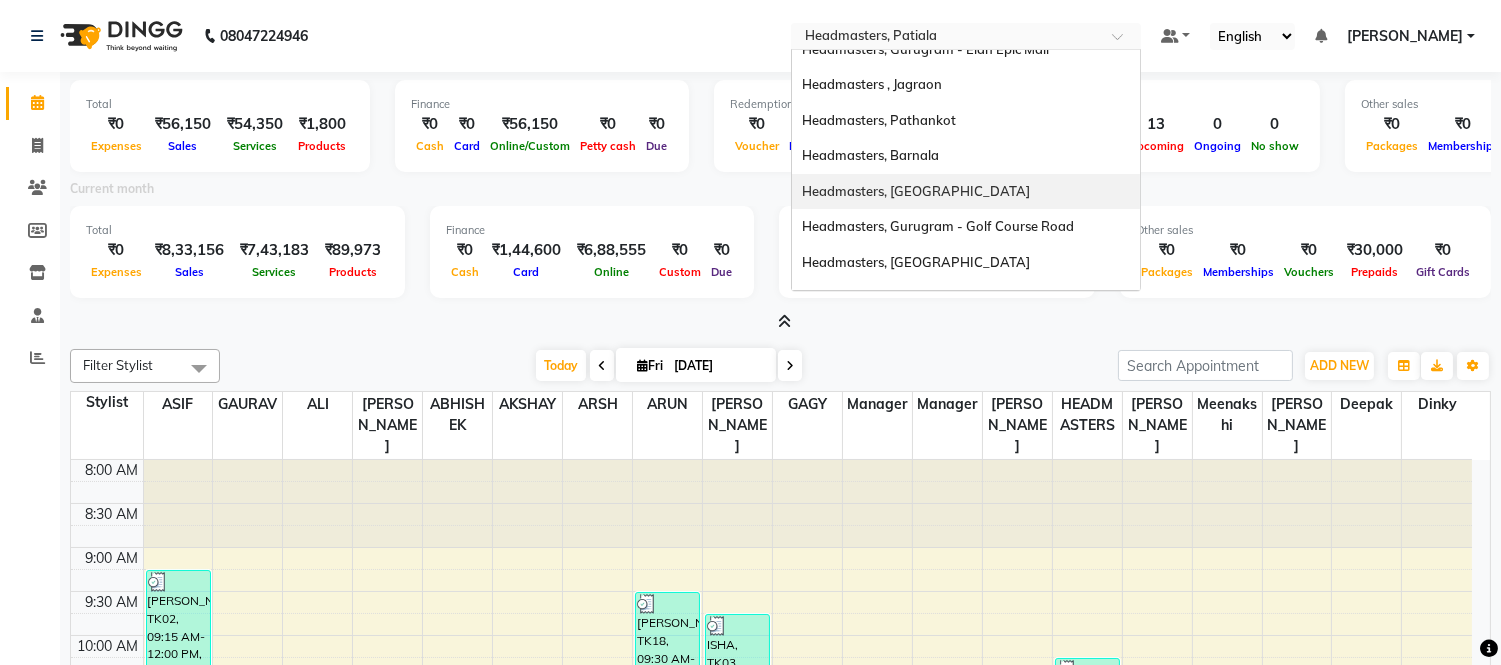 click on "Headmasters, [GEOGRAPHIC_DATA]" at bounding box center (966, 192) 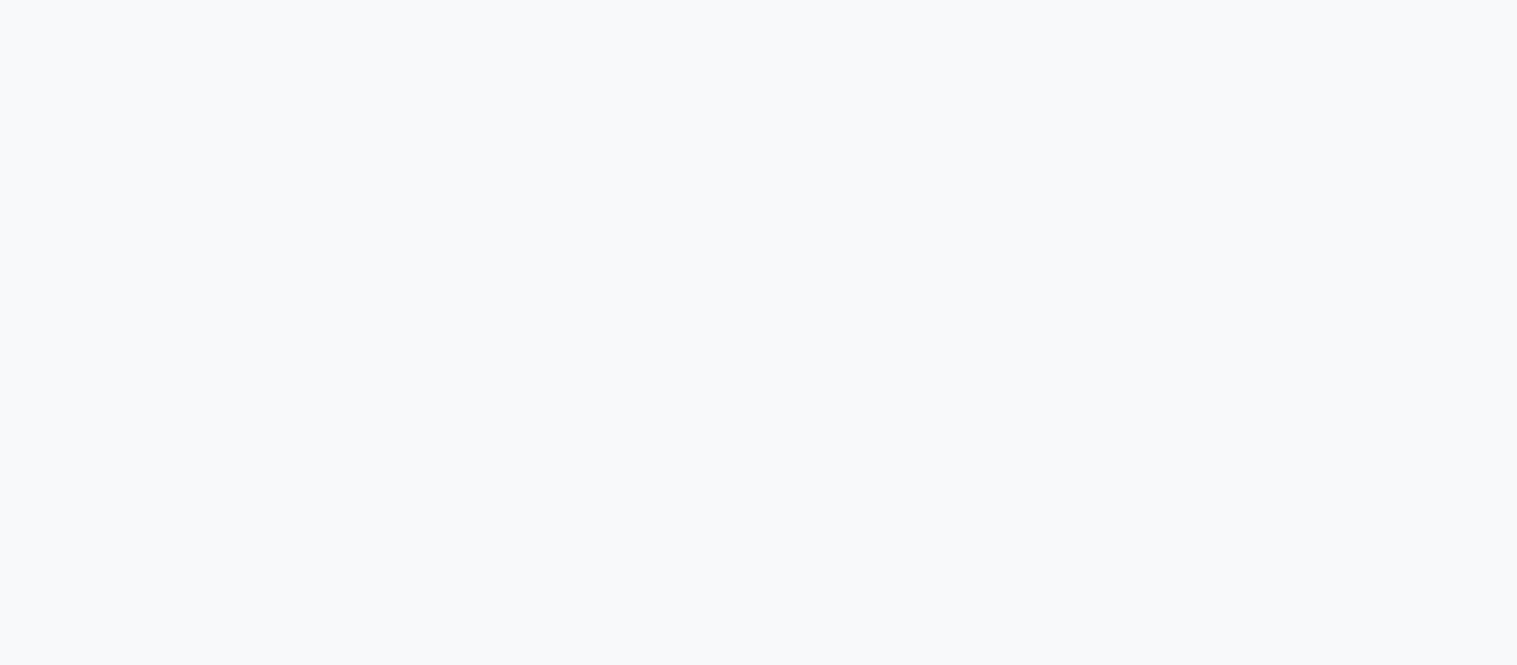 scroll, scrollTop: 0, scrollLeft: 0, axis: both 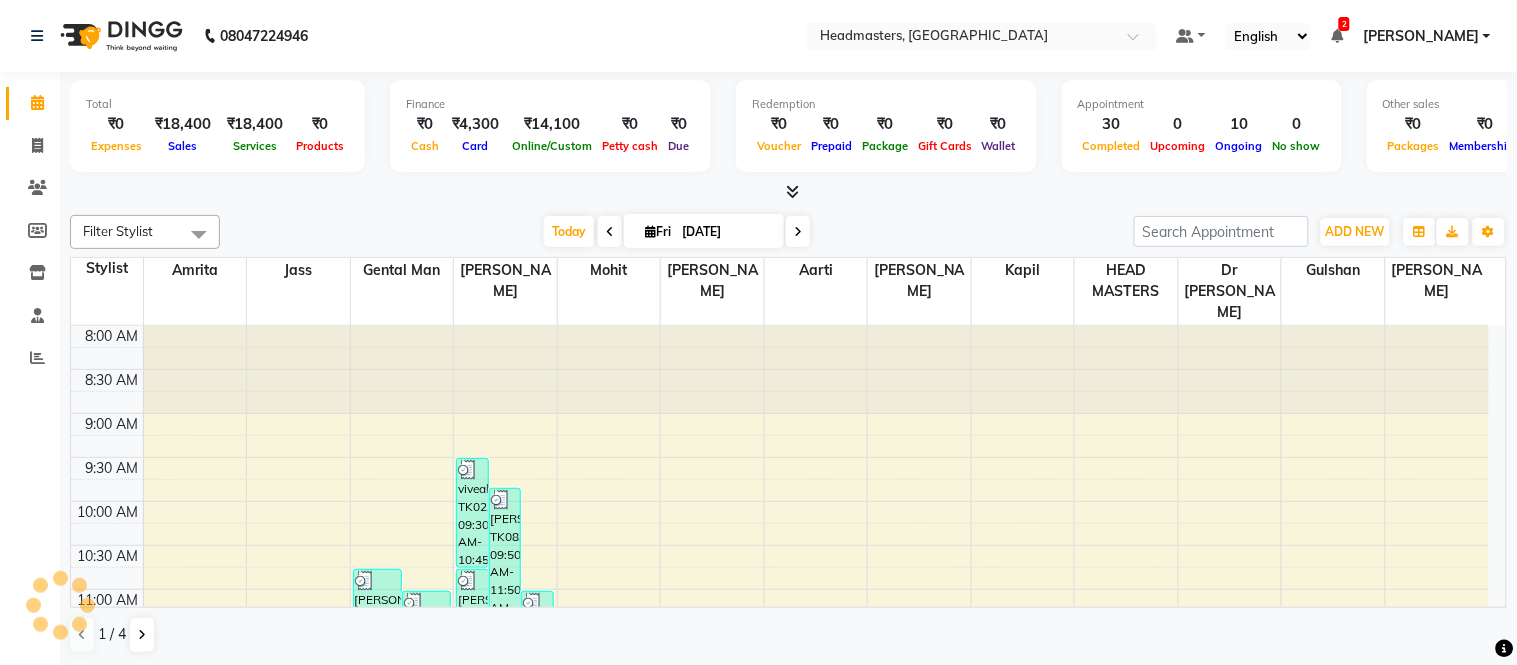 select on "en" 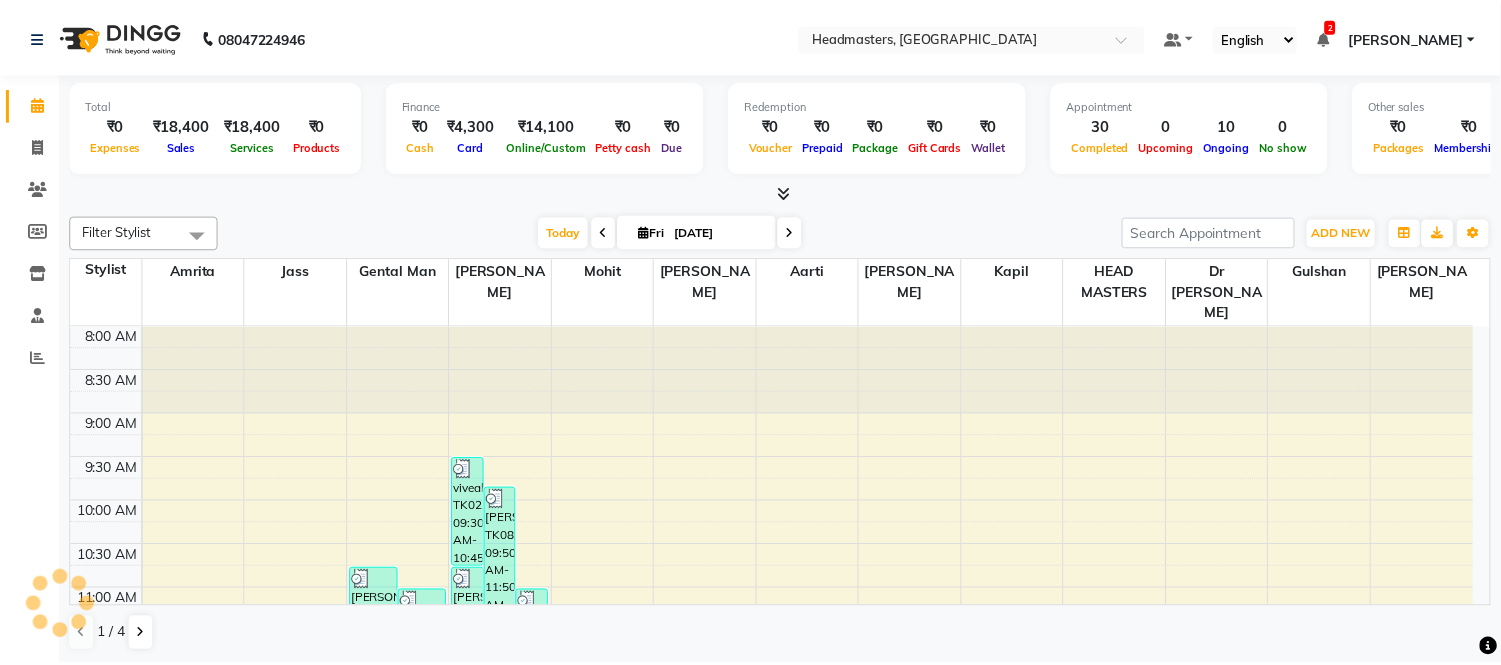 scroll, scrollTop: 0, scrollLeft: 0, axis: both 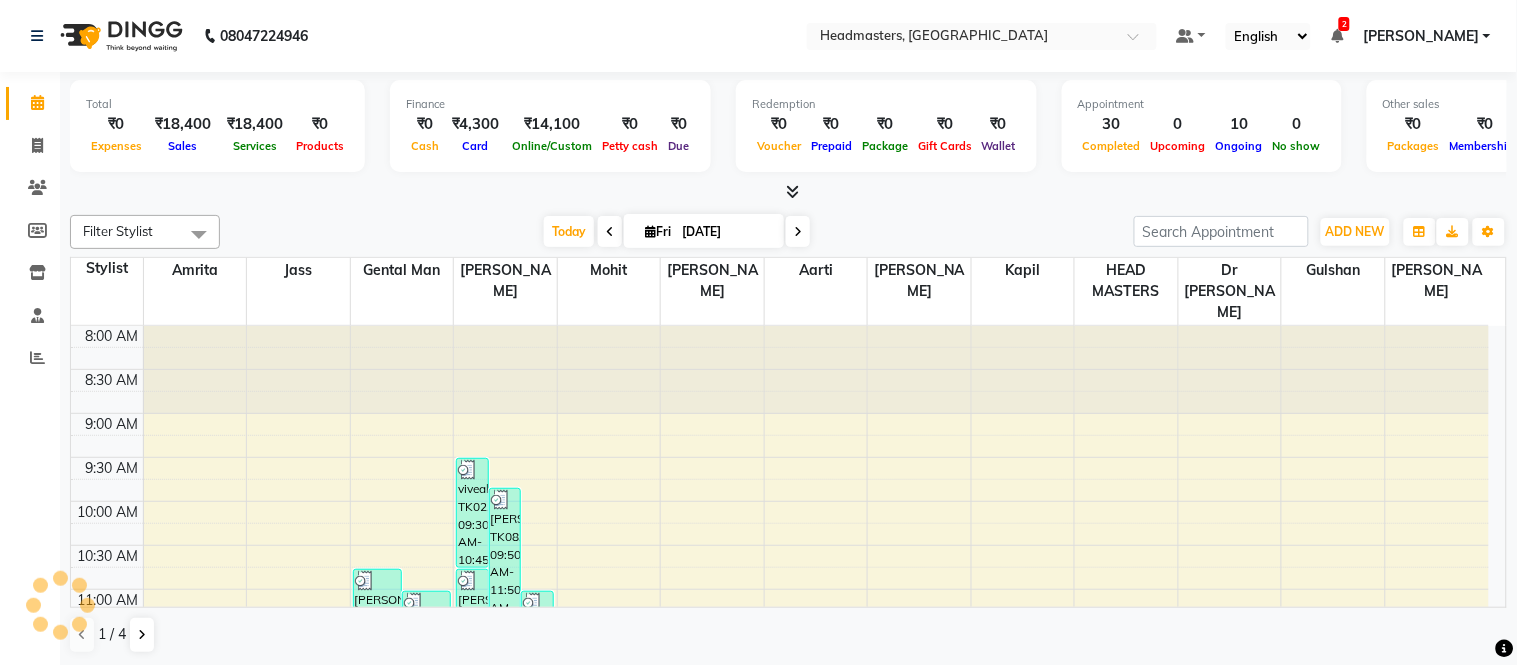 click at bounding box center [792, 191] 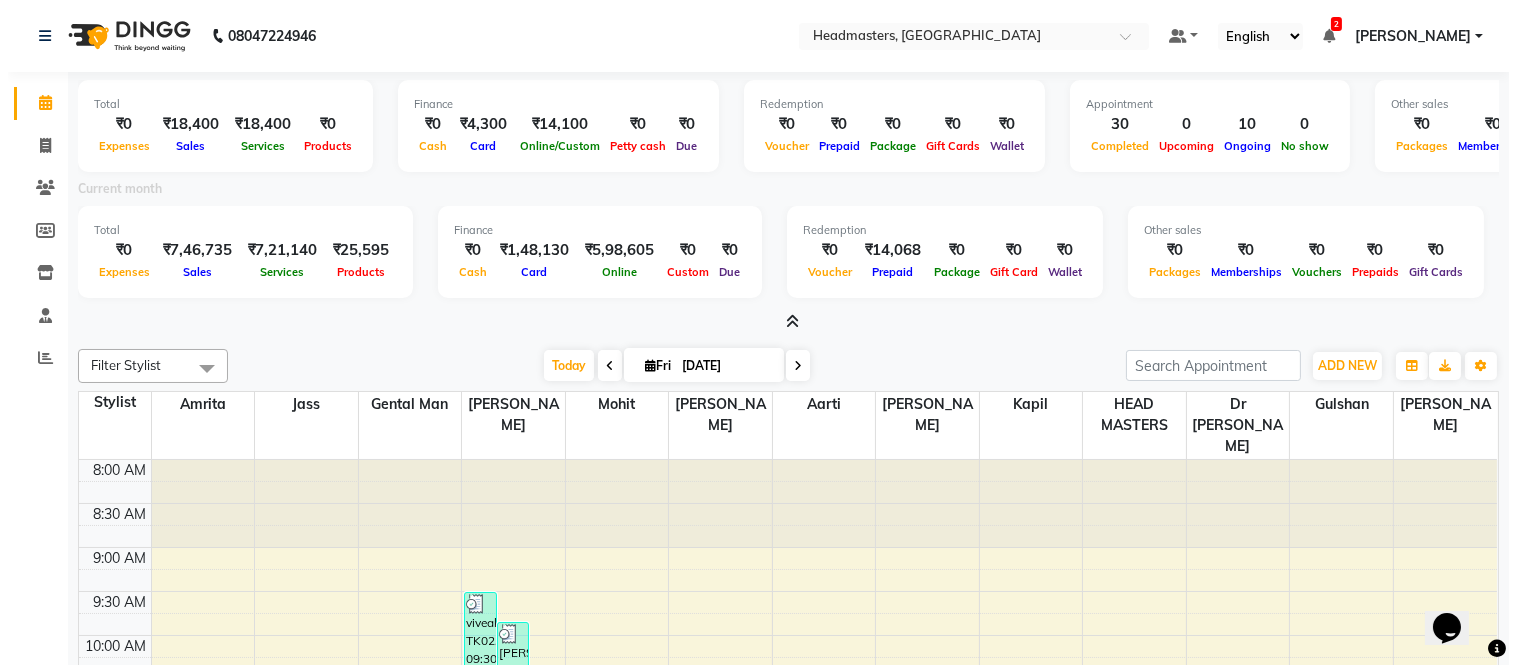 scroll, scrollTop: 0, scrollLeft: 0, axis: both 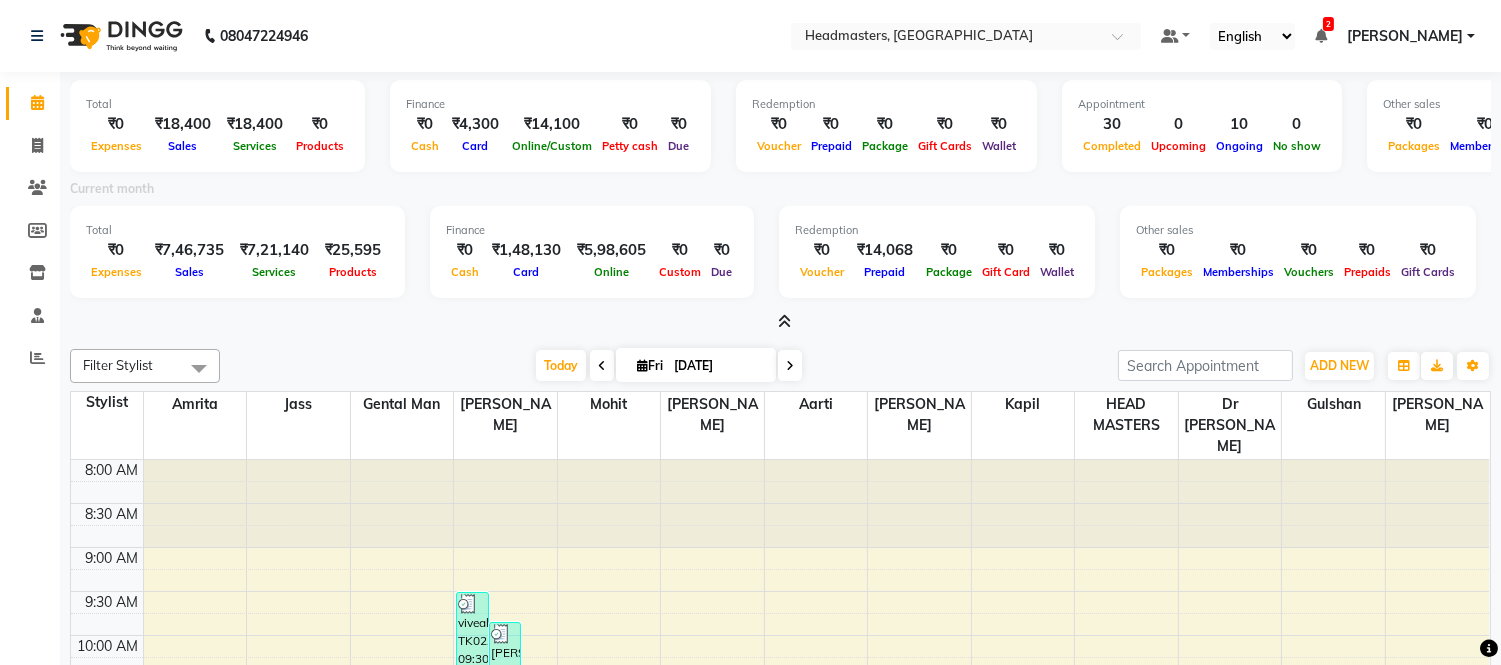 click at bounding box center [784, 321] 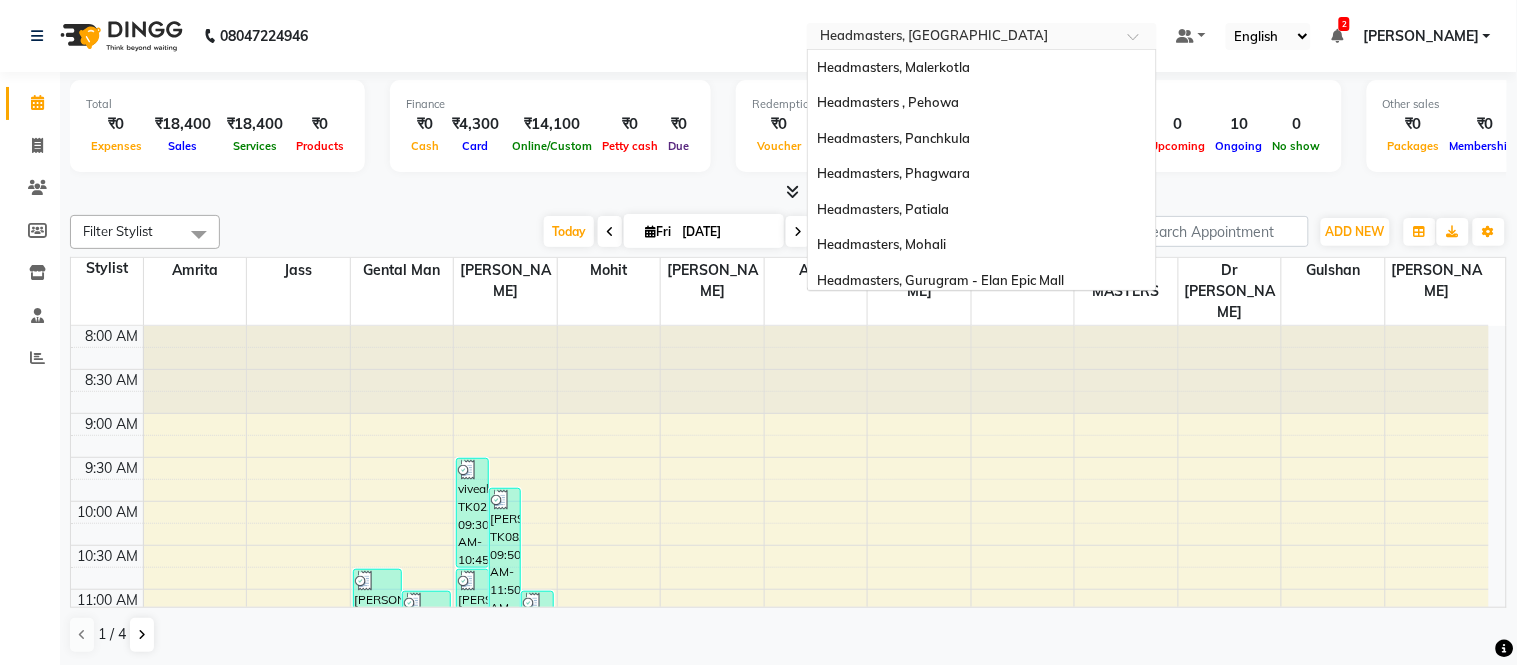 click at bounding box center [962, 38] 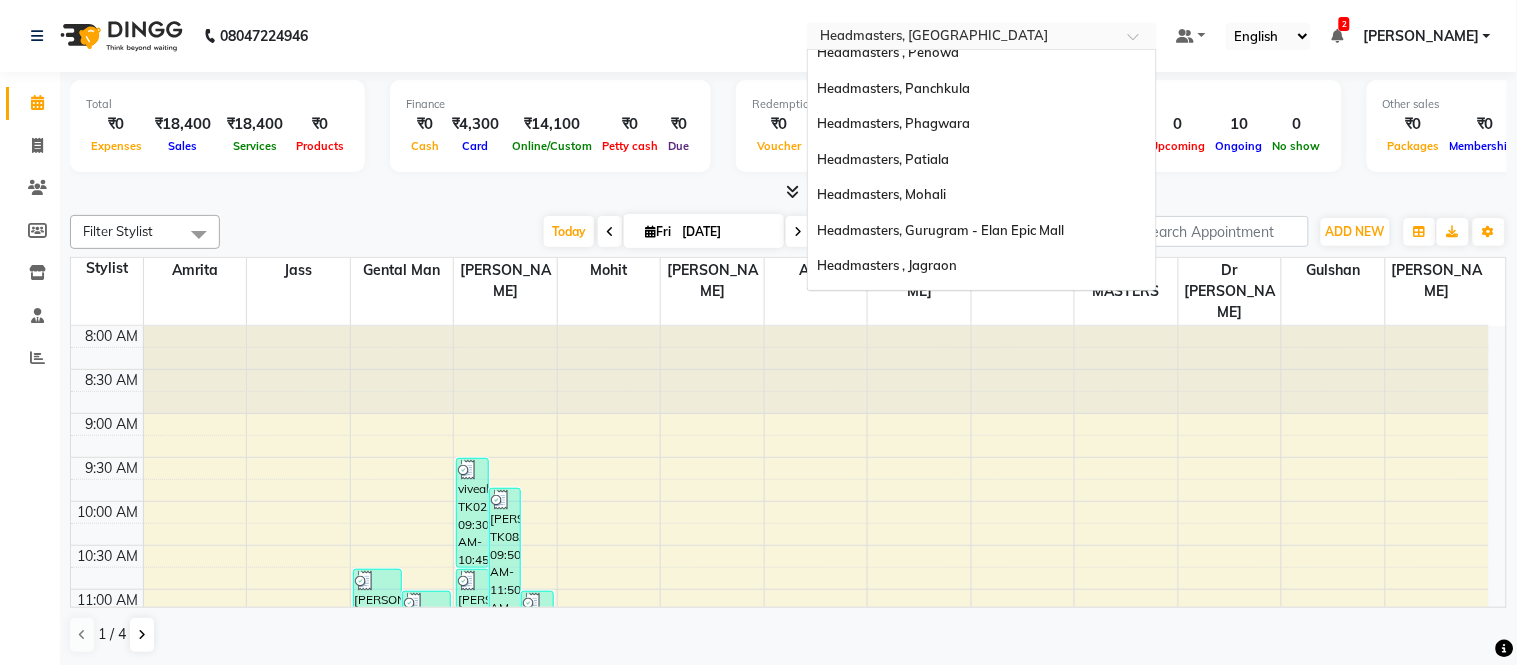 scroll, scrollTop: 32, scrollLeft: 0, axis: vertical 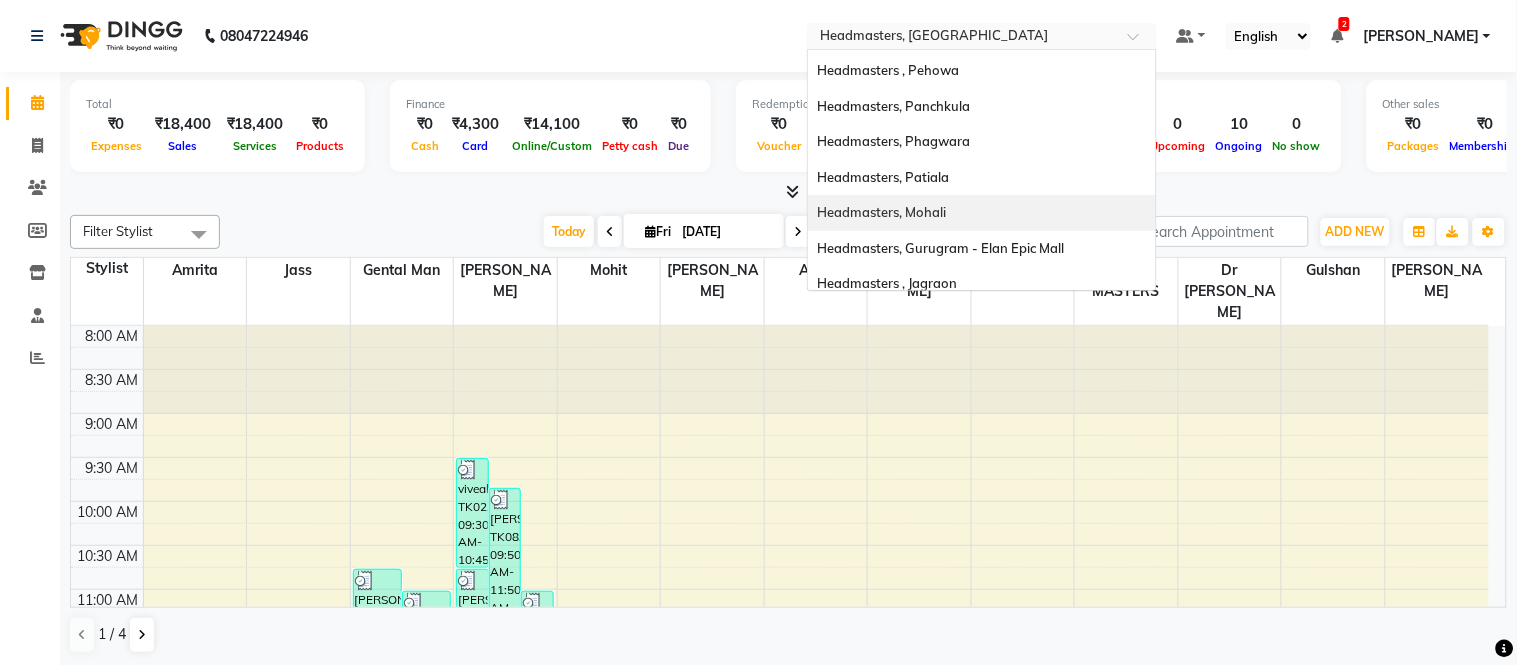 click on "Headmasters, Mohali" at bounding box center [882, 212] 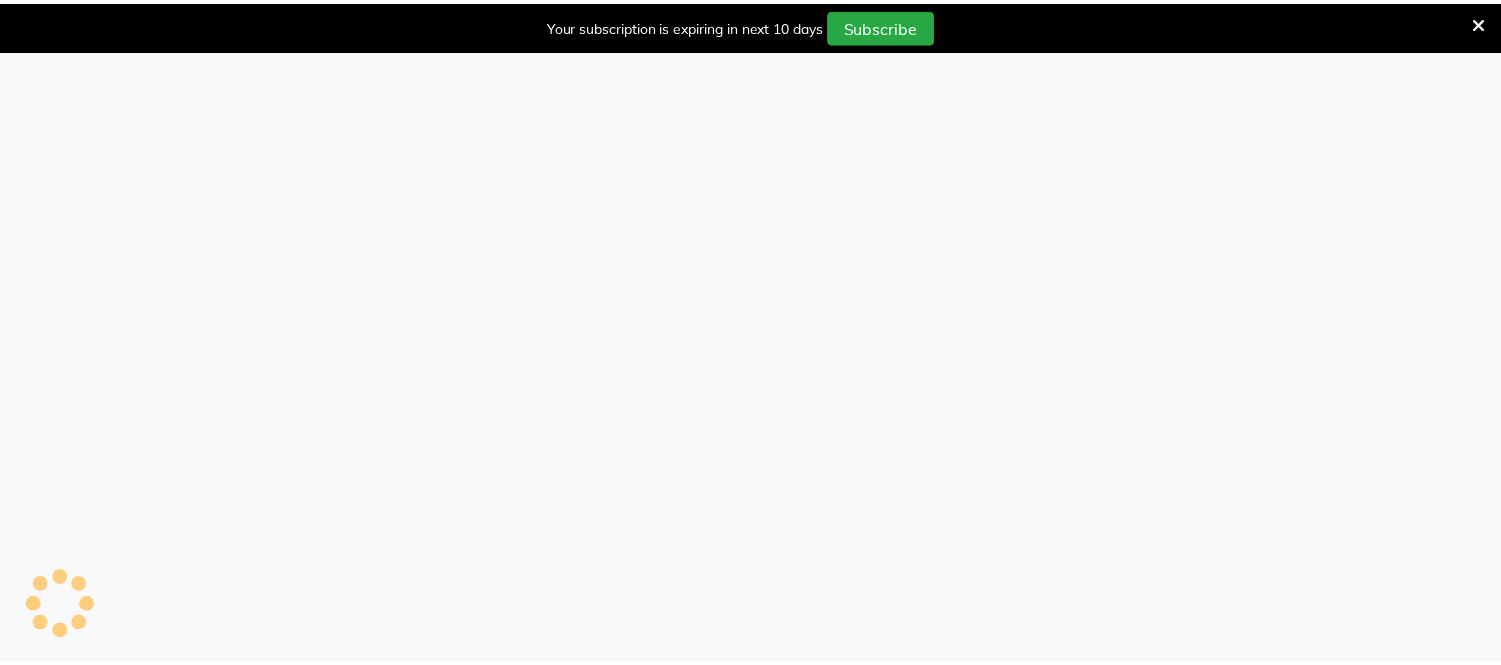 scroll, scrollTop: 0, scrollLeft: 0, axis: both 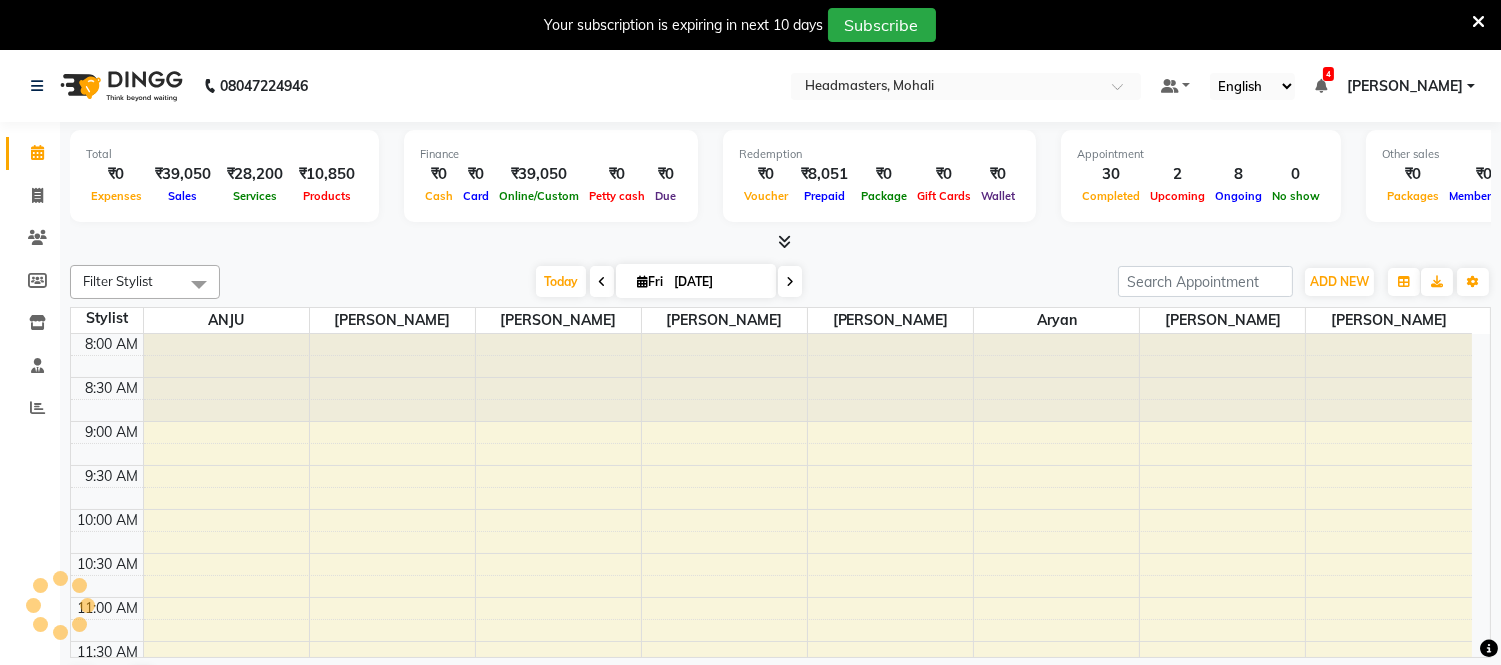 select on "en" 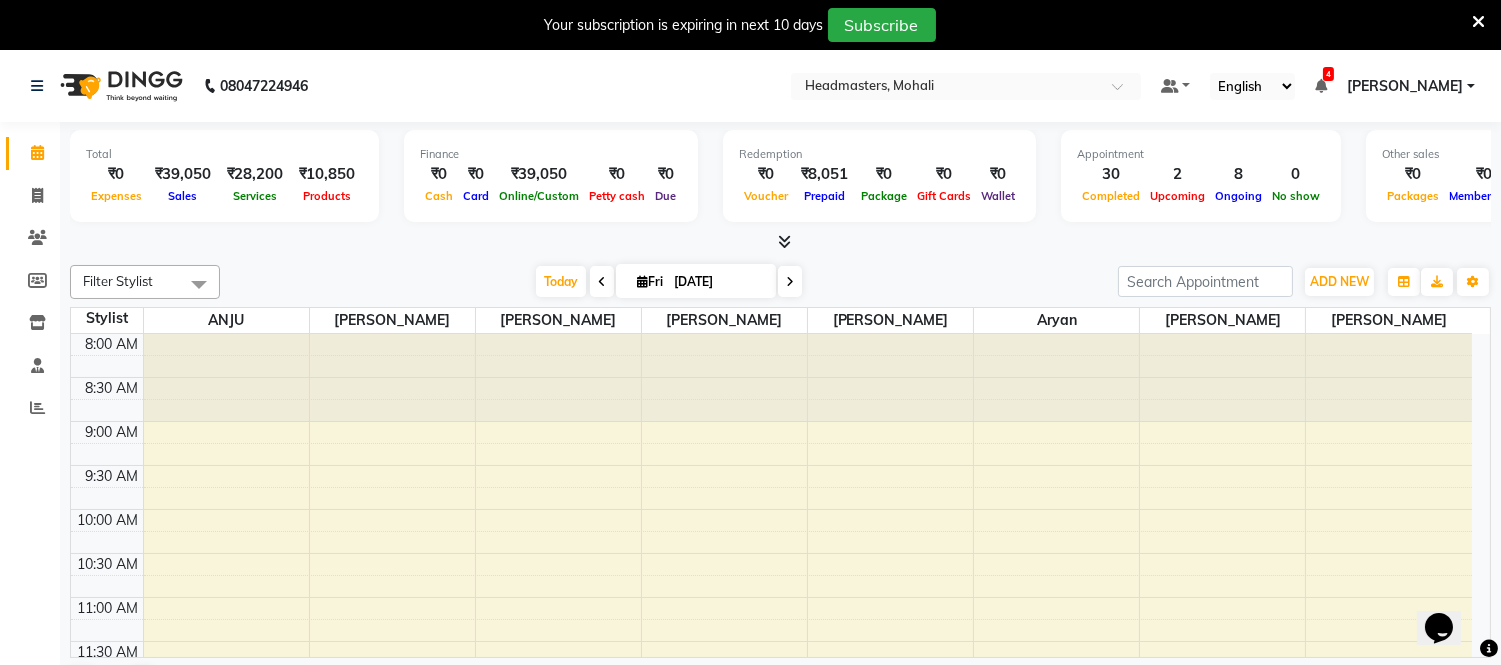 scroll, scrollTop: 0, scrollLeft: 0, axis: both 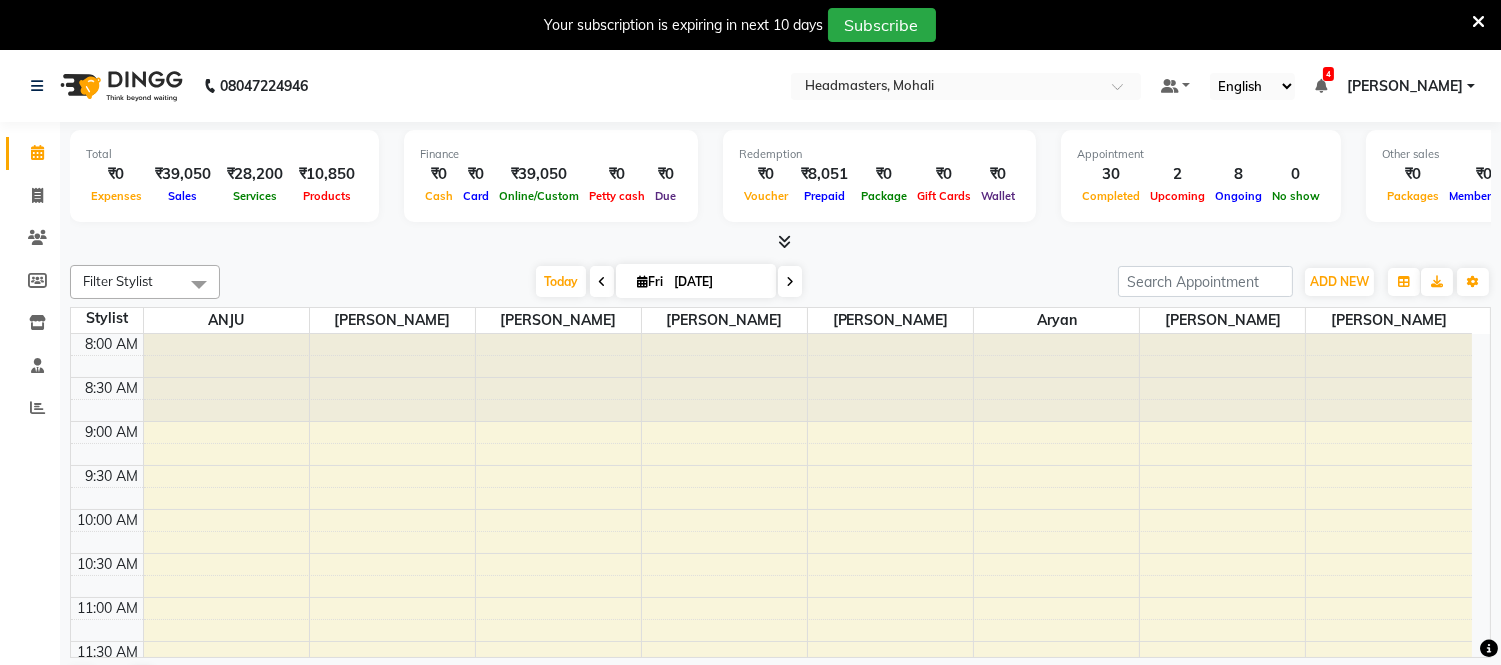click at bounding box center [1478, 22] 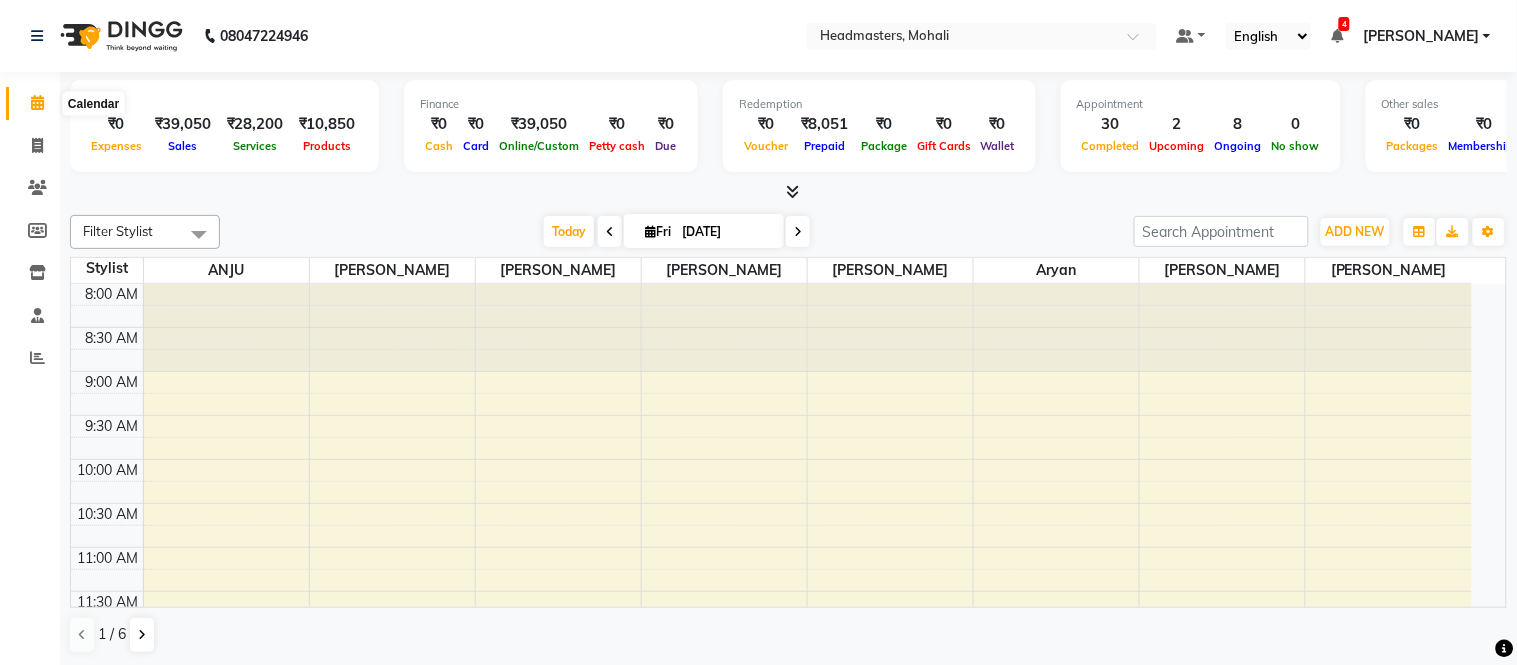 click 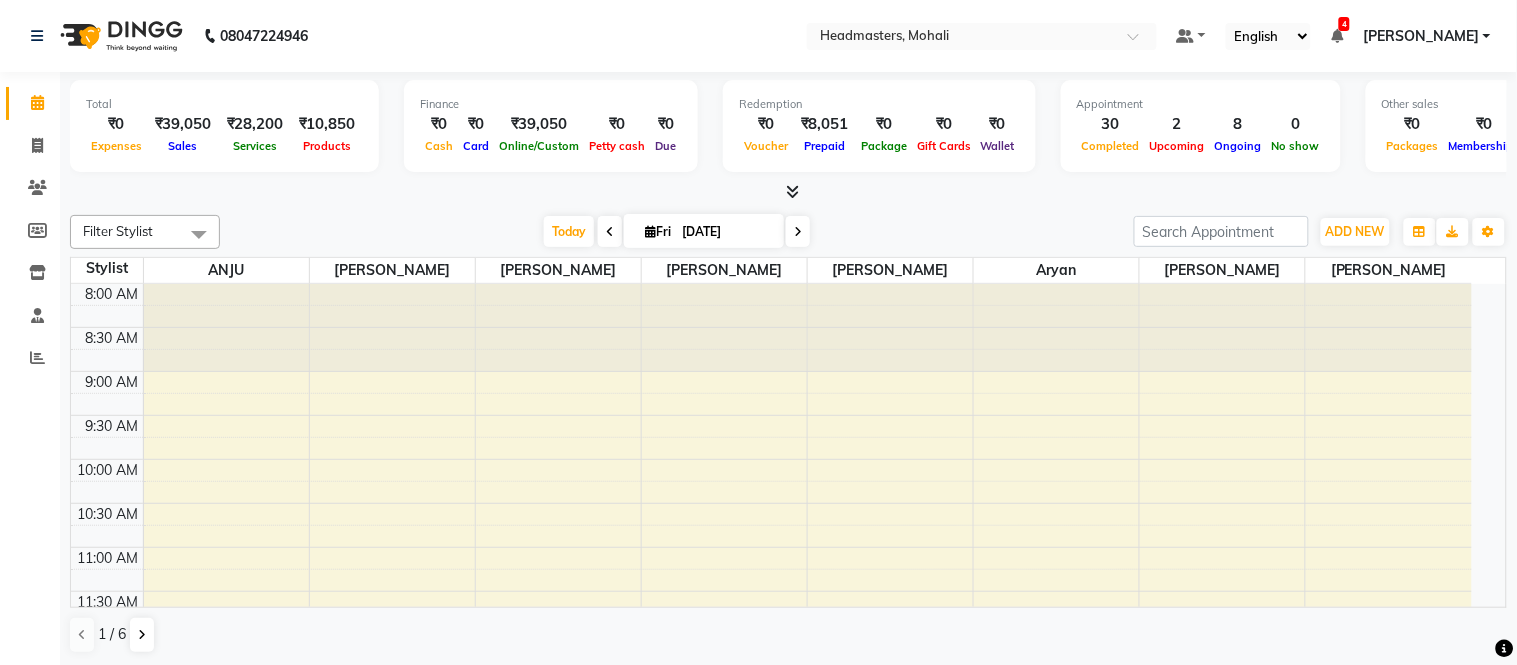 click on "Default Panel My Panel English ENGLISH Español العربية मराठी हिंदी ગુજરાતી தமிழ் 中文 4 Notifications nothing to show Ajay Kumar Manage Profile Change Password Sign out  Version:3.15.4" at bounding box center (982, 36) 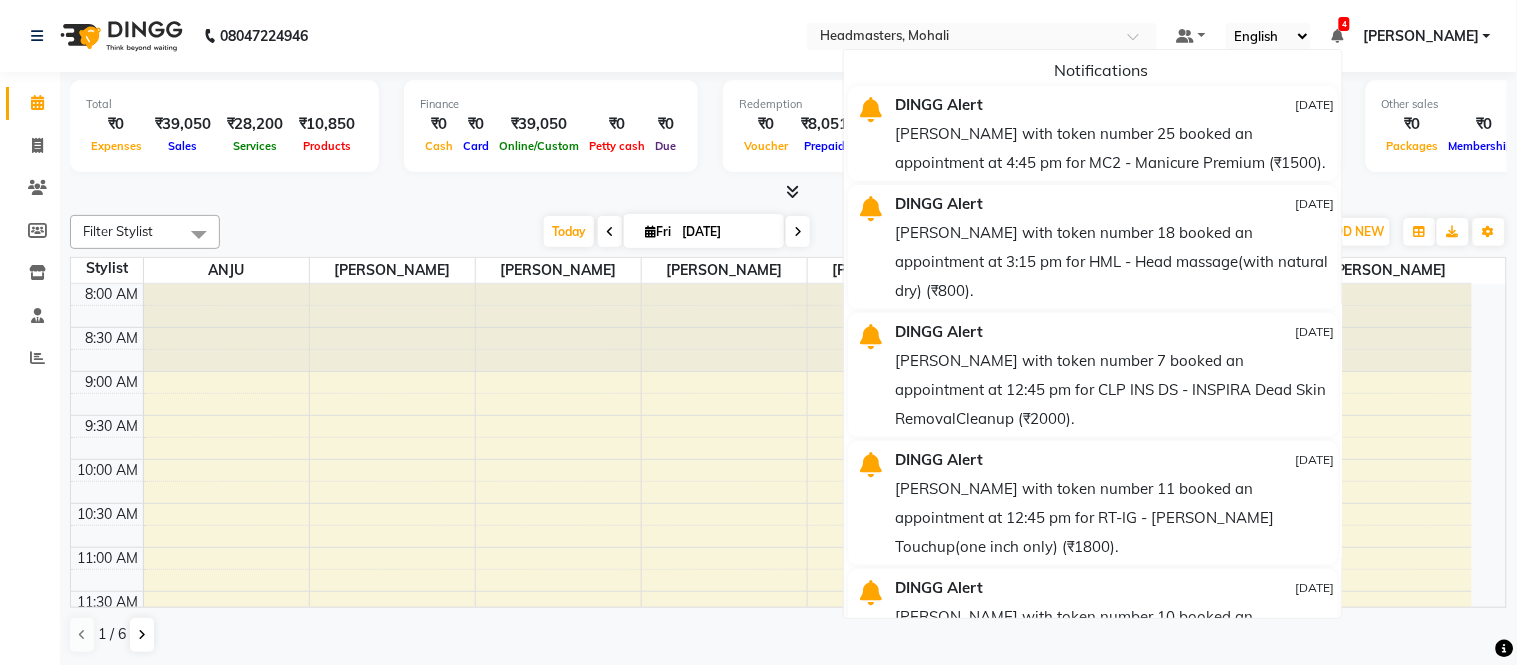 click on "08047224946 Select Location × Headmasters, Mohali Default Panel My Panel English ENGLISH Español العربية मराठी हिंदी ગુજરાતી தமிழ் 中文 4 Notifications  DINGG Alert   11-07-2025   SUKHMAN with token number 25 booked an appointment at 4:45 pm for MC2 - Manicure Premium (₹1500).   DINGG Alert   11-07-2025   Prabhleen with token number 18 booked an appointment at 3:15 pm for HML - Head massage(with natural dry) (₹800).   DINGG Alert   11-07-2025   Pintu with token number 7 booked an appointment at 12:45 pm for CLP INS DS  - INSPIRA Dead Skin RemovalCleanup (₹2000).   DINGG Alert   11-07-2025   kamal with token number 11 booked an appointment at 12:45 pm for RT-IG - Igora Root Touchup(one inch only) (₹1800).   DINGG Alert   10-07-2025   puneet with token number 10 booked an appointment at 1:45 pm for PC1 - Pedicures Classic (₹1200).   DINGG Alert   10-07-2025   DINGG Alert   09-07-2025   DINGG Alert   09-07-2025   DINGG Alert   09-07-2025  Sign out" 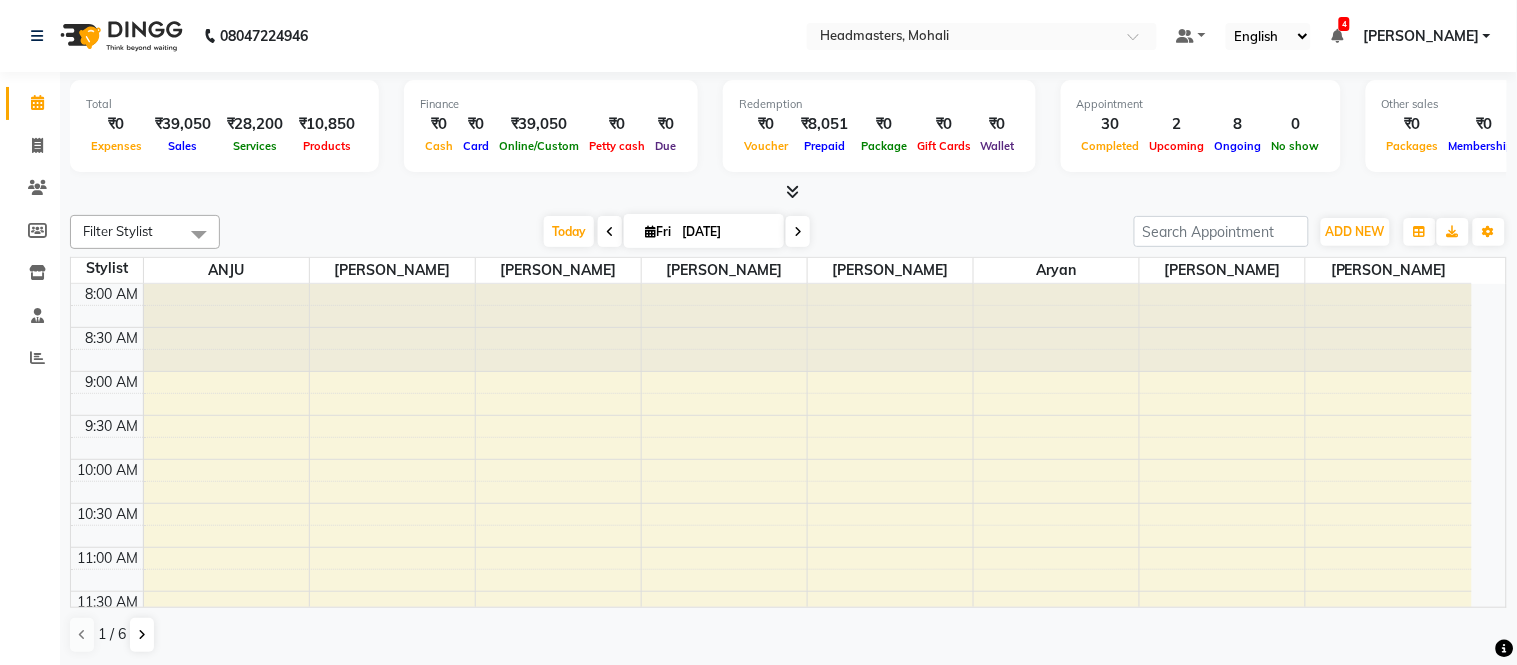 click on "Default Panel My Panel English ENGLISH Español العربية मराठी हिंदी ગુજરાતી தமிழ் 中文 4 Notifications  DINGG Alert   11-07-2025   SUKHMAN with token number 25 booked an appointment at 4:45 pm for MC2 - Manicure Premium (₹1500).   DINGG Alert   11-07-2025   Prabhleen with token number 18 booked an appointment at 3:15 pm for HML - Head massage(with natural dry) (₹800).   DINGG Alert   11-07-2025   Pintu with token number 7 booked an appointment at 12:45 pm for CLP INS DS  - INSPIRA Dead Skin RemovalCleanup (₹2000).   DINGG Alert   11-07-2025   kamal with token number 11 booked an appointment at 12:45 pm for RT-IG - Igora Root Touchup(one inch only) (₹1800).   DINGG Alert   10-07-2025   puneet with token number 10 booked an appointment at 1:45 pm for PC1 - Pedicures Classic (₹1200).   DINGG Alert   10-07-2025   vibha with token number 5 booked an appointment at 12:45 pm for PC1 - Pedicures Classic (₹1200).   DINGG Alert   09-07-2025   DINGG Alert" at bounding box center [982, 36] 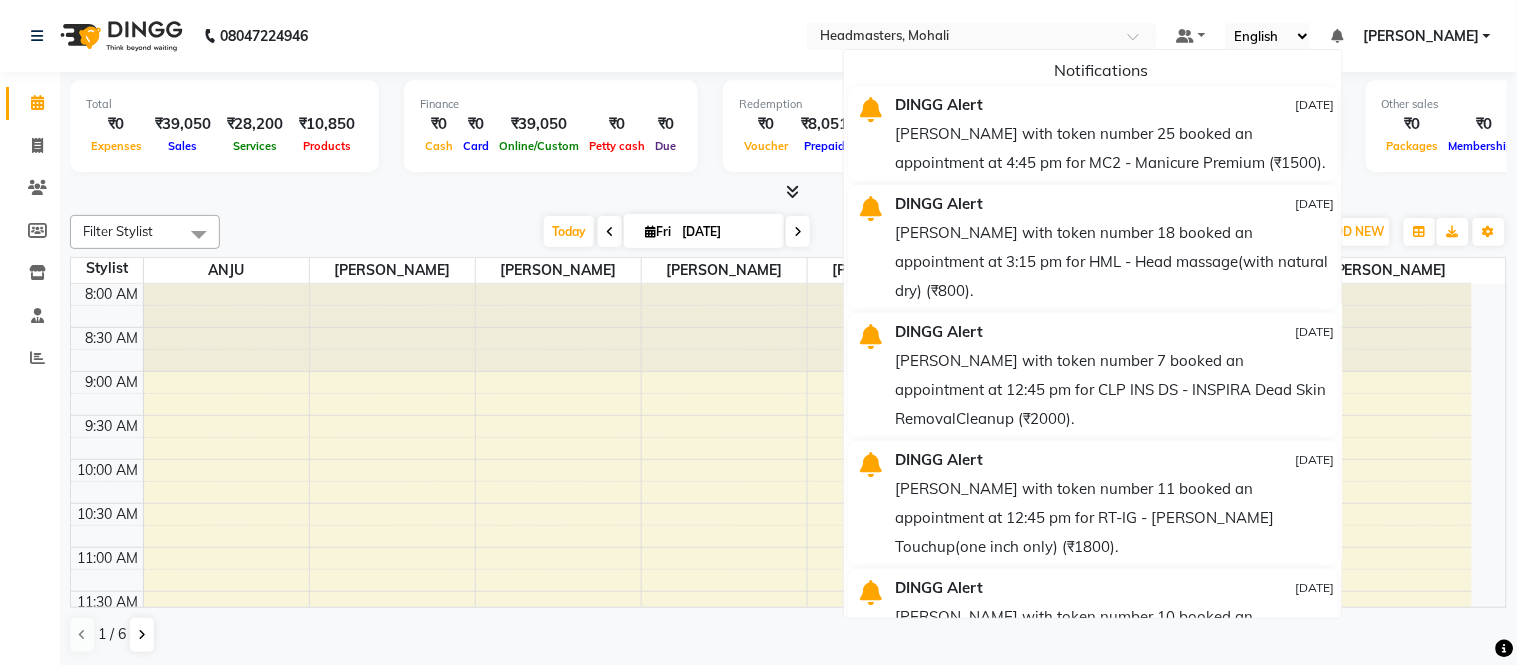 click on "08047224946 Select Location × Headmasters, Mohali Default Panel My Panel English ENGLISH Español العربية मराठी हिंदी ગુજરાતી தமிழ் 中文 Notifications  DINGG Alert   11-07-2025   SUKHMAN with token number 25 booked an appointment at 4:45 pm for MC2 - Manicure Premium (₹1500).   DINGG Alert   11-07-2025   Prabhleen with token number 18 booked an appointment at 3:15 pm for HML - Head massage(with natural dry) (₹800).   DINGG Alert   11-07-2025   Pintu with token number 7 booked an appointment at 12:45 pm for CLP INS DS  - INSPIRA Dead Skin RemovalCleanup (₹2000).   DINGG Alert   11-07-2025   kamal with token number 11 booked an appointment at 12:45 pm for RT-IG - Igora Root Touchup(one inch only) (₹1800).   DINGG Alert   10-07-2025   puneet with token number 10 booked an appointment at 1:45 pm for PC1 - Pedicures Classic (₹1200).   DINGG Alert   10-07-2025   DINGG Alert   09-07-2025   DINGG Alert   09-07-2025   DINGG Alert   09-07-2025  Ajay Kumar" 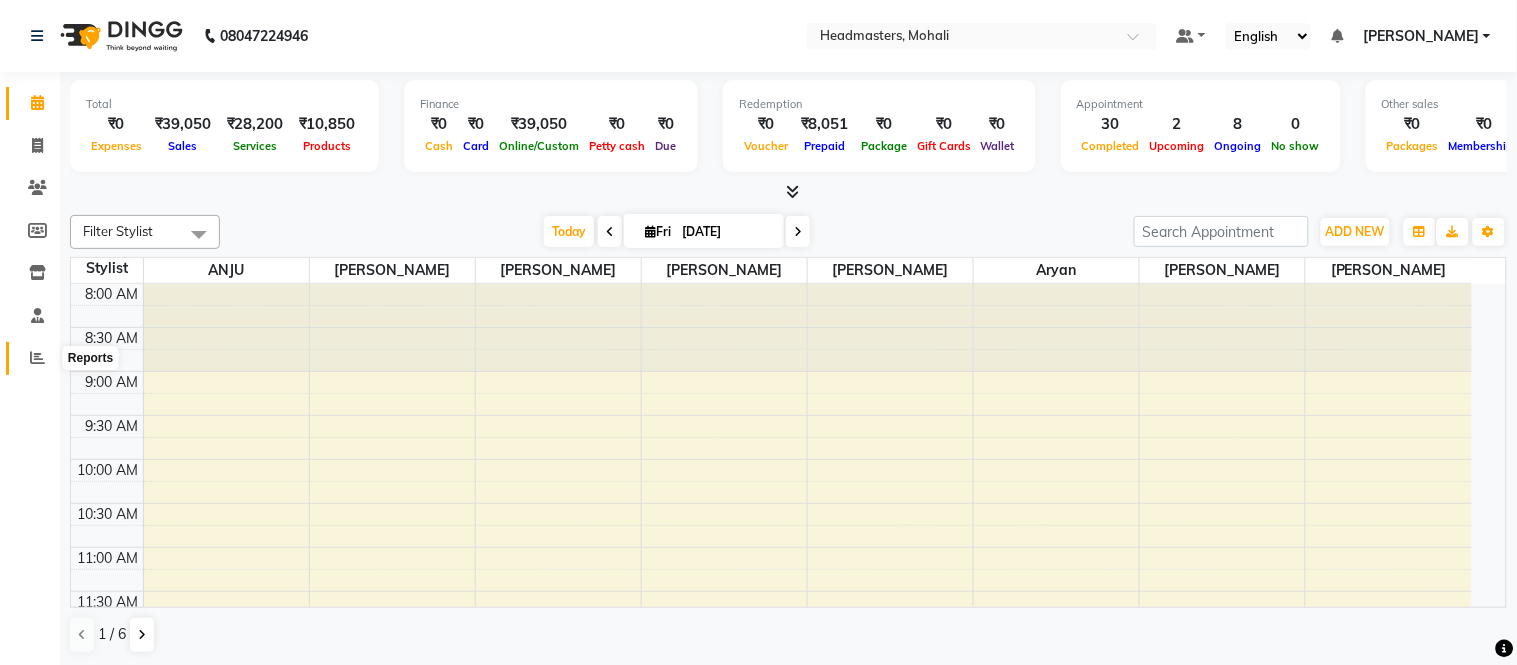 click 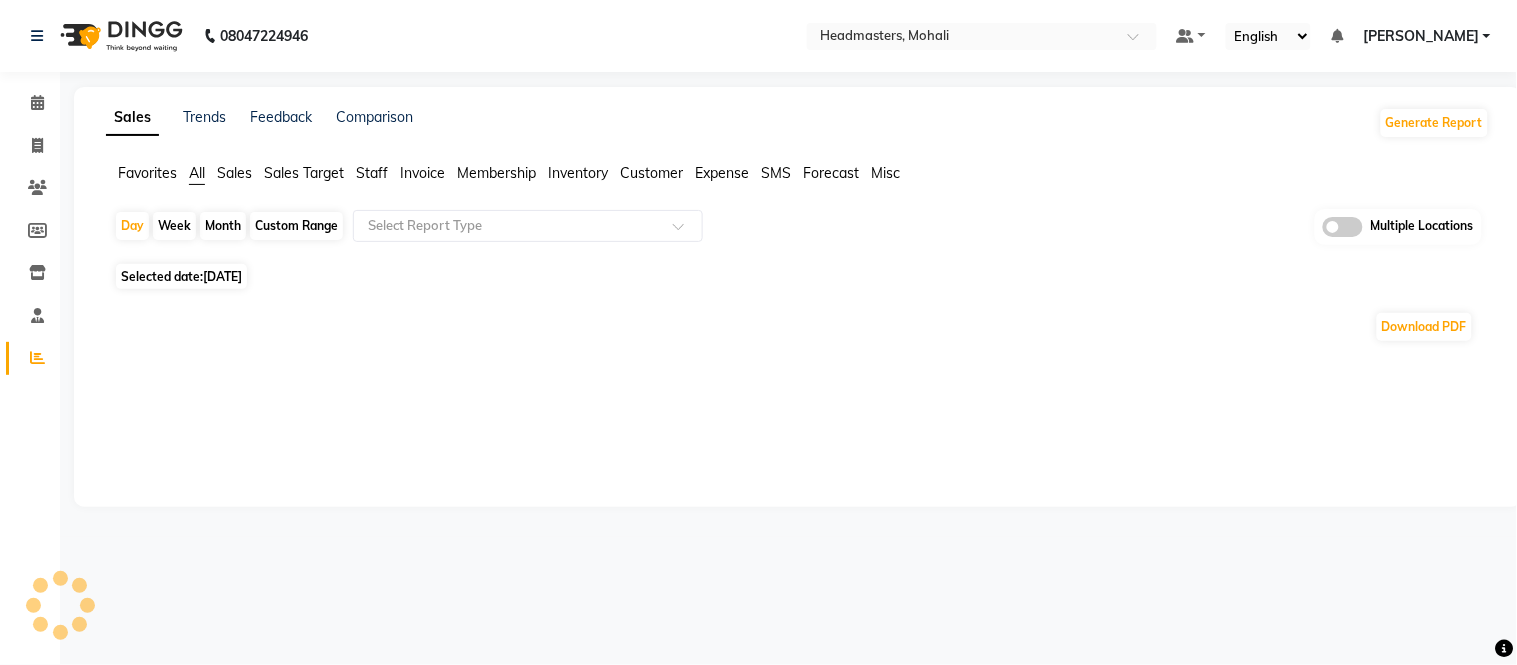 click on "Favorites" 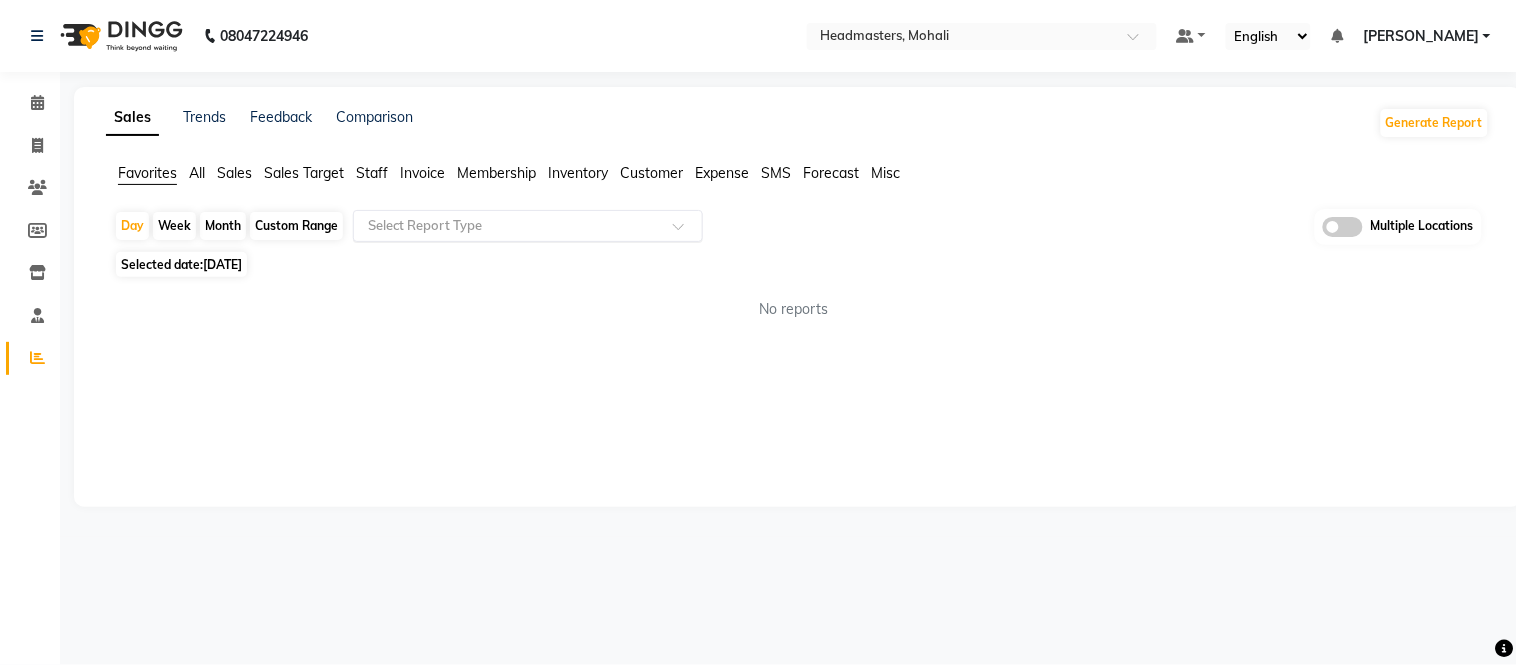 click 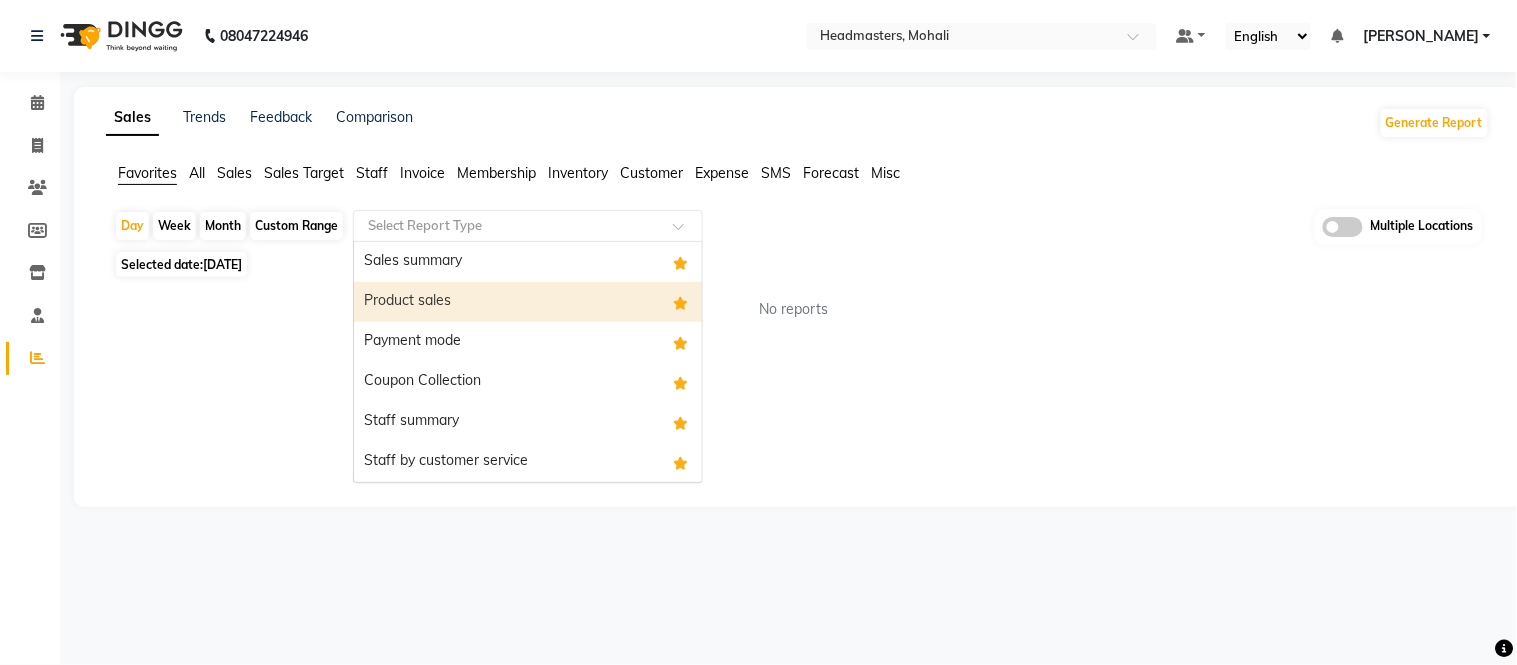 click on "Product sales" at bounding box center (528, 302) 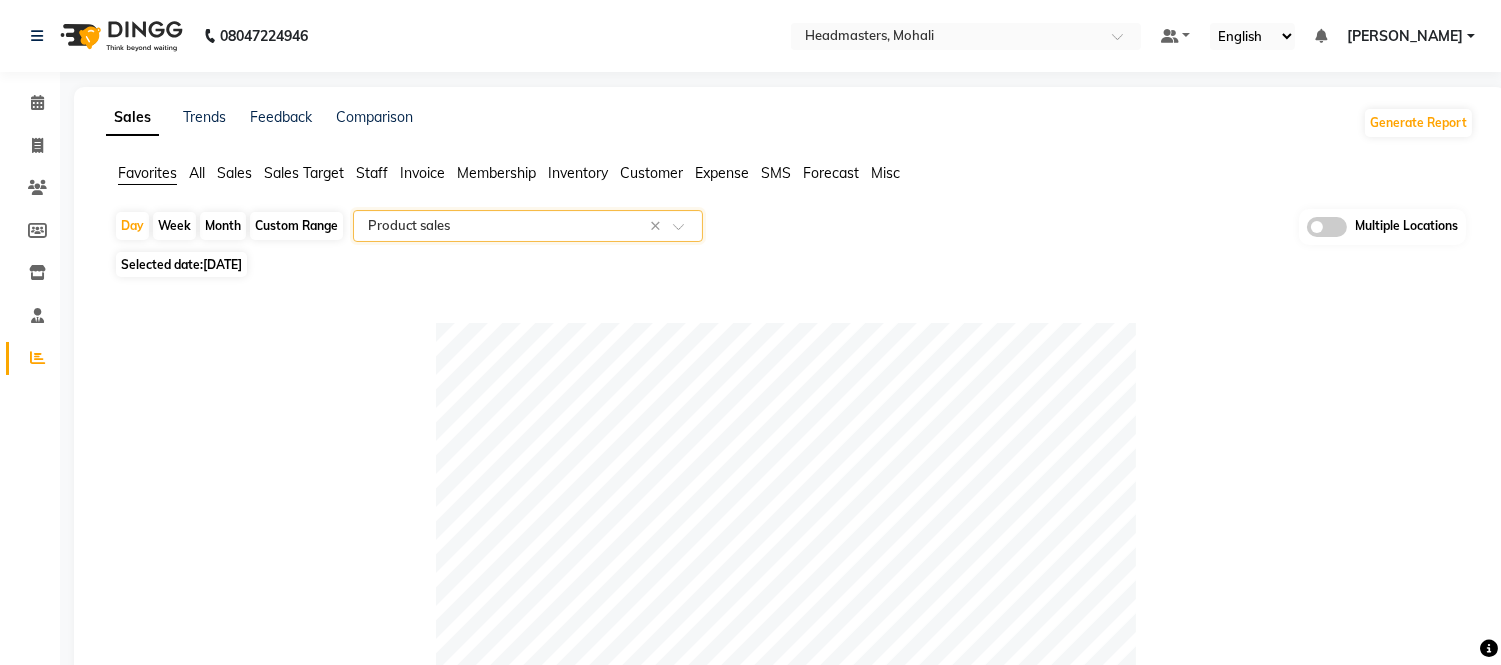 click on "Month" 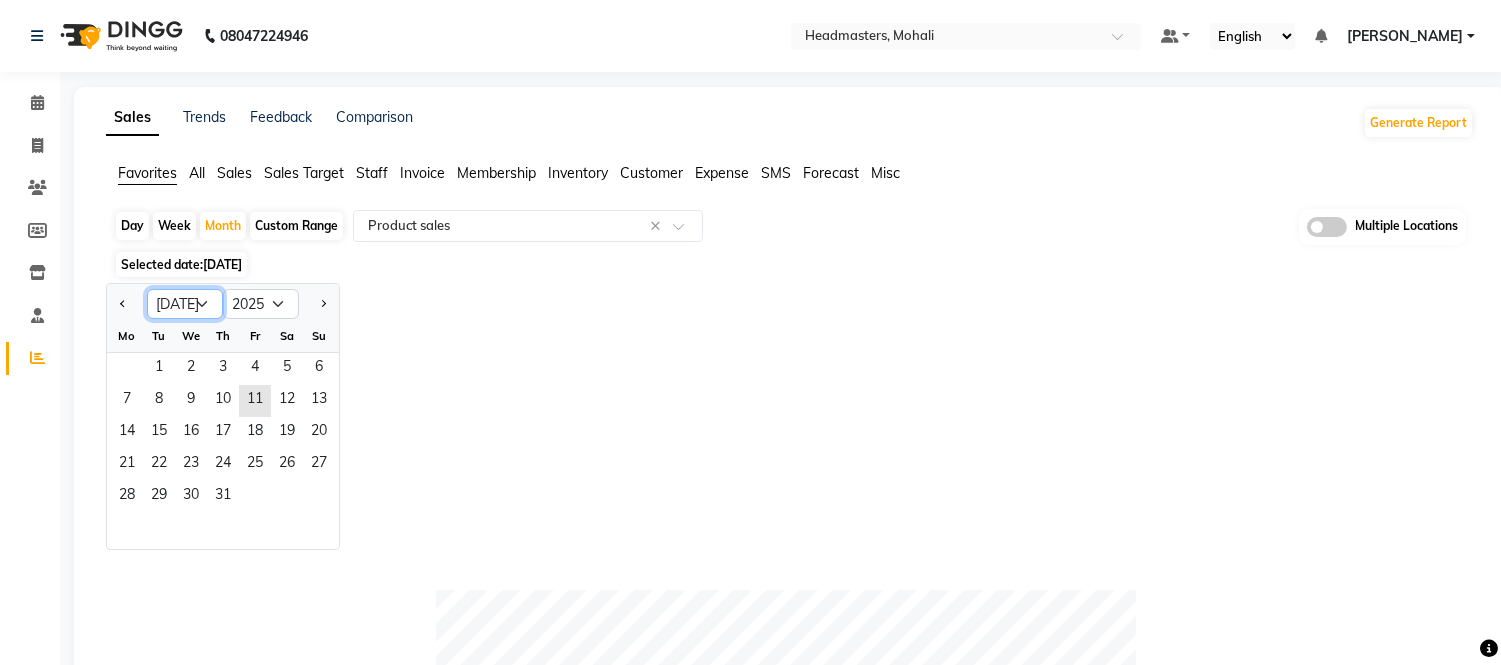 click on "Jan Feb Mar Apr May Jun Jul Aug Sep Oct Nov Dec" 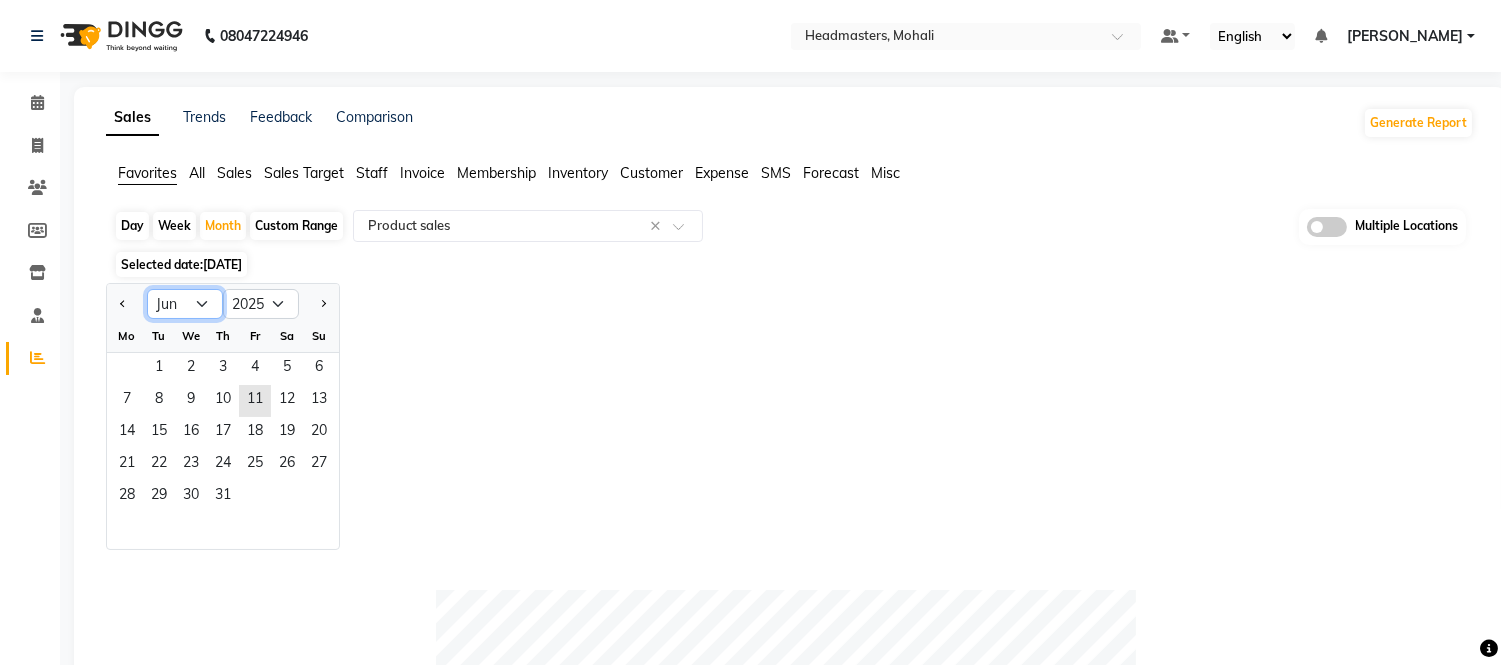click on "Jan Feb Mar Apr May Jun Jul Aug Sep Oct Nov Dec" 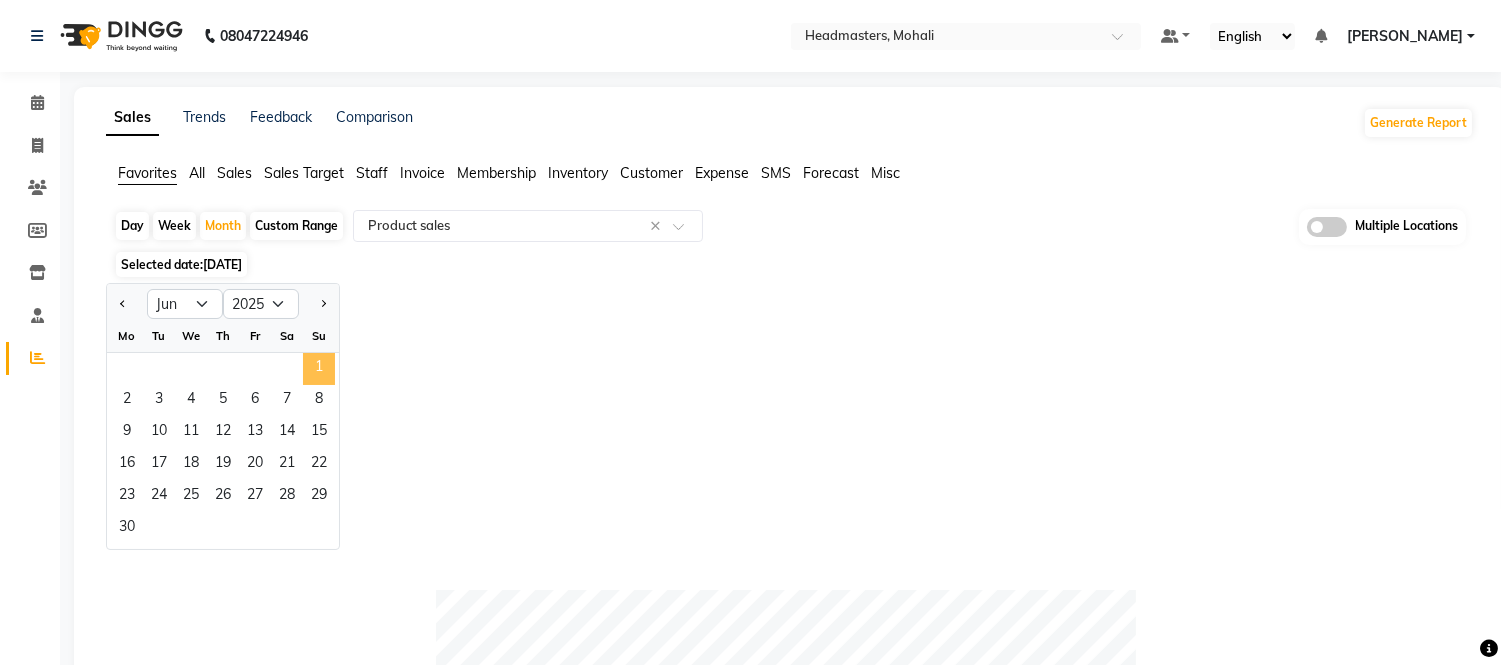 click on "1" 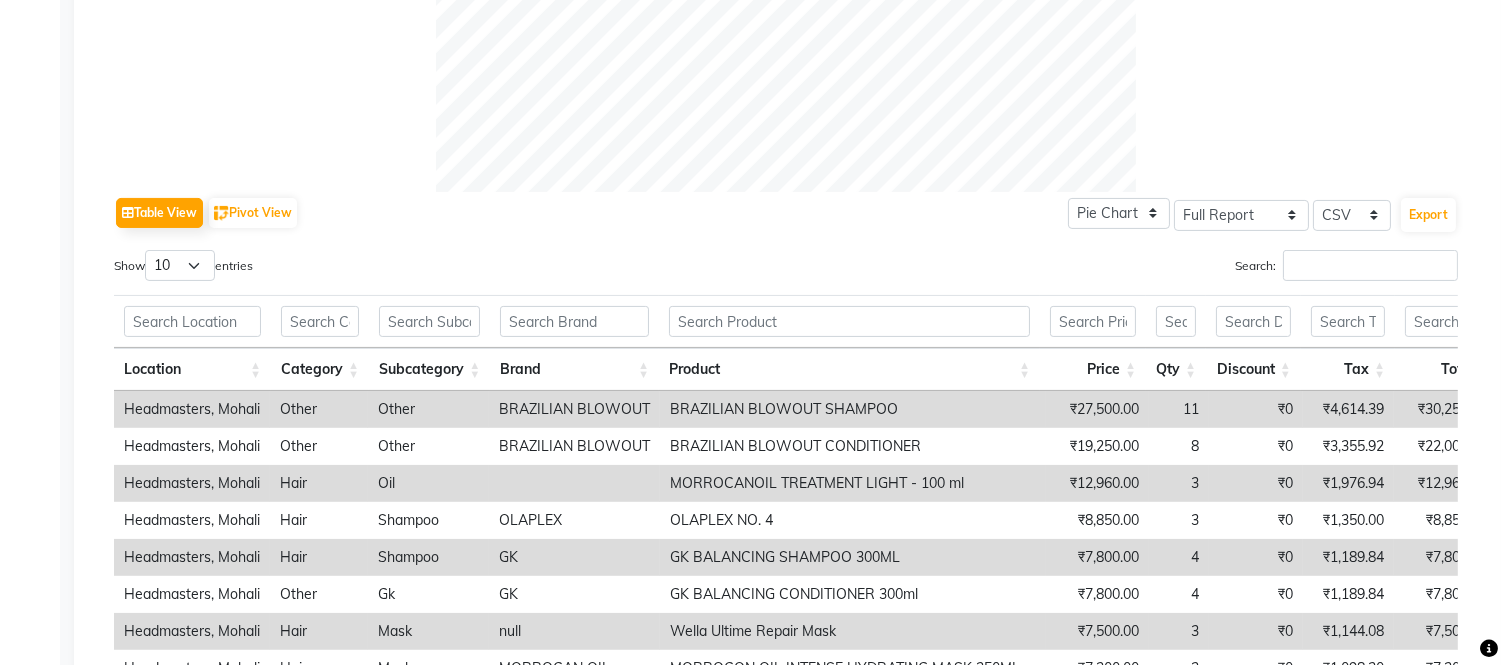 scroll, scrollTop: 1067, scrollLeft: 0, axis: vertical 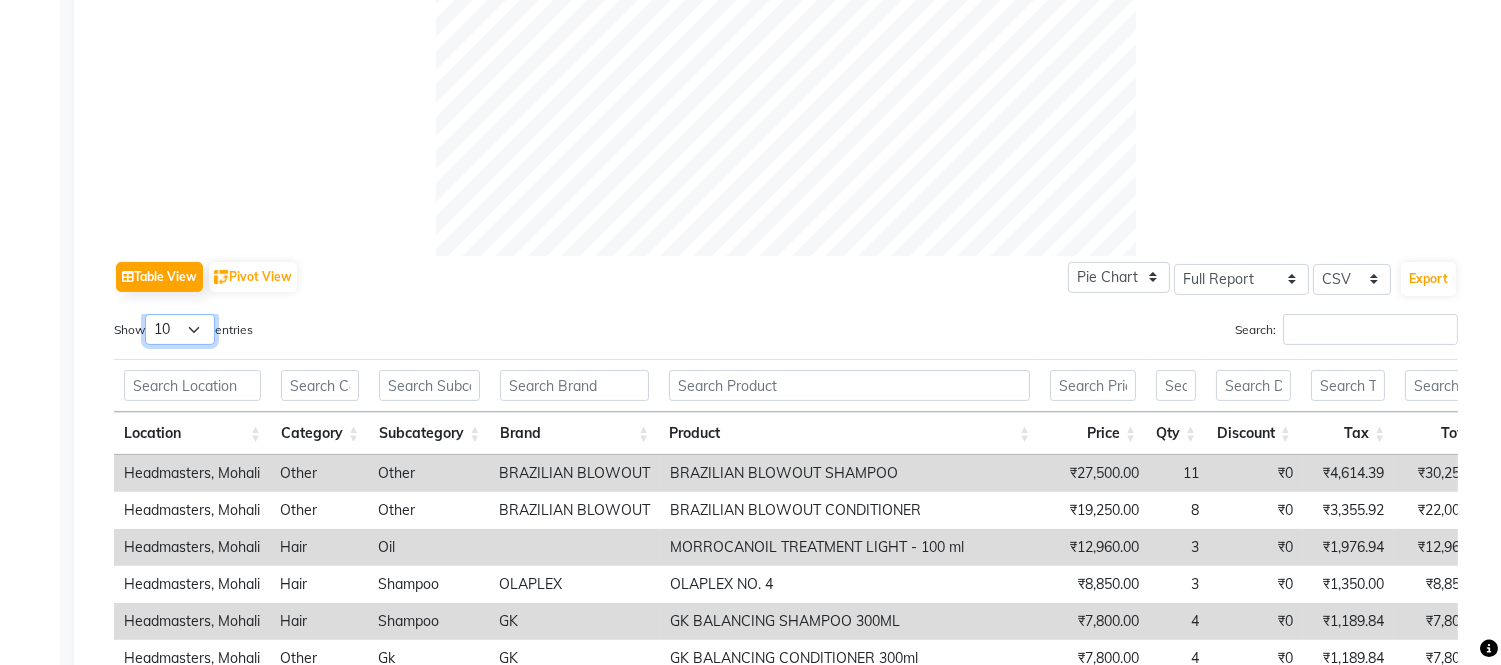 click on "10 25 50 100" at bounding box center [180, 329] 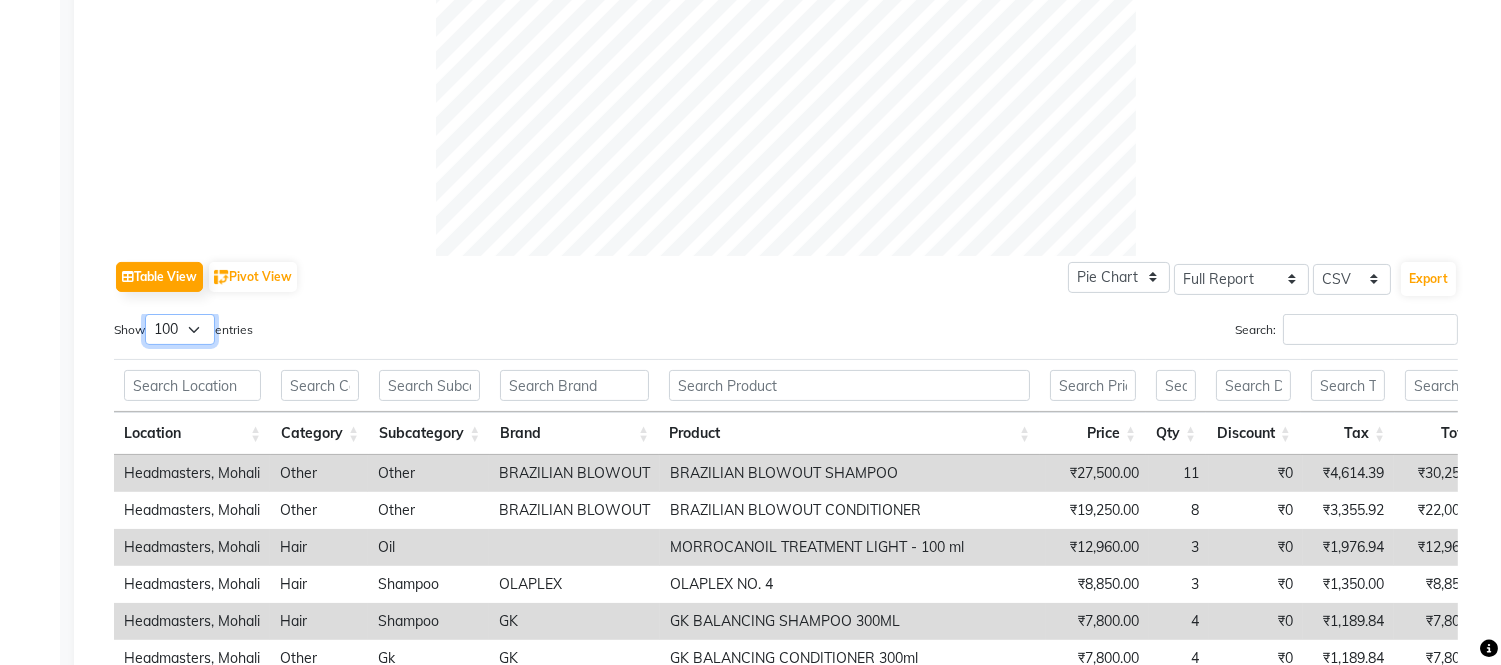 click on "10 25 50 100" at bounding box center (180, 329) 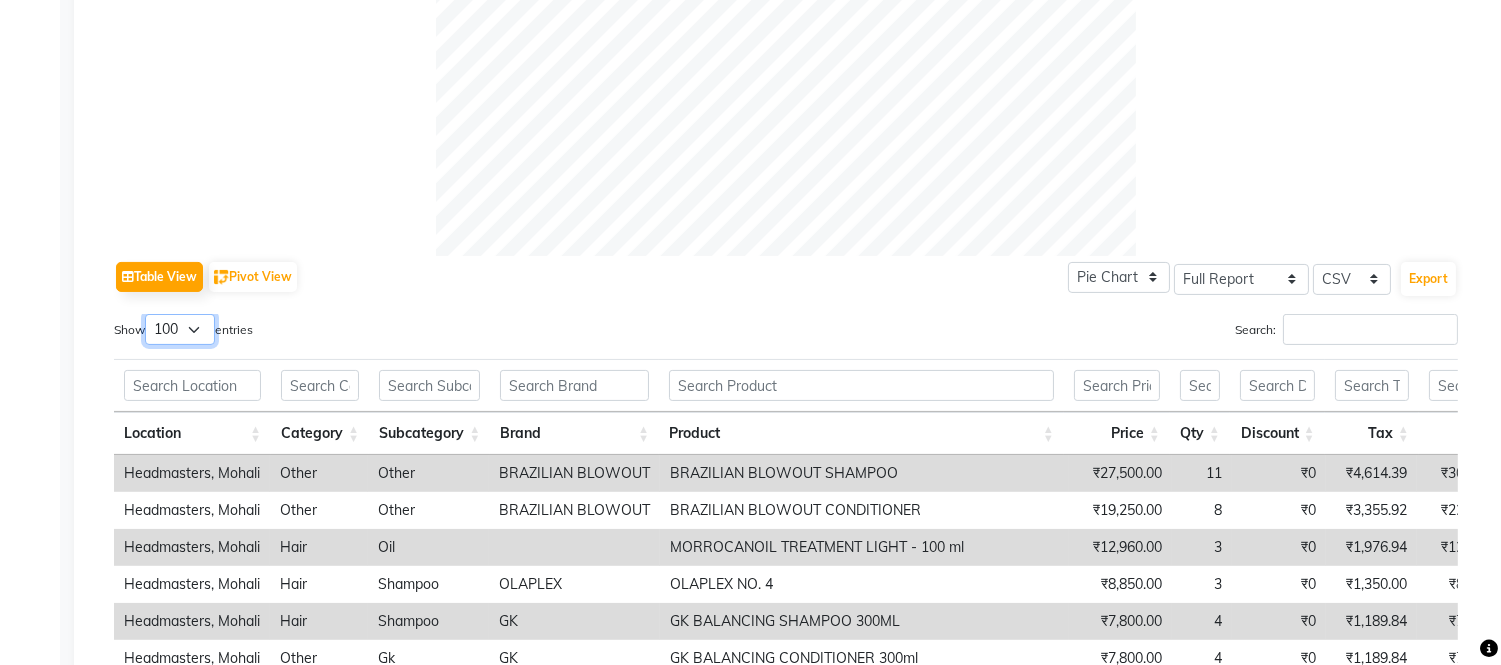 scroll, scrollTop: 1125, scrollLeft: 0, axis: vertical 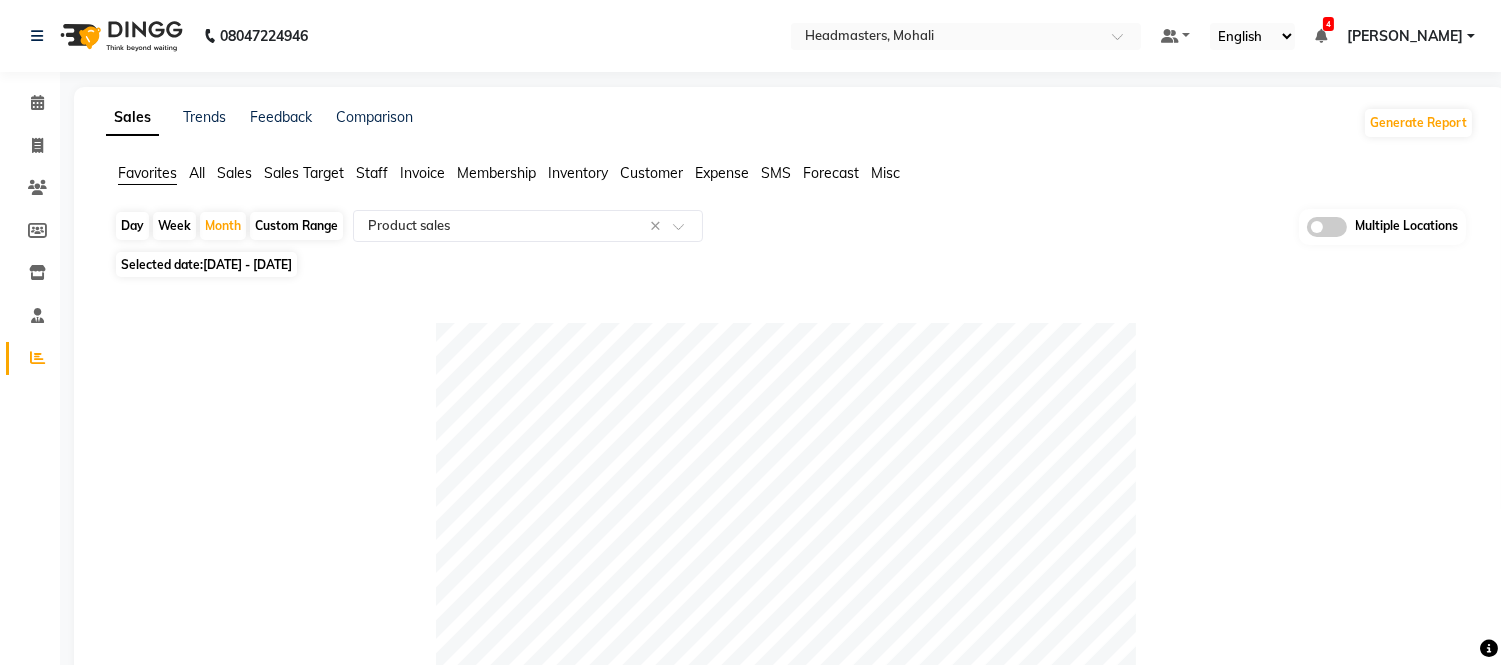 click on "Favorites" 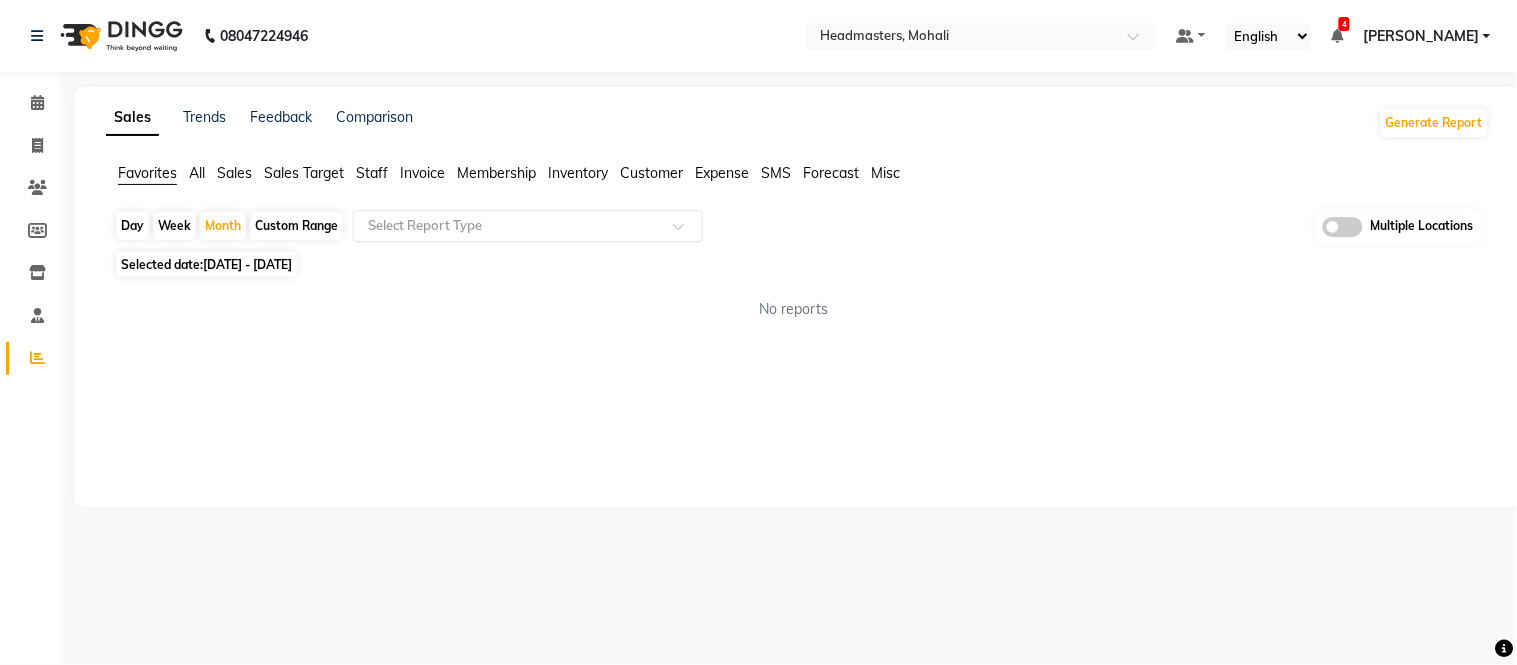 click on "Select Report Type" 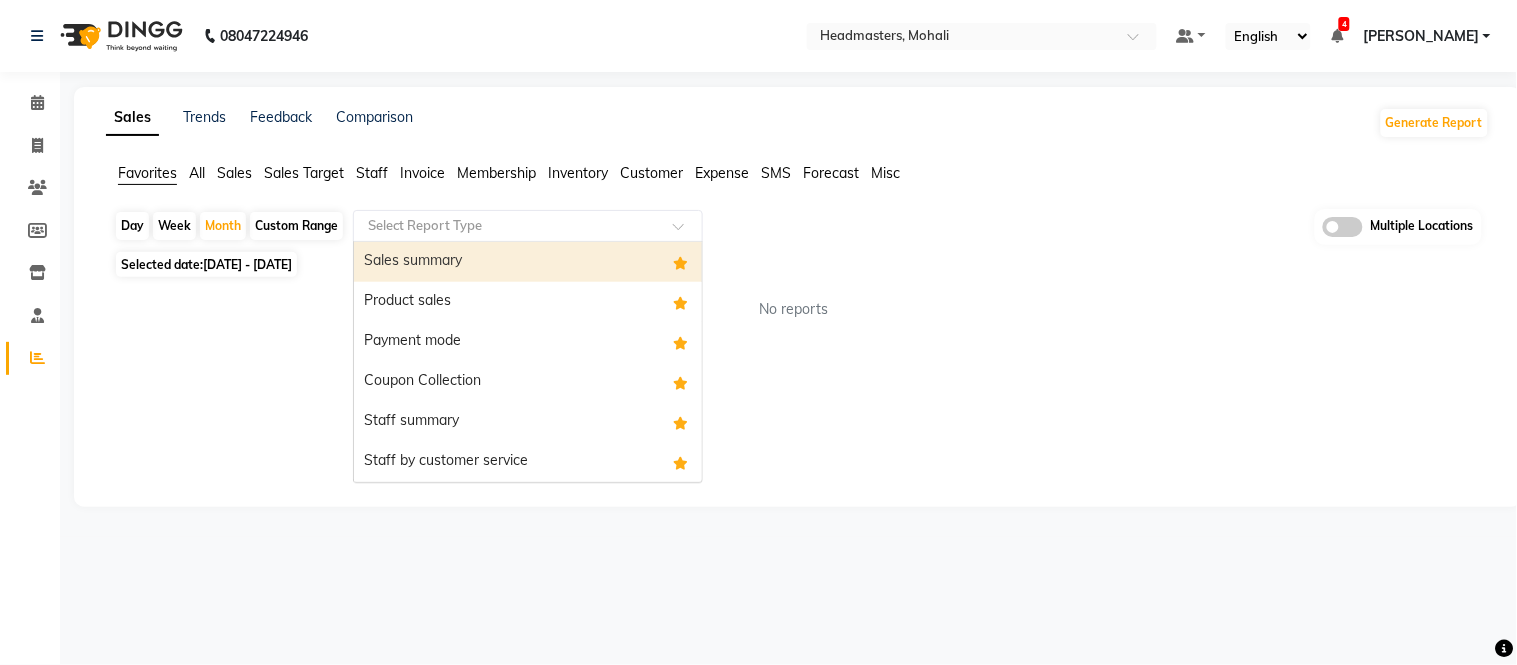 click on "Sales summary" at bounding box center [528, 262] 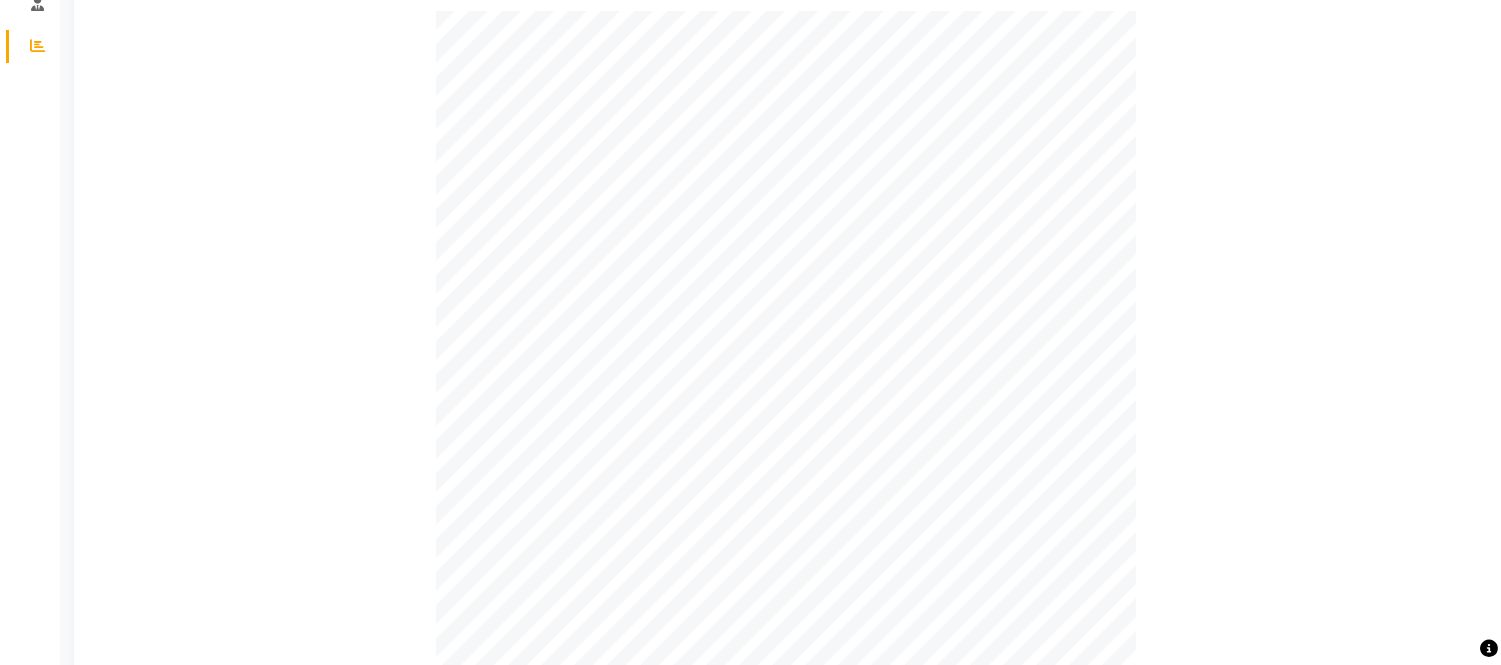 scroll, scrollTop: 0, scrollLeft: 0, axis: both 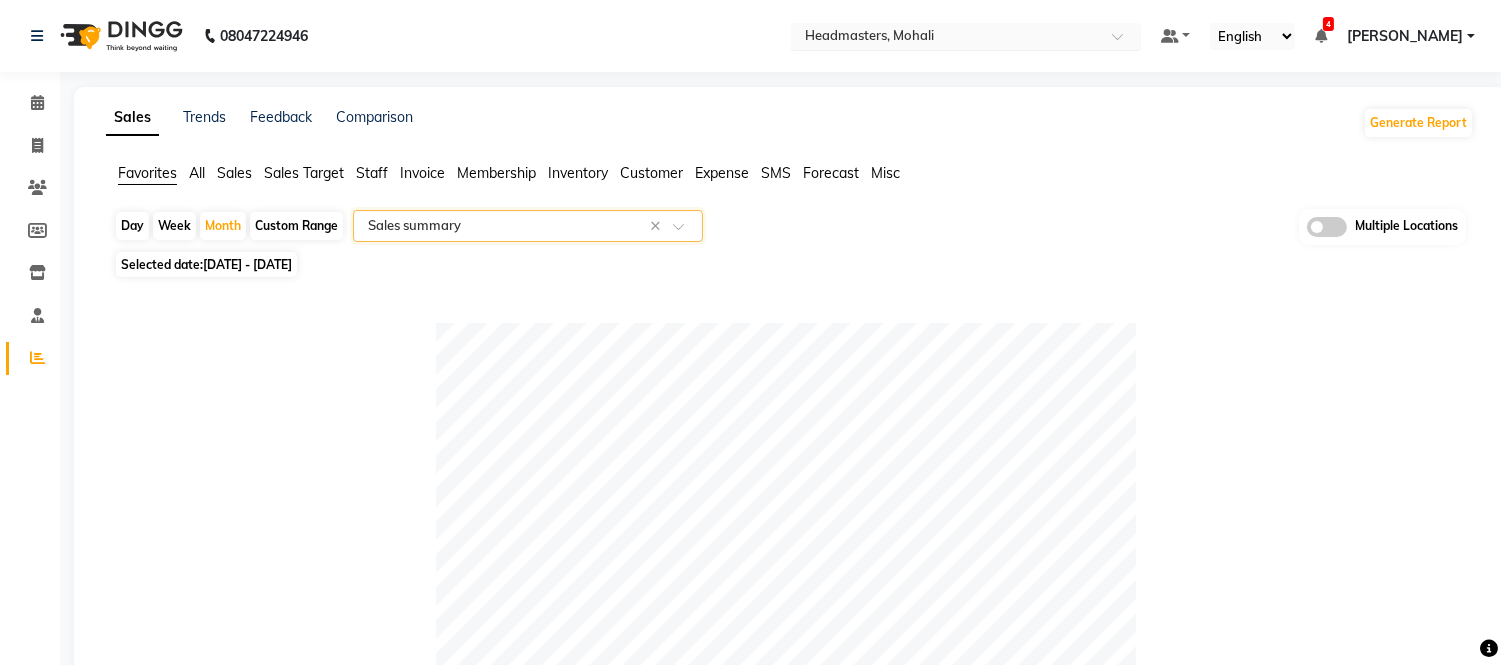 click at bounding box center [946, 38] 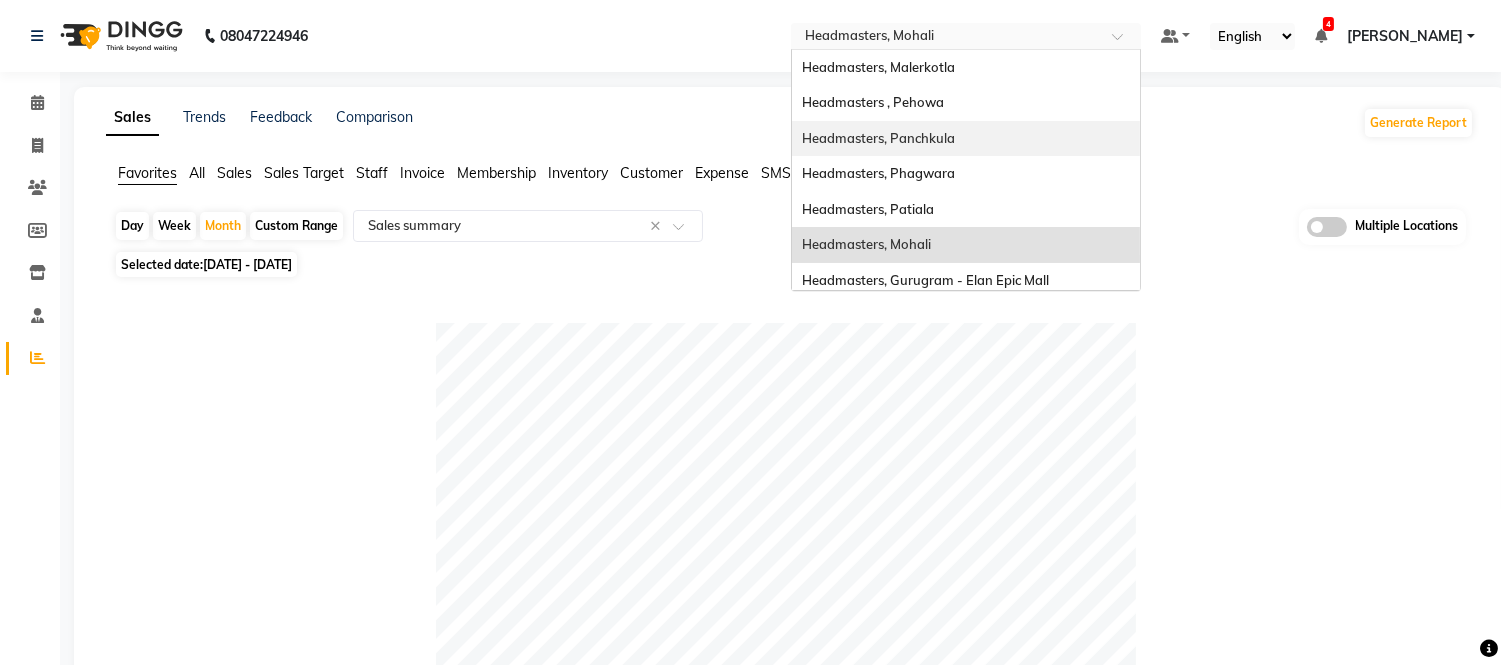 click on "Table View   Pivot View  Pie Chart Bar Chart Select Full Report Filtered Report Select CSV PDF  Export  Show  10 25 50 100  entries Search: Type Count Price Discount Non-taxable Amount Taxable Amount Tax Net Revenue Taxable Redemption Tax On Redemption Total Redemption Total Tax Total Type Count Price Discount Non-taxable Amount Taxable Amount Tax Net Revenue Taxable Redemption Tax On Redemption Total Redemption Total Tax Total Total 3450 ₹66,39,568.00 ₹28,01,377.54 ₹0 ₹30,81,443.21 ₹5,54,659.88 ₹36,36,104.26 ₹0 ₹0 ₹1,73,620.15 ₹5,54,659.88 ₹38,09,724.41 Memberships 0 ₹0 ₹0 ₹0 ₹0 ₹0 ₹0 ₹0 ₹0 ₹0 ₹0 ₹0 Gift card 0 ₹0 ₹0 ₹0 ₹0 ₹0 ₹0 ₹0 ₹0 ₹0 ₹0 ₹0 Tips 0 ₹0 ₹0 ₹0 ₹0 ₹0 ₹0 ₹0 ₹0 ₹0 ₹0 ₹0 Vouchers 0 ₹0 ₹0 ₹0 ₹0 ₹0 ₹0 ₹0 ₹0 ₹0 ₹0 ₹0 Services 3322 ₹61,64,500.00 ₹26,45,397.54 ₹0 ₹28,11,029.58 ₹5,05,985.52 ₹33,17,016.26 ₹0 ₹0 ₹1,73,620.15 ₹5,05,985.52 ₹34,90,636.41 Products 124 ₹0 3" 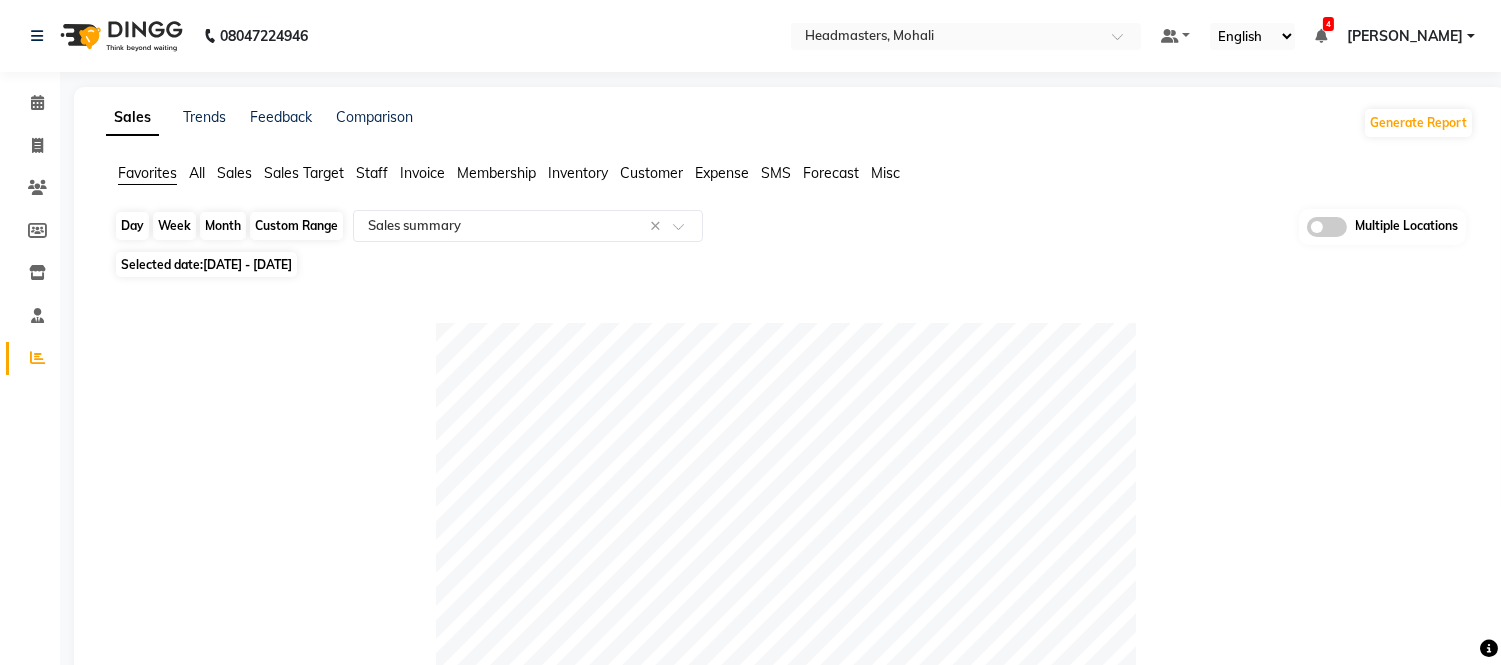 click on "Month" 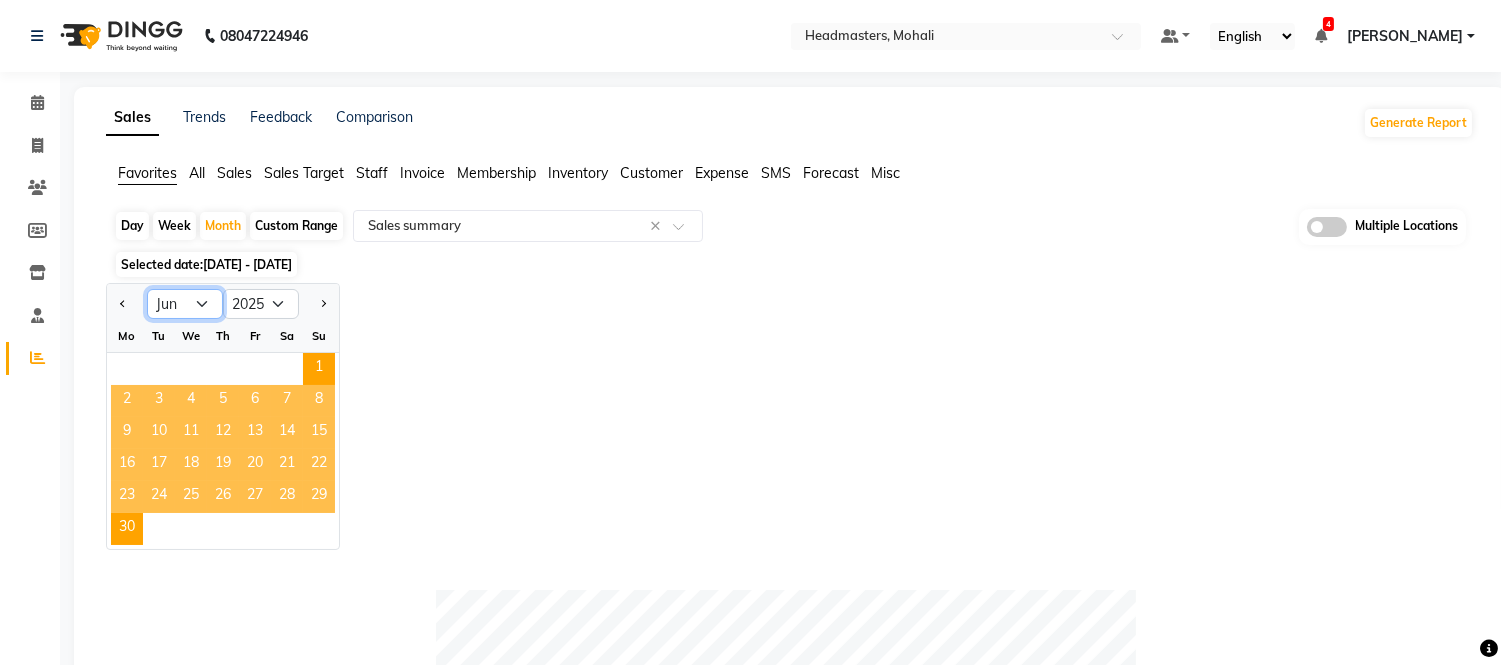 click on "Jan Feb Mar Apr May Jun Jul Aug Sep Oct Nov Dec" 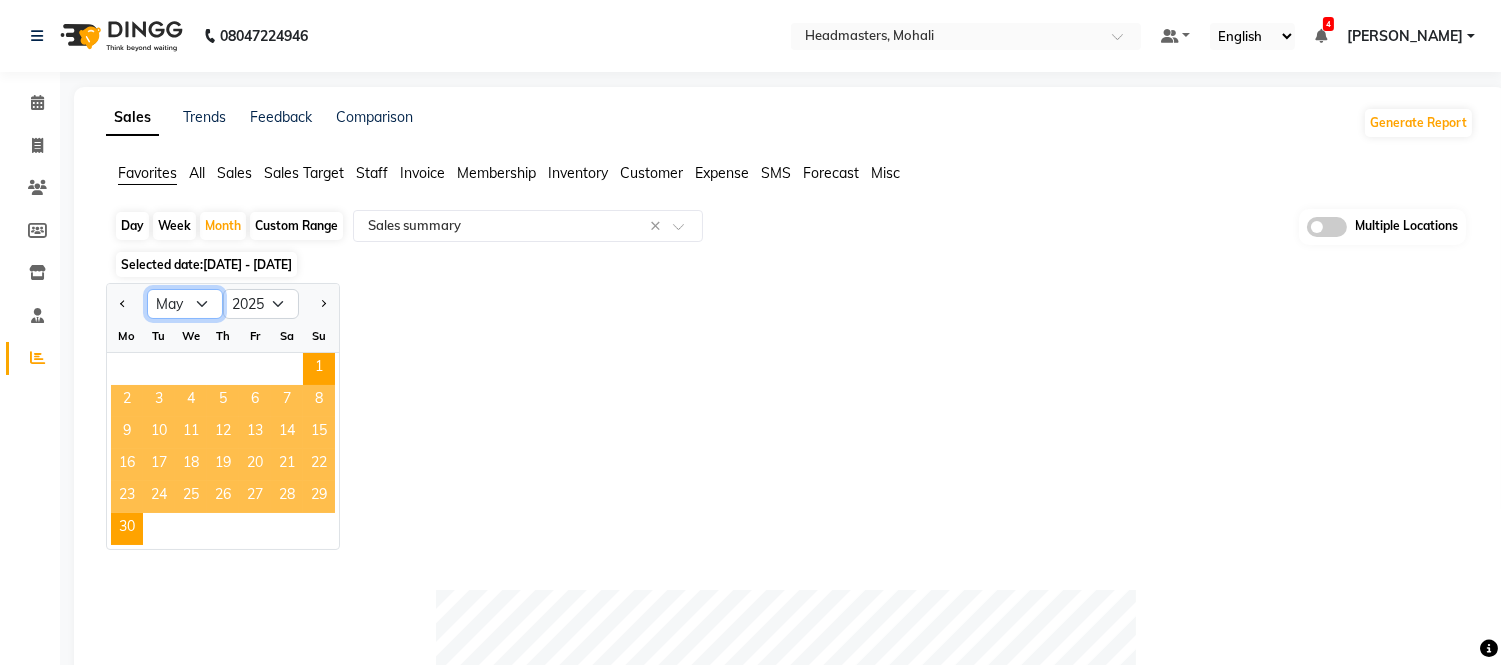 click on "Jan Feb Mar Apr May Jun Jul Aug Sep Oct Nov Dec" 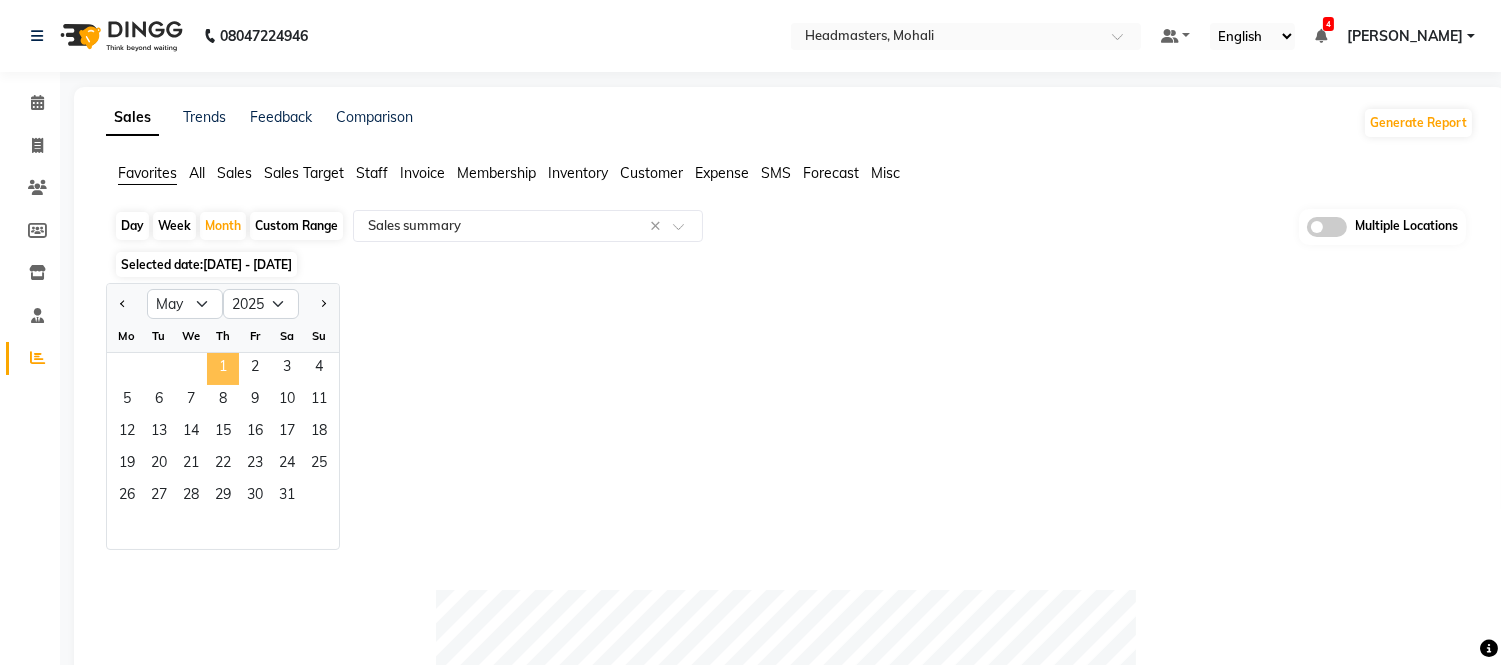 click on "1" 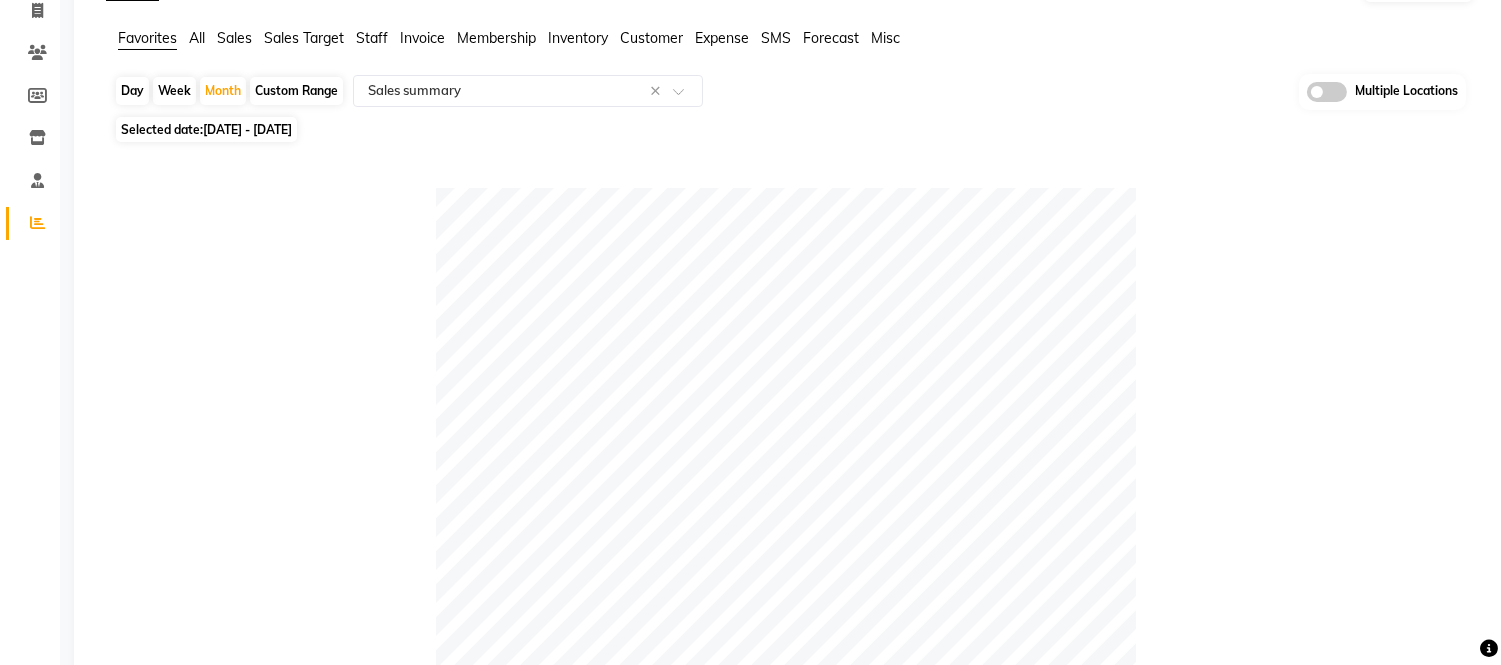 scroll, scrollTop: 0, scrollLeft: 0, axis: both 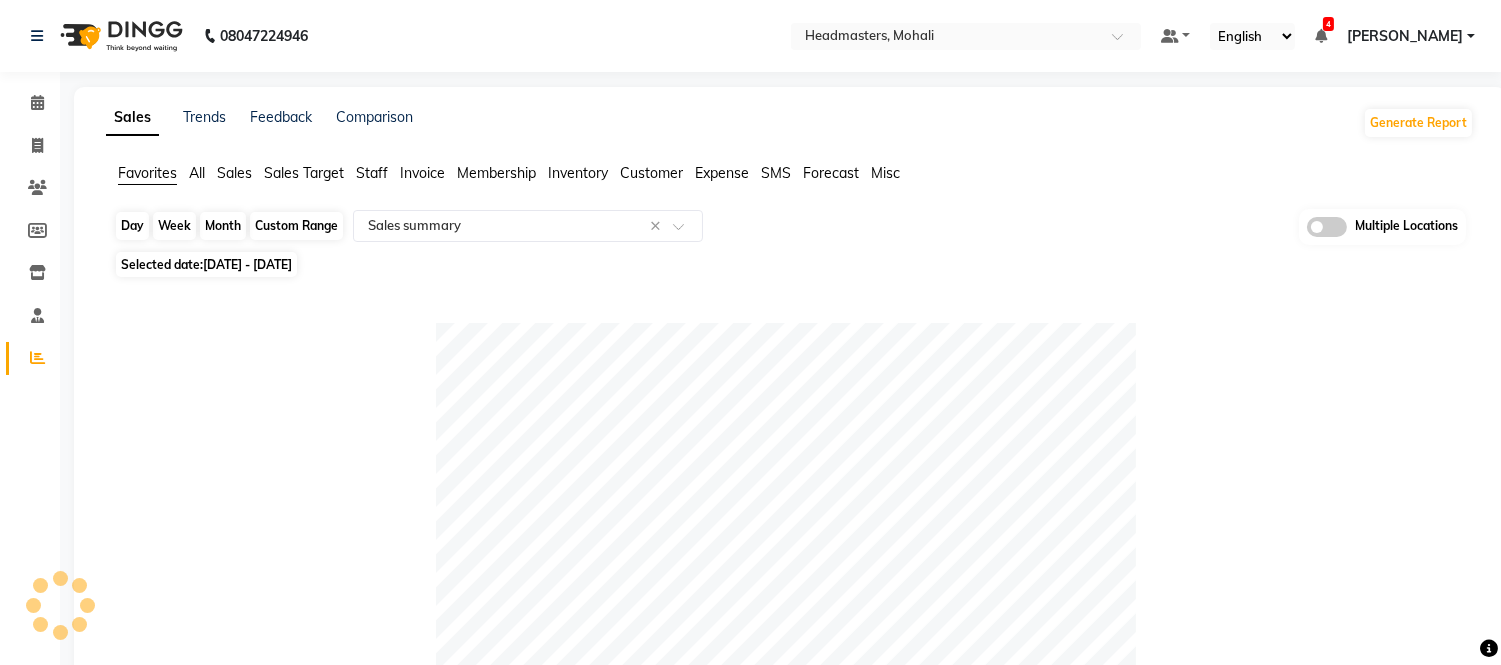 click on "Month" 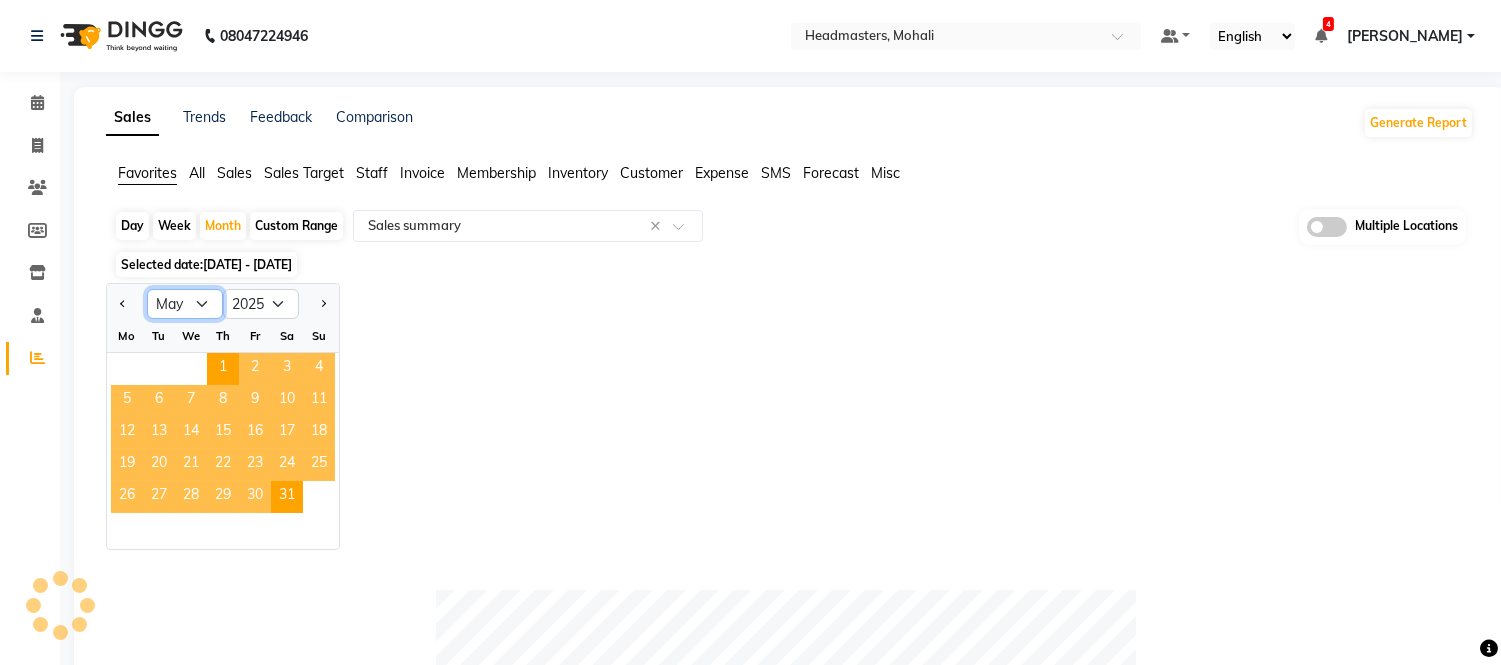 click on "Jan Feb Mar Apr May Jun Jul Aug Sep Oct Nov Dec" 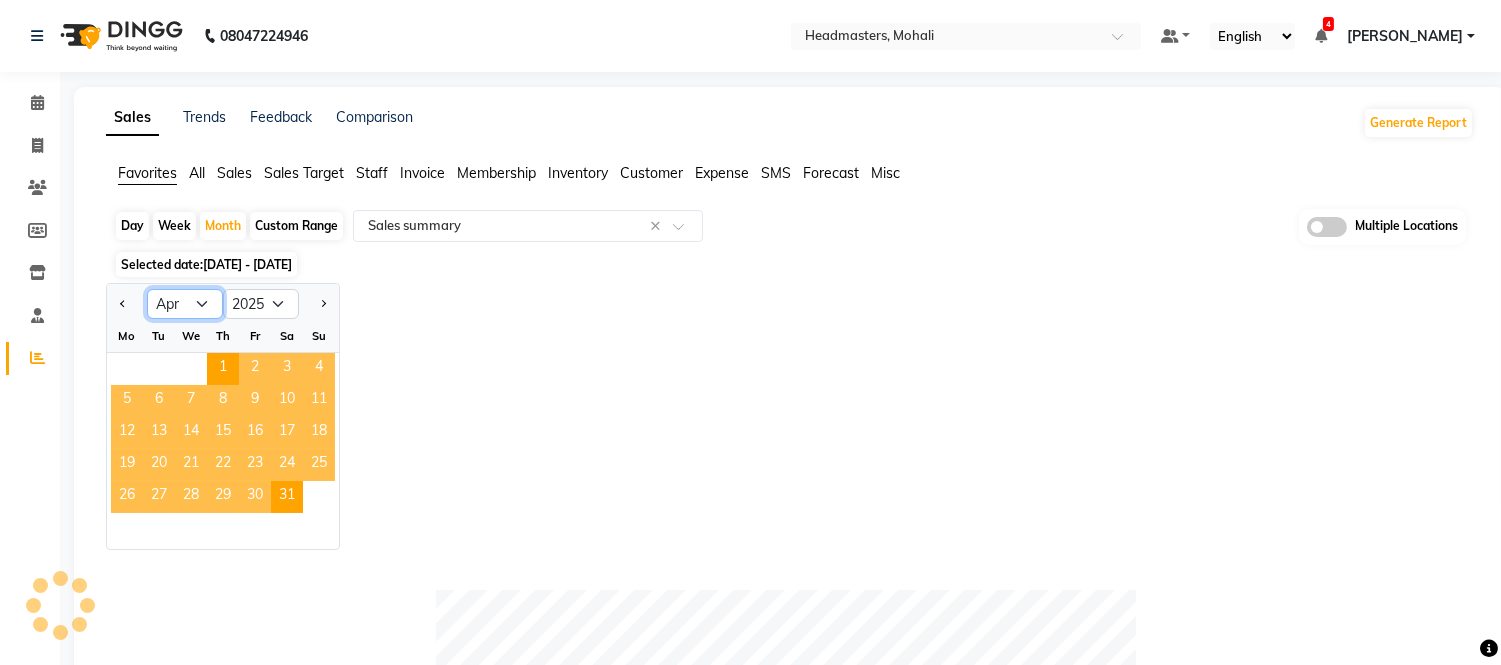 click on "Jan Feb Mar Apr May Jun Jul Aug Sep Oct Nov Dec" 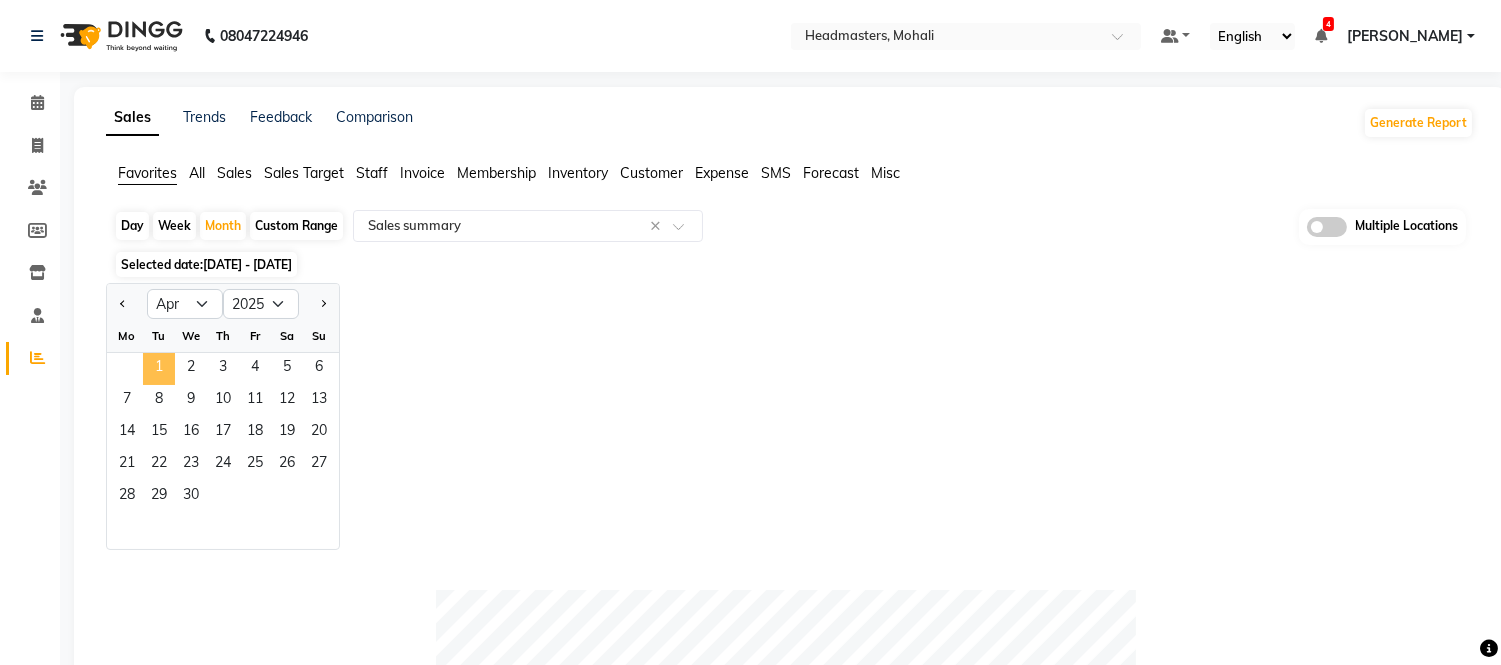 click on "1" 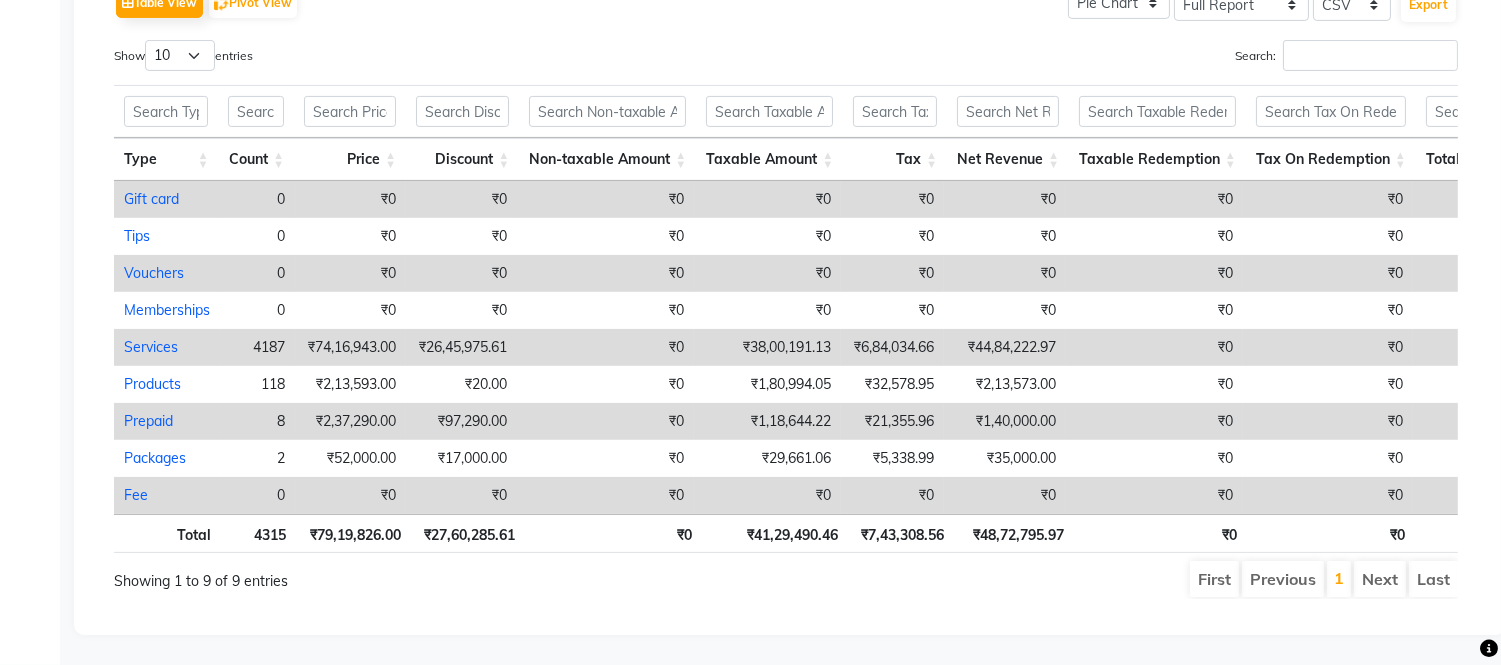scroll, scrollTop: 0, scrollLeft: 0, axis: both 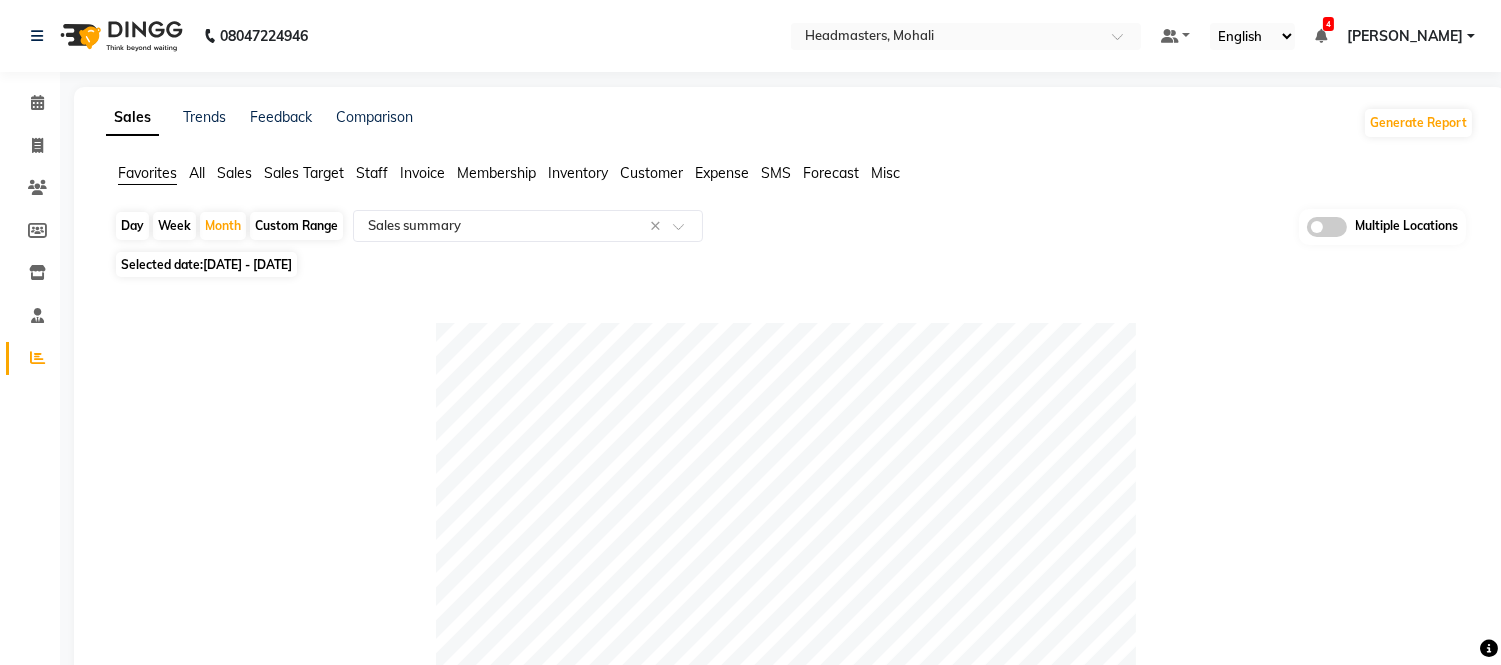 click on "Selected date:  01-04-2025 - 30-04-2025" 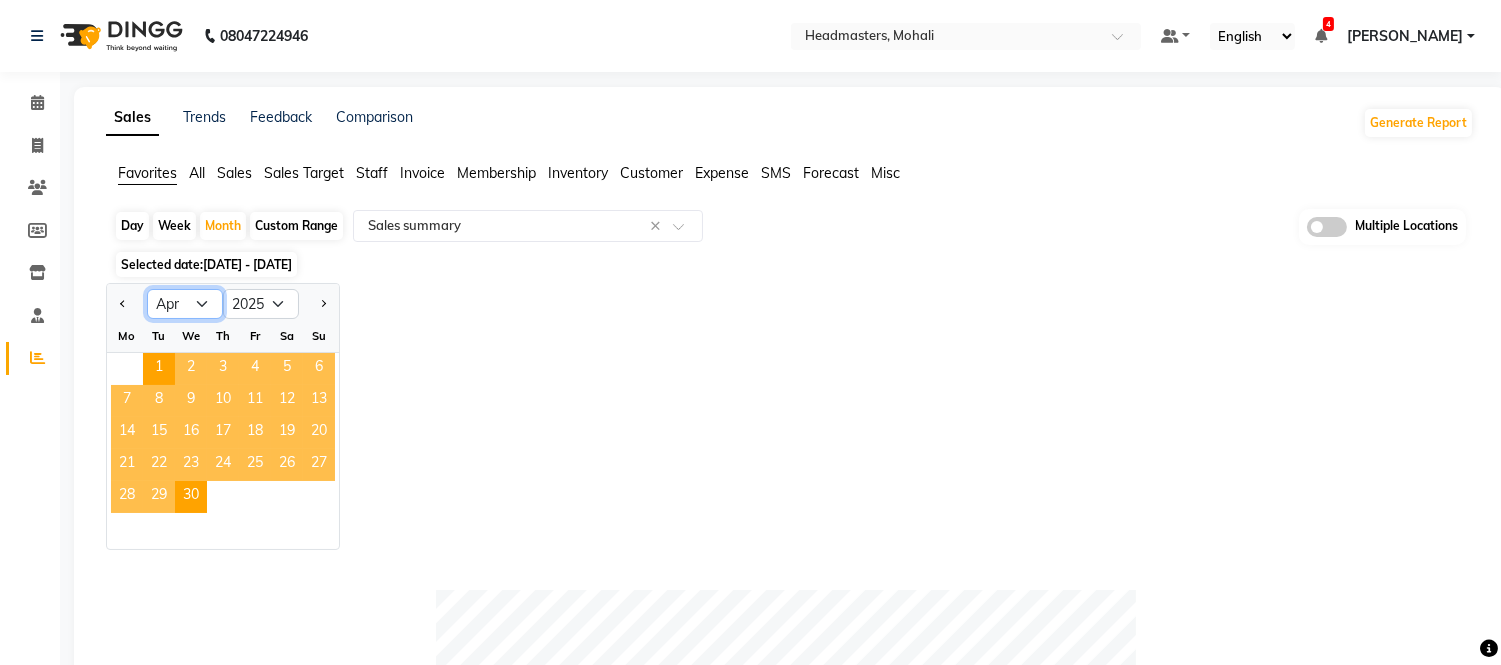 click on "Jan Feb Mar Apr May Jun Jul Aug Sep Oct Nov Dec" 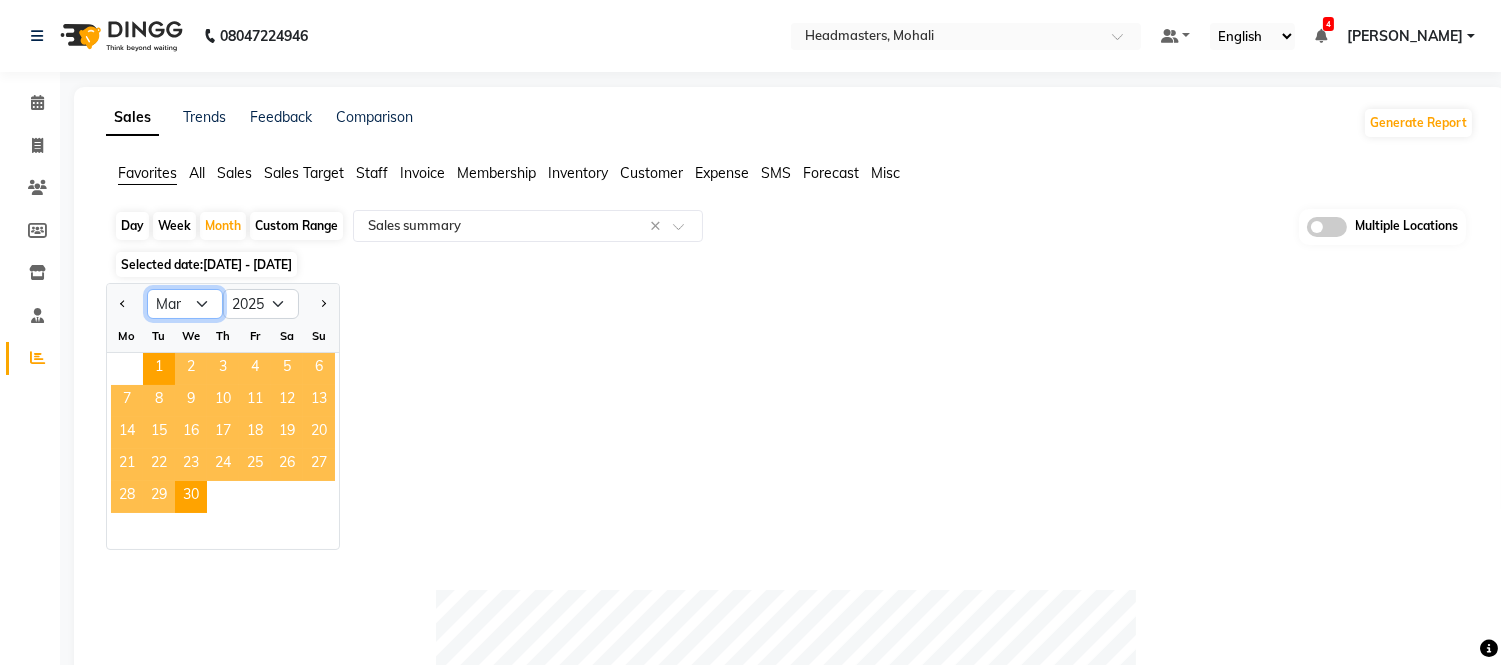 click on "Jan Feb Mar Apr May Jun Jul Aug Sep Oct Nov Dec" 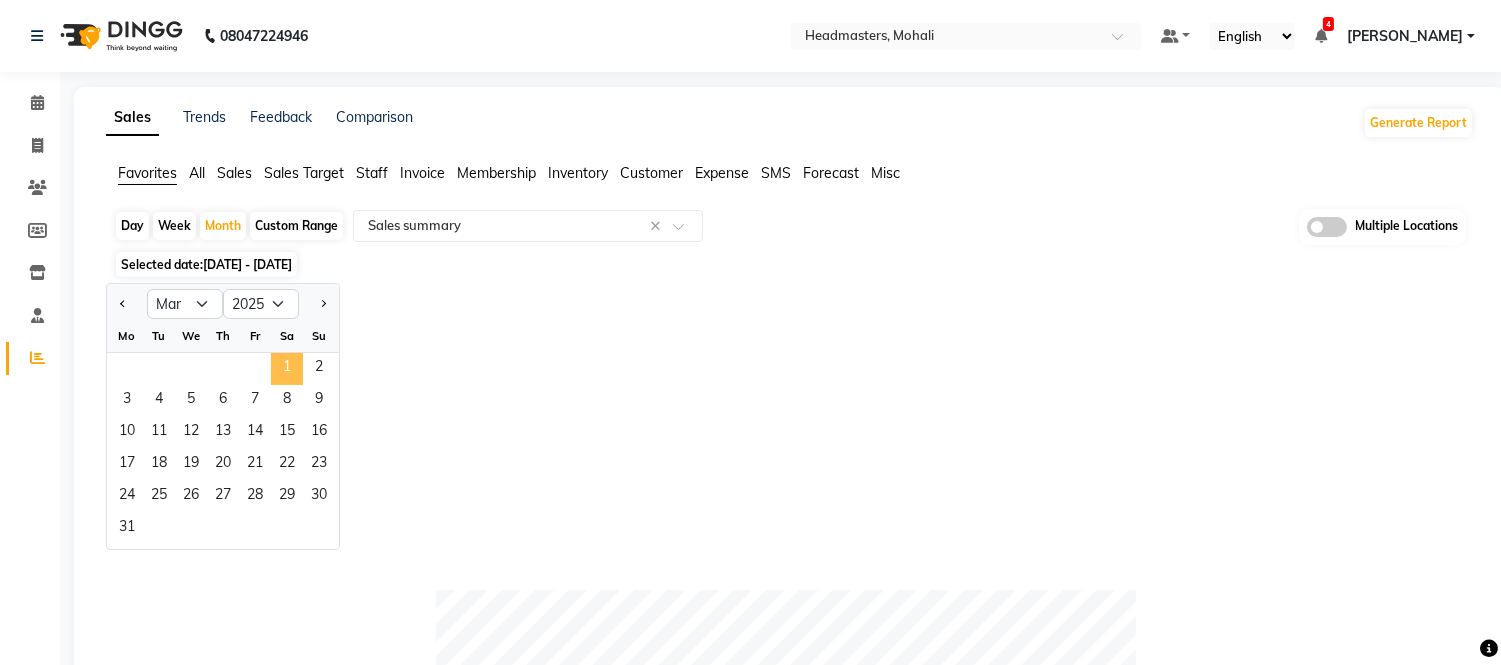 click on "1" 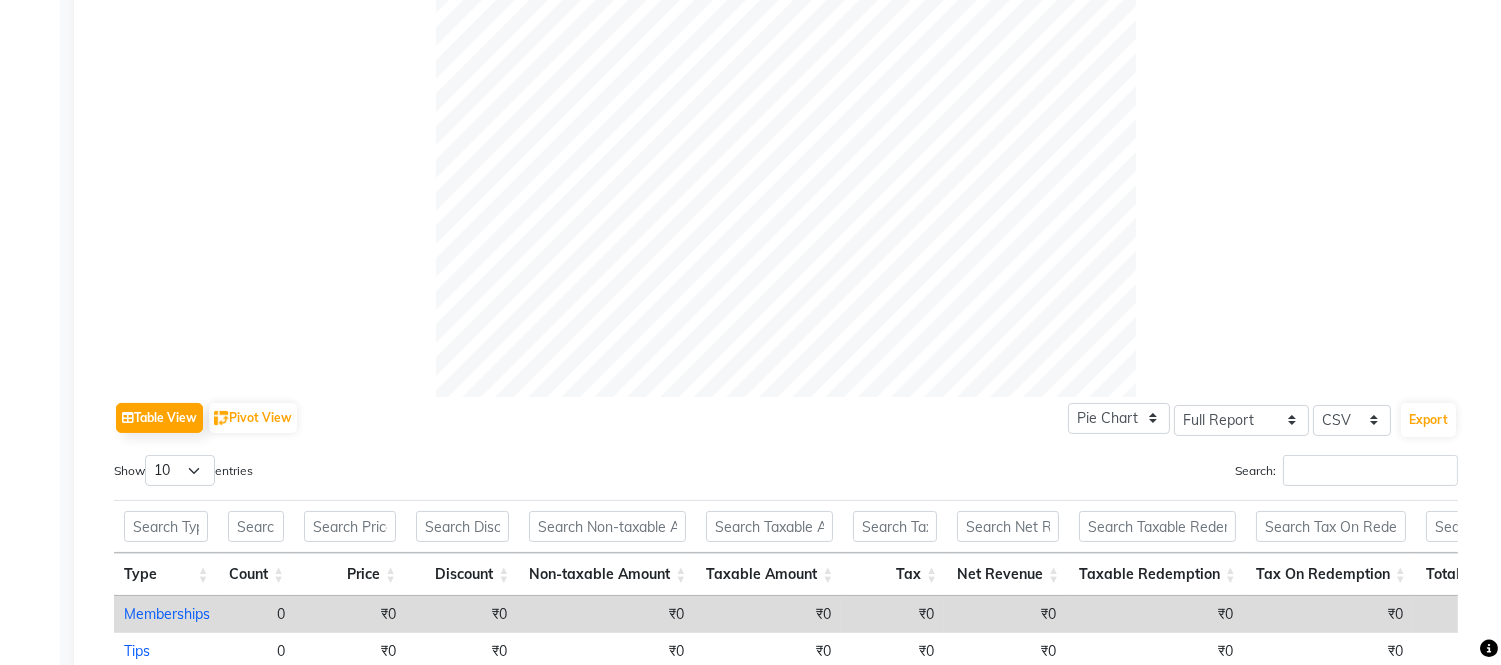 scroll, scrollTop: 52, scrollLeft: 0, axis: vertical 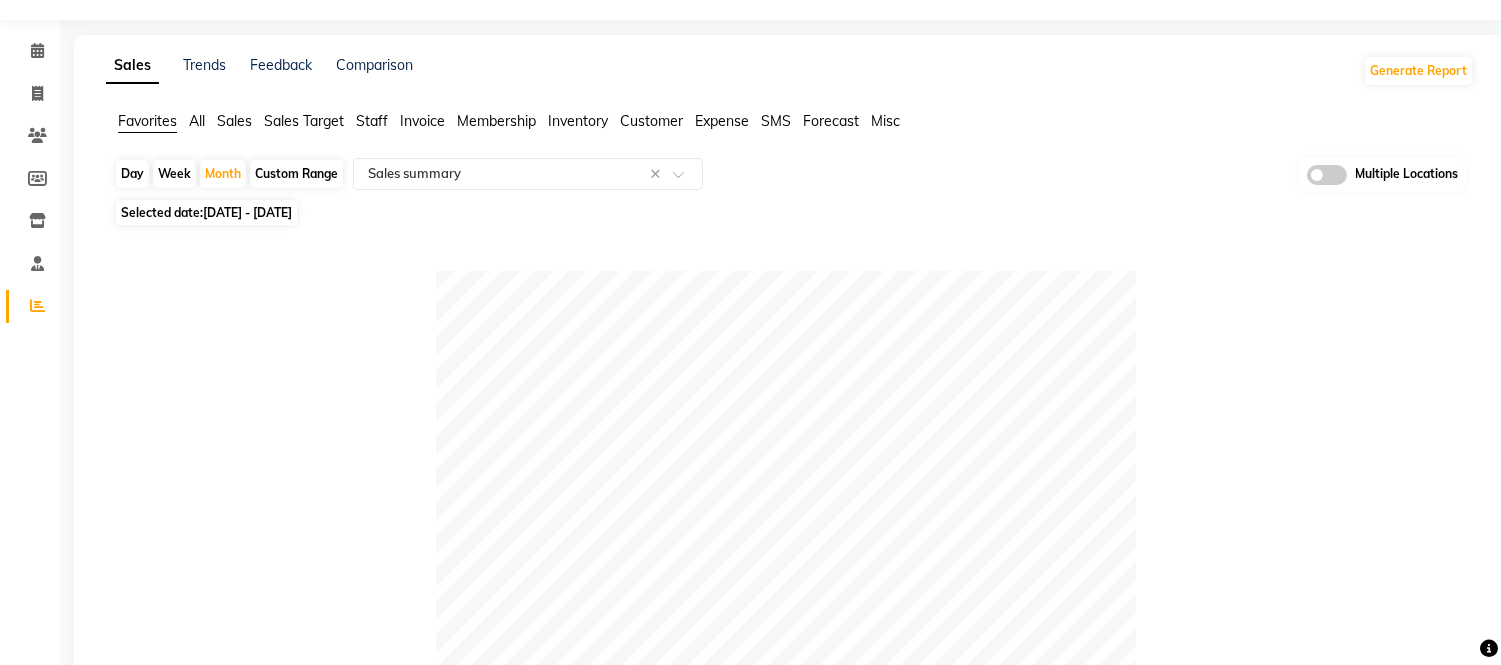 click on "01-03-2025 - 31-03-2025" 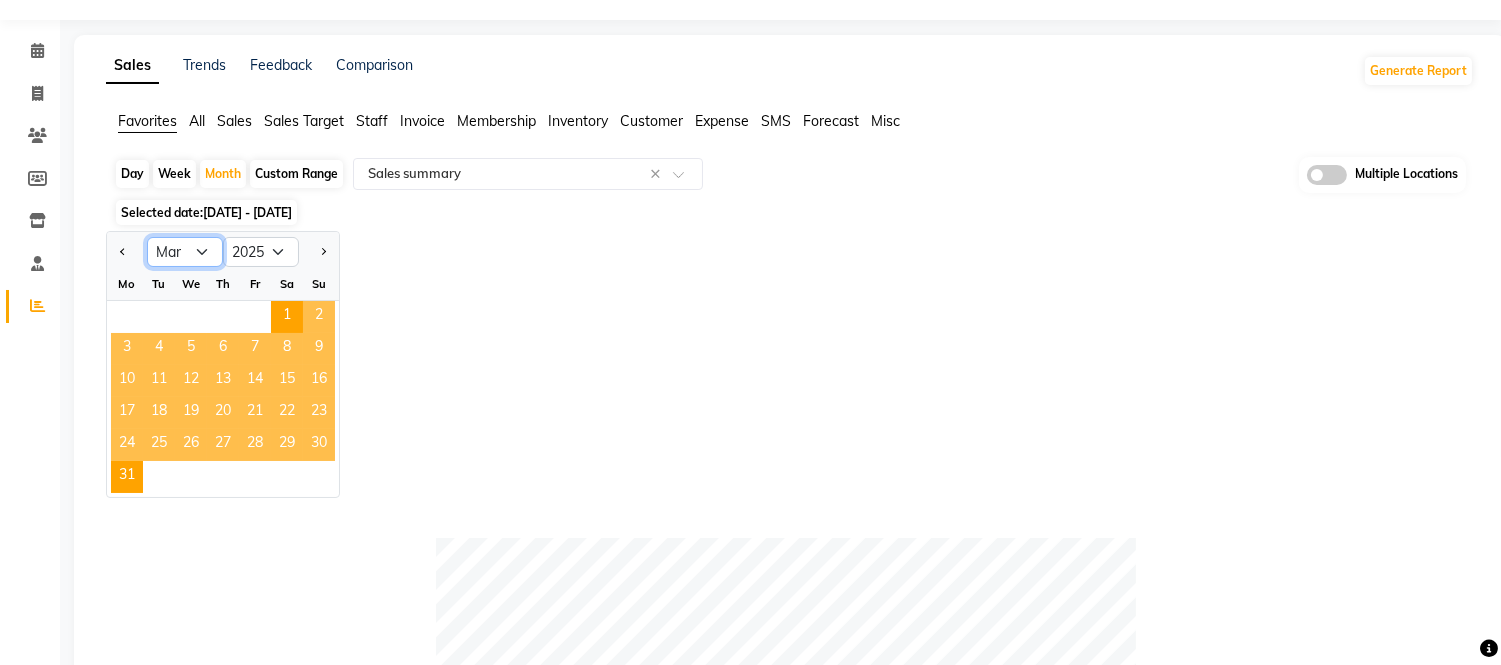 click on "Jan Feb Mar Apr May Jun Jul Aug Sep Oct Nov Dec" 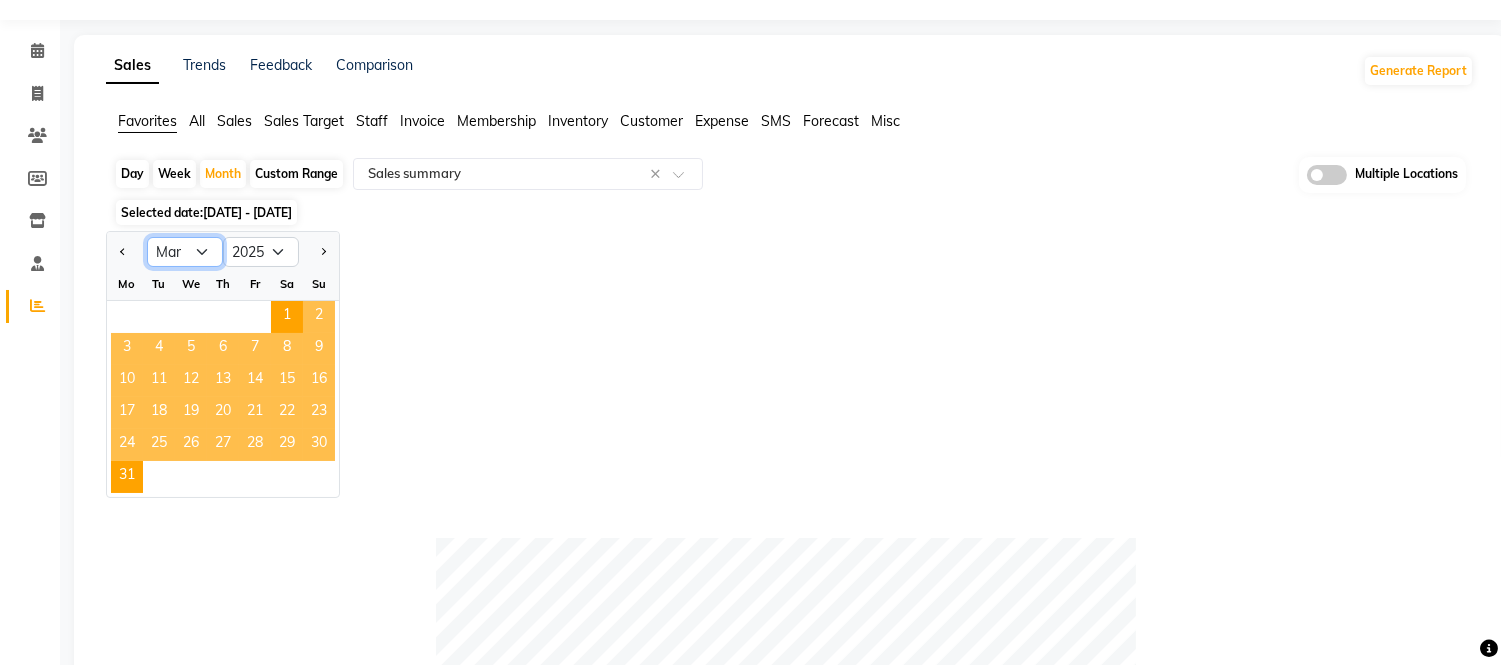 select on "2" 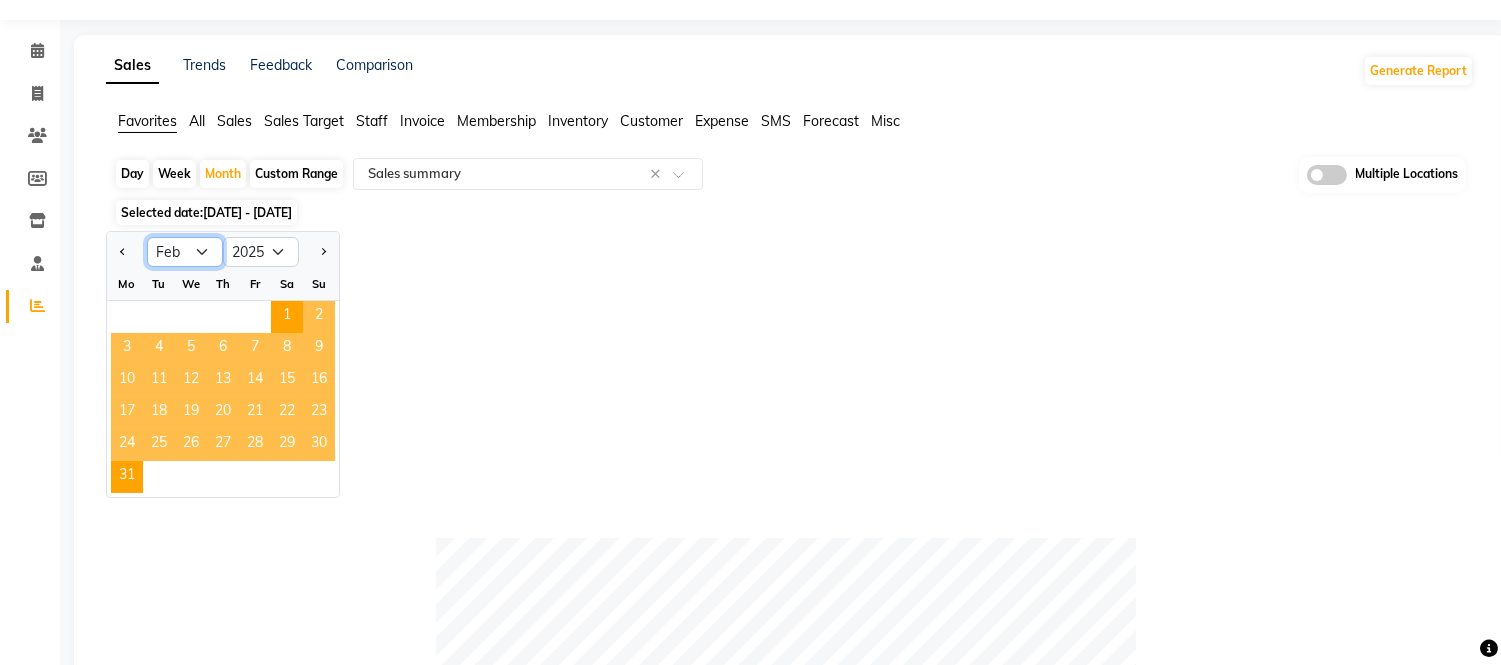 click on "Jan Feb Mar Apr May Jun Jul Aug Sep Oct Nov Dec" 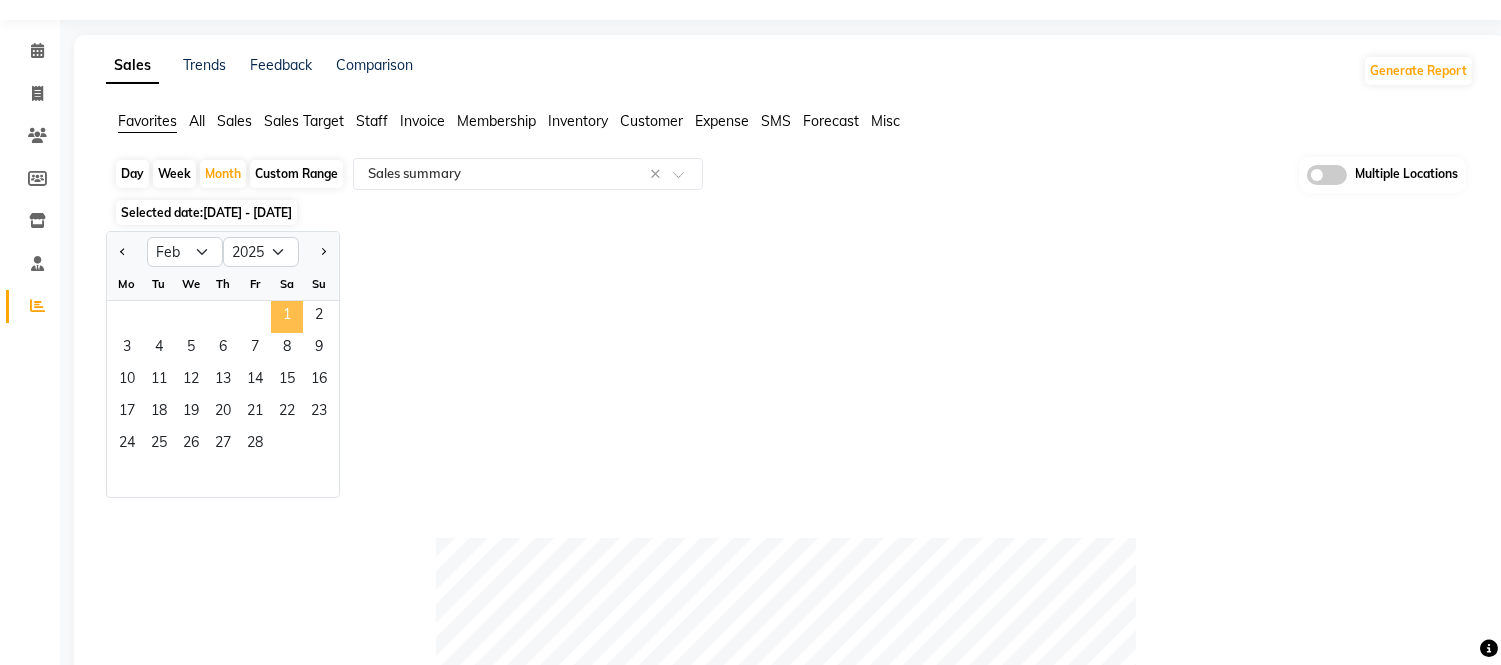 click on "1" 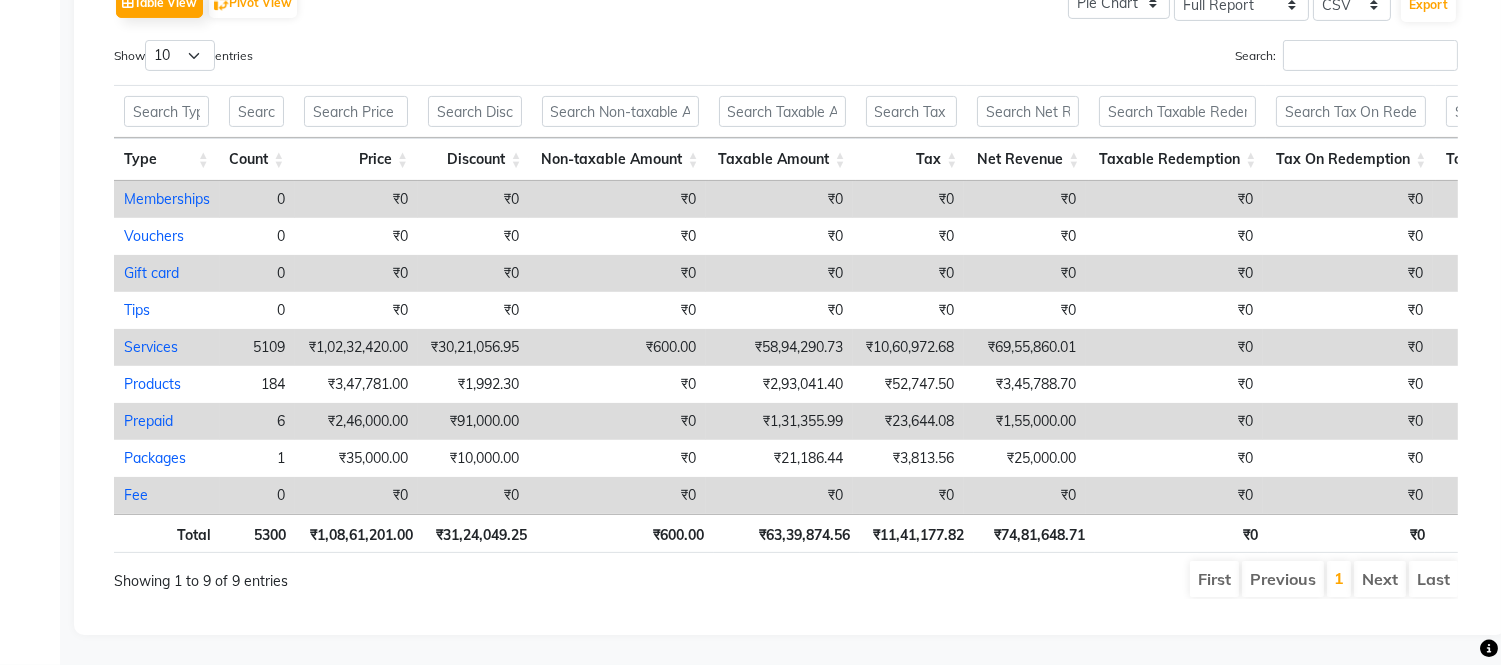 scroll, scrollTop: 0, scrollLeft: 0, axis: both 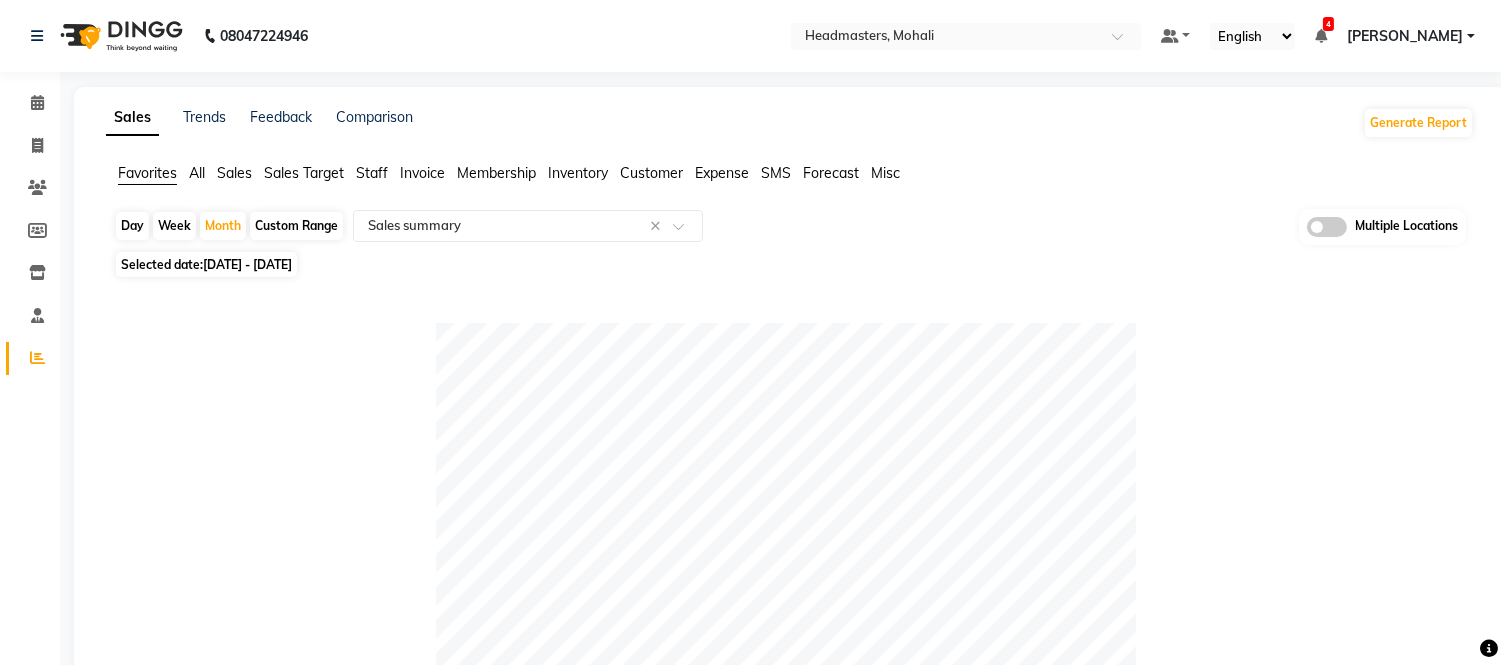 click on "01-02-2025 - 28-02-2025" 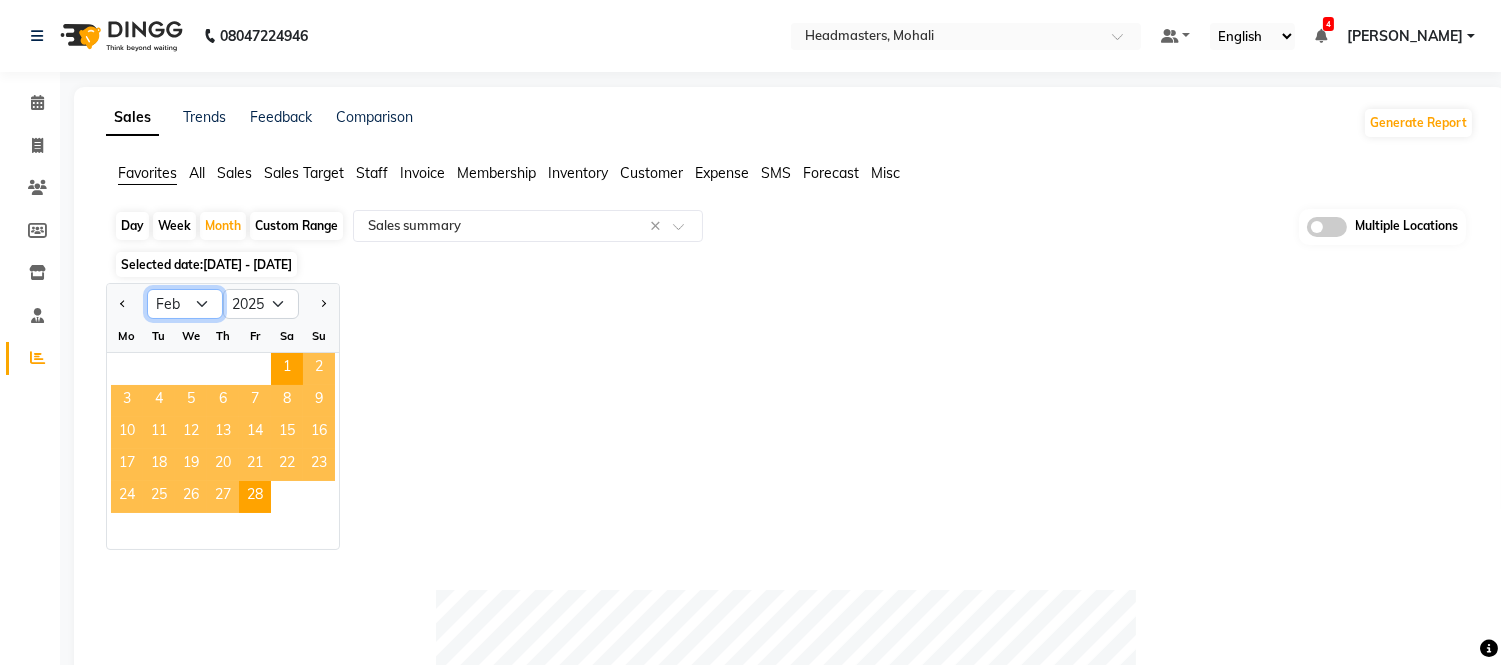 click on "Jan Feb Mar Apr May Jun Jul Aug Sep Oct Nov Dec" 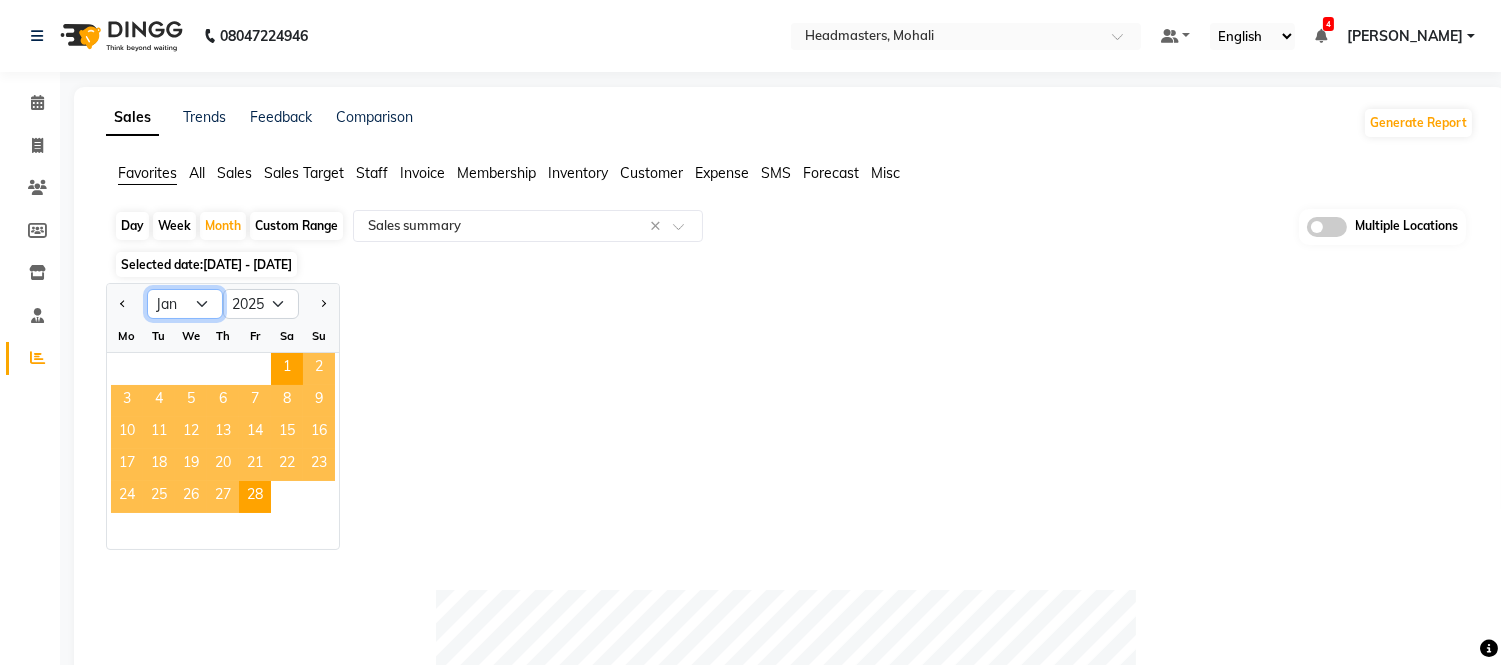 click on "Jan Feb Mar Apr May Jun Jul Aug Sep Oct Nov Dec" 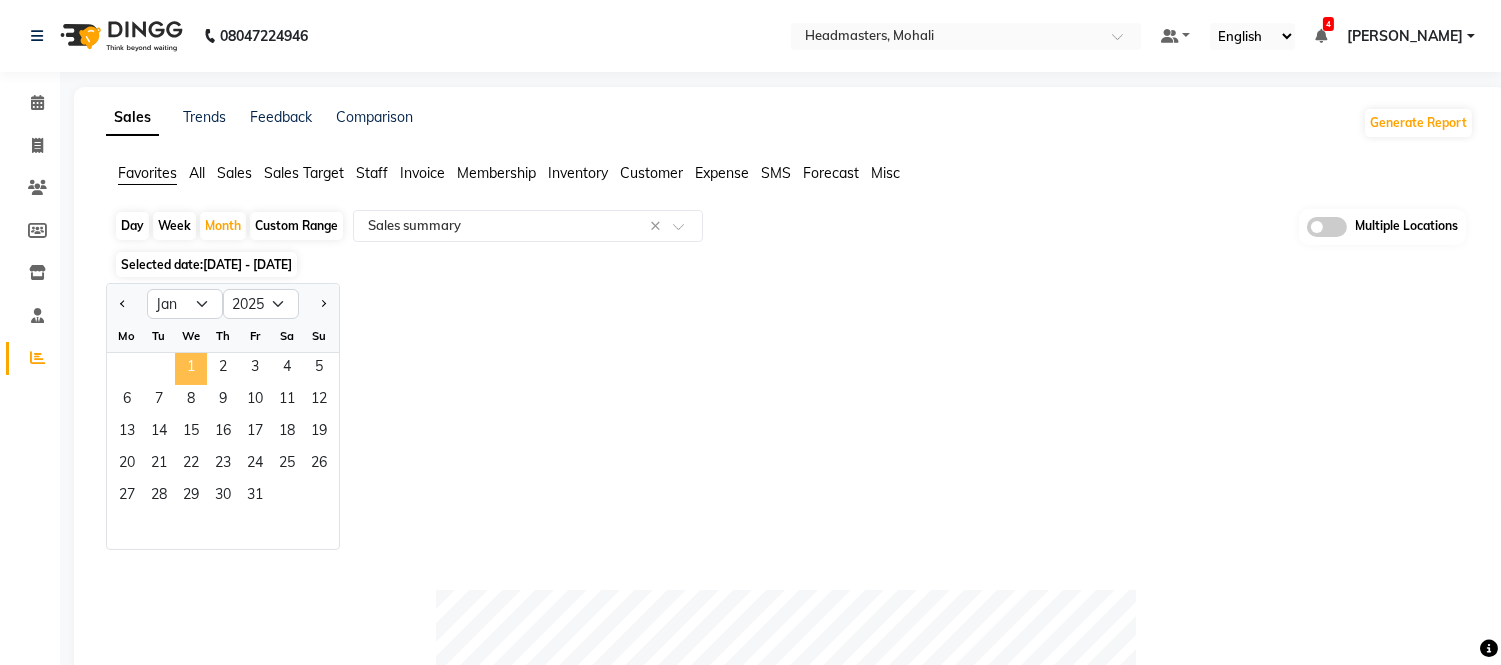 click on "1" 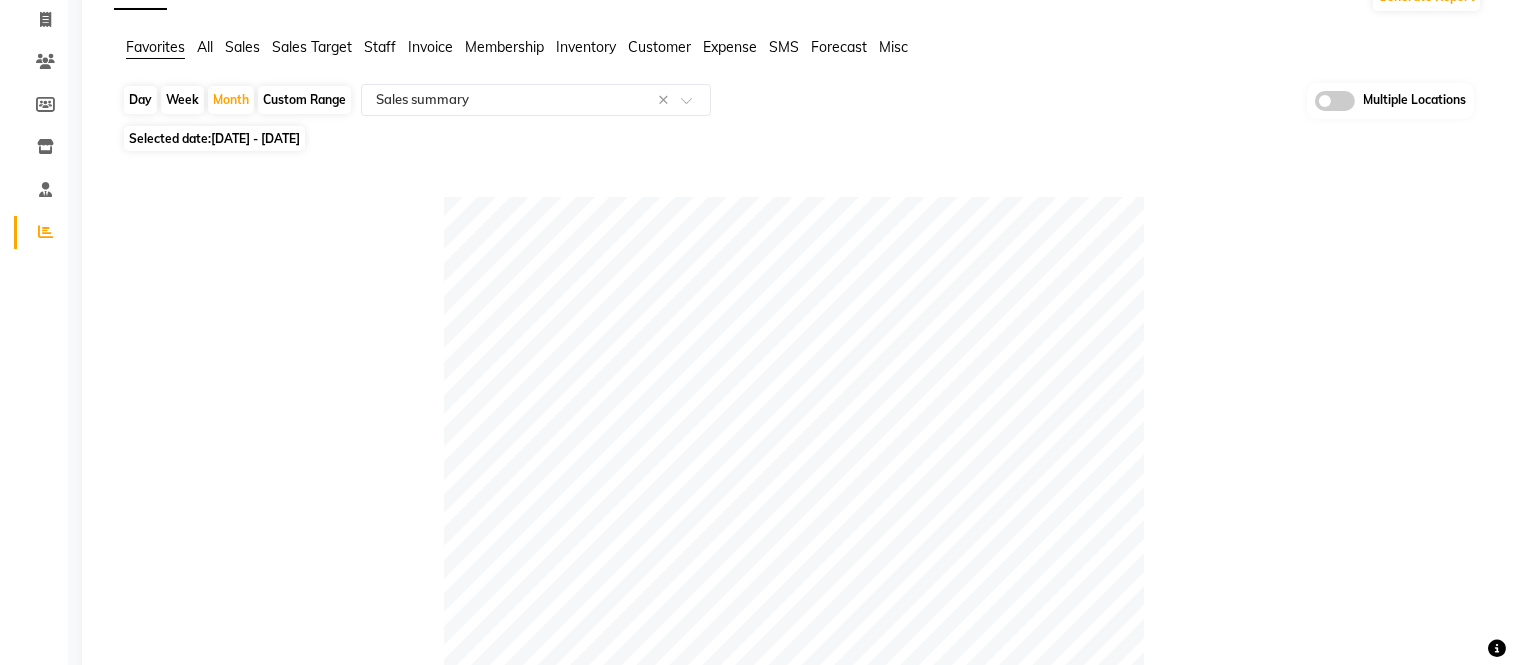 scroll, scrollTop: 0, scrollLeft: 0, axis: both 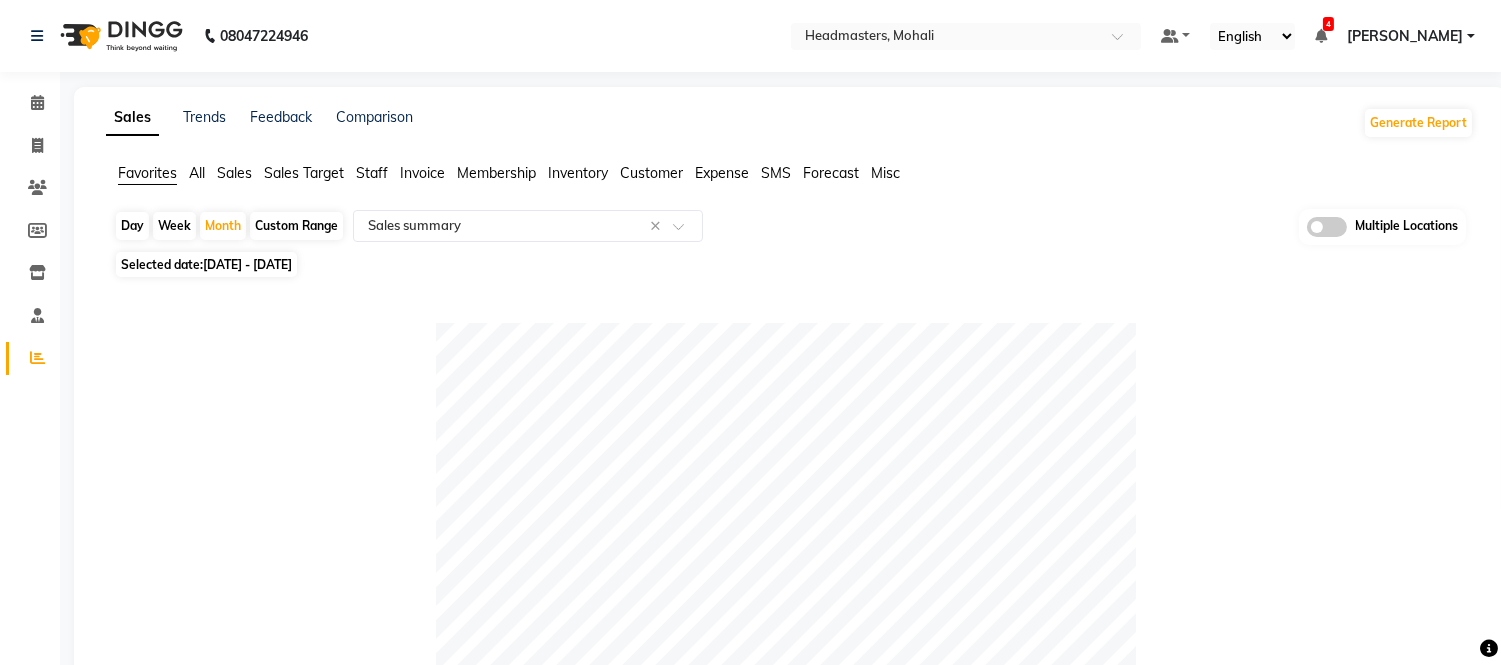 click at bounding box center [1321, 36] 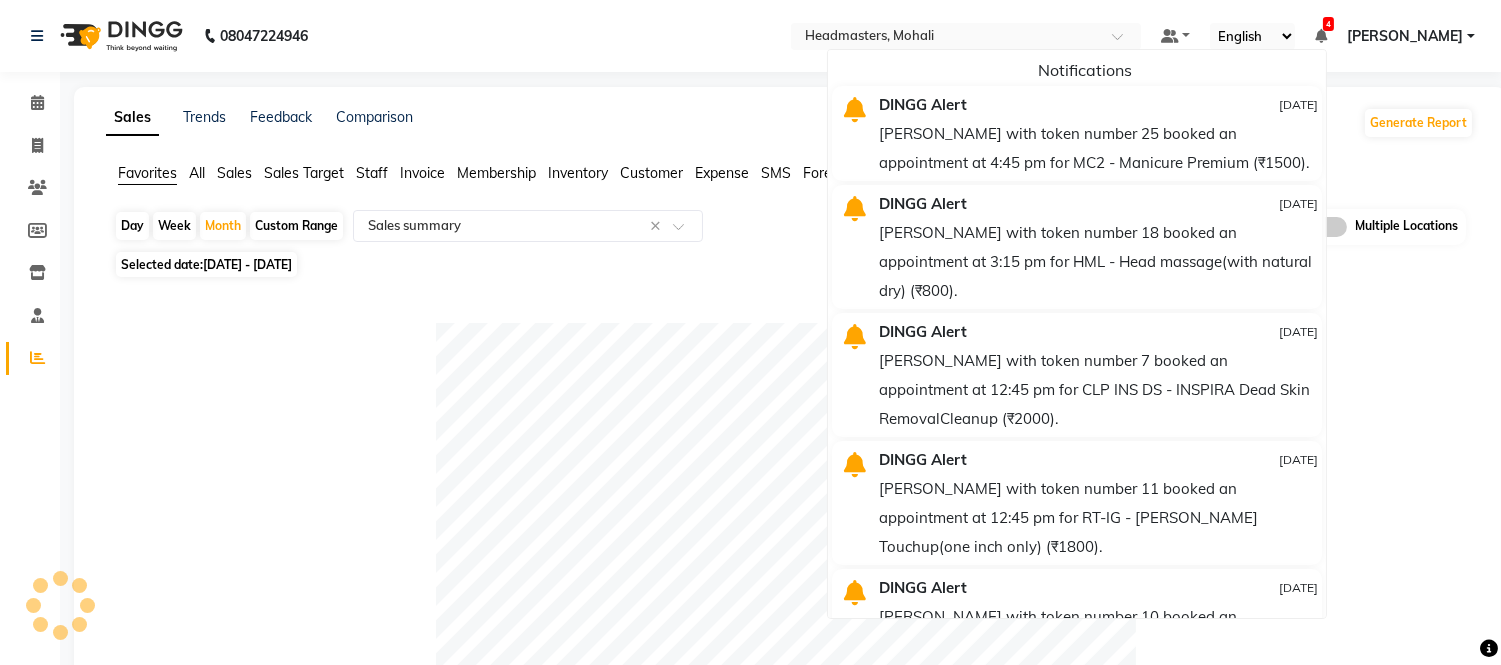 click on "08047224946 Select Location × Headmasters, Mohali Default Panel My Panel English ENGLISH Español العربية मराठी हिंदी ગુજરાતી தமிழ் 中文 4 Notifications  DINGG Alert   11-07-2025   SUKHMAN with token number 25 booked an appointment at 4:45 pm for MC2 - Manicure Premium (₹1500).   DINGG Alert   11-07-2025   Prabhleen with token number 18 booked an appointment at 3:15 pm for HML - Head massage(with natural dry) (₹800).   DINGG Alert   11-07-2025   Pintu with token number 7 booked an appointment at 12:45 pm for CLP INS DS  - INSPIRA Dead Skin RemovalCleanup (₹2000).   DINGG Alert   11-07-2025   kamal with token number 11 booked an appointment at 12:45 pm for RT-IG - Igora Root Touchup(one inch only) (₹1800).   DINGG Alert   10-07-2025   puneet with token number 10 booked an appointment at 1:45 pm for PC1 - Pedicures Classic (₹1200).   DINGG Alert   10-07-2025   DINGG Alert   09-07-2025   DINGG Alert   09-07-2025   DINGG Alert   09-07-2025  Sign out" 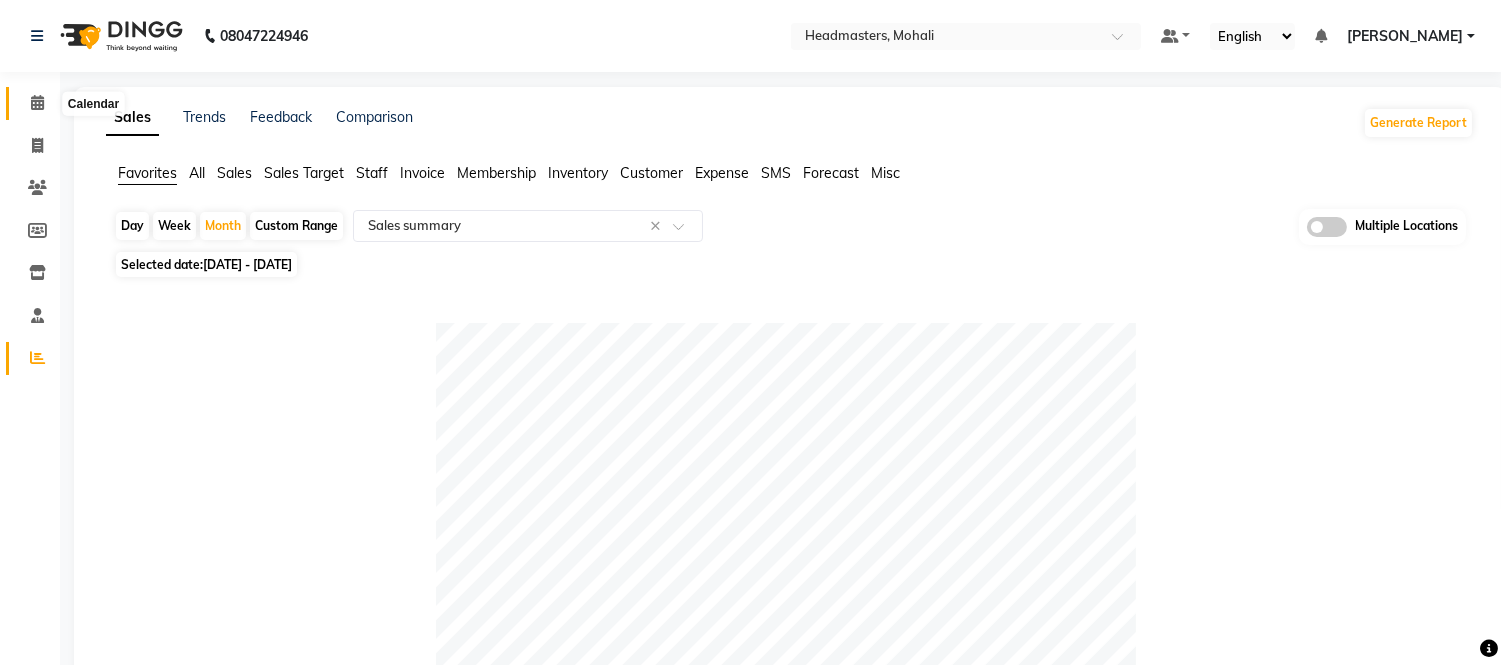 click 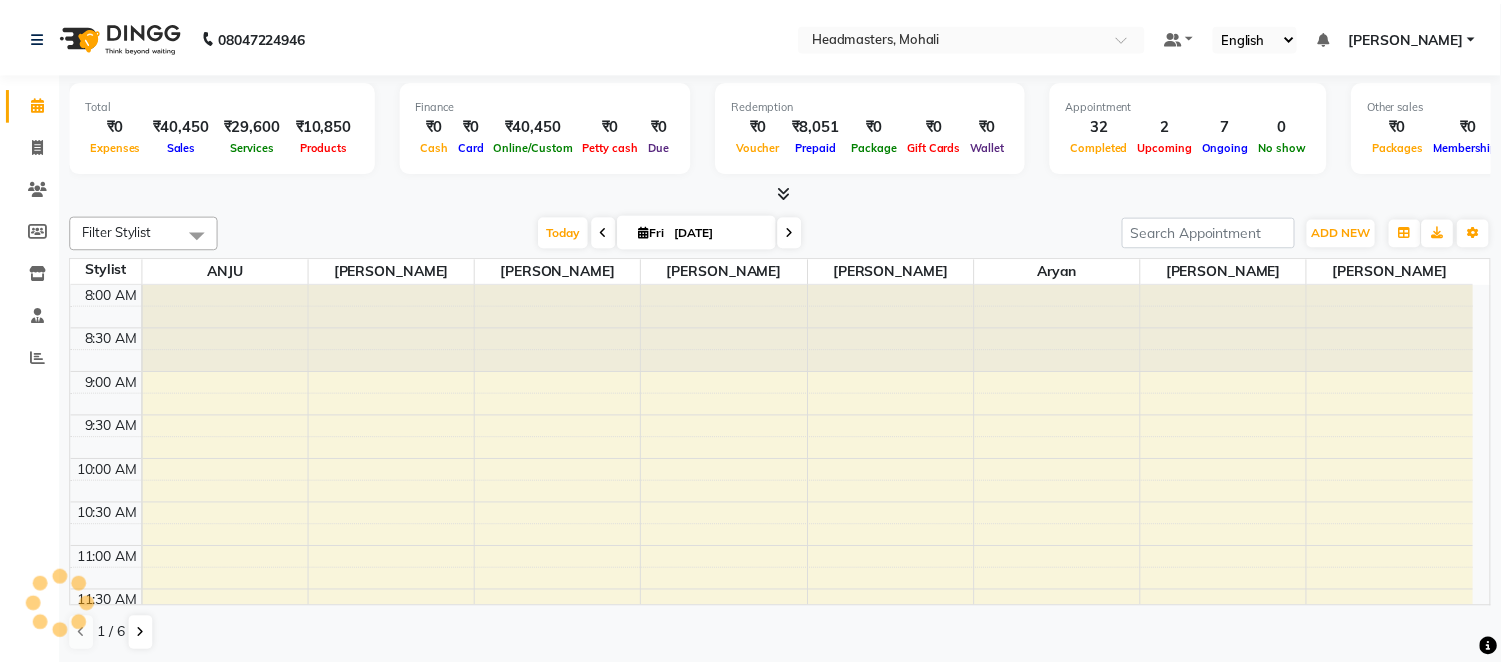 scroll, scrollTop: 0, scrollLeft: 0, axis: both 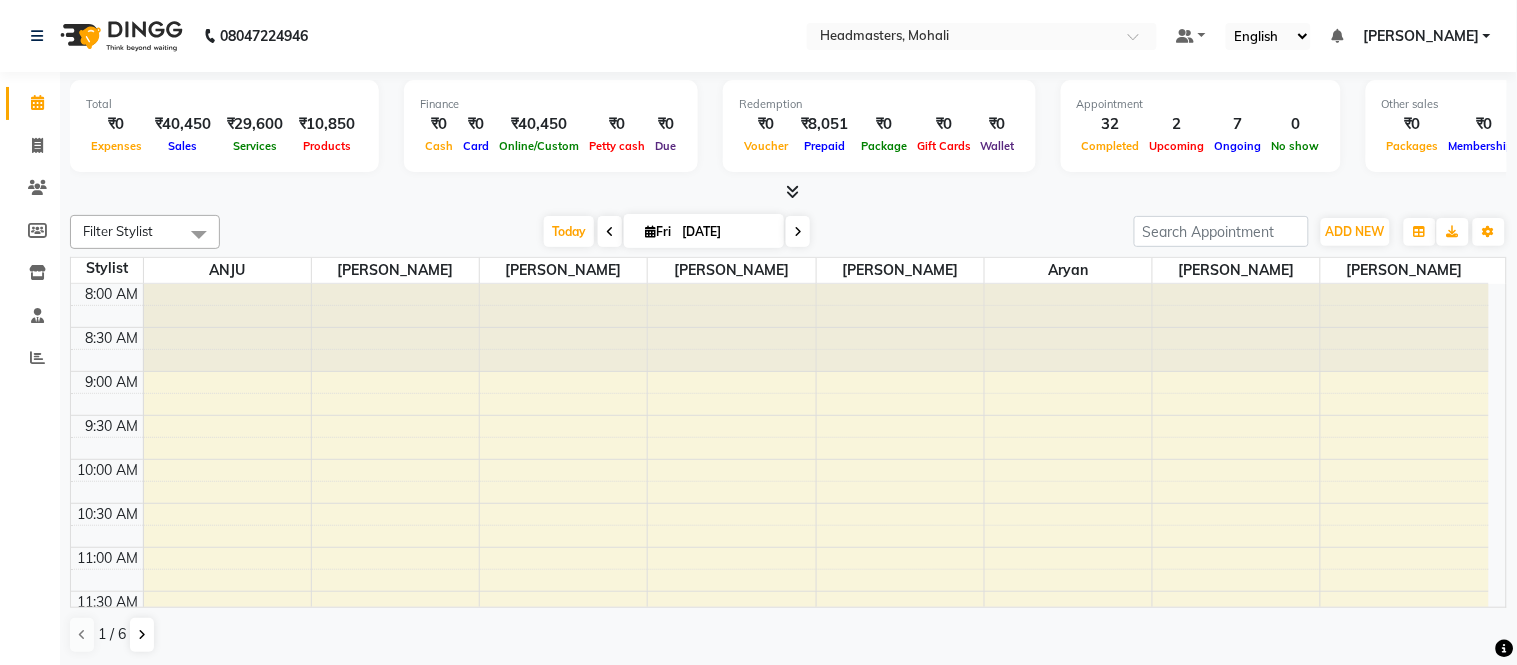 click at bounding box center (792, 191) 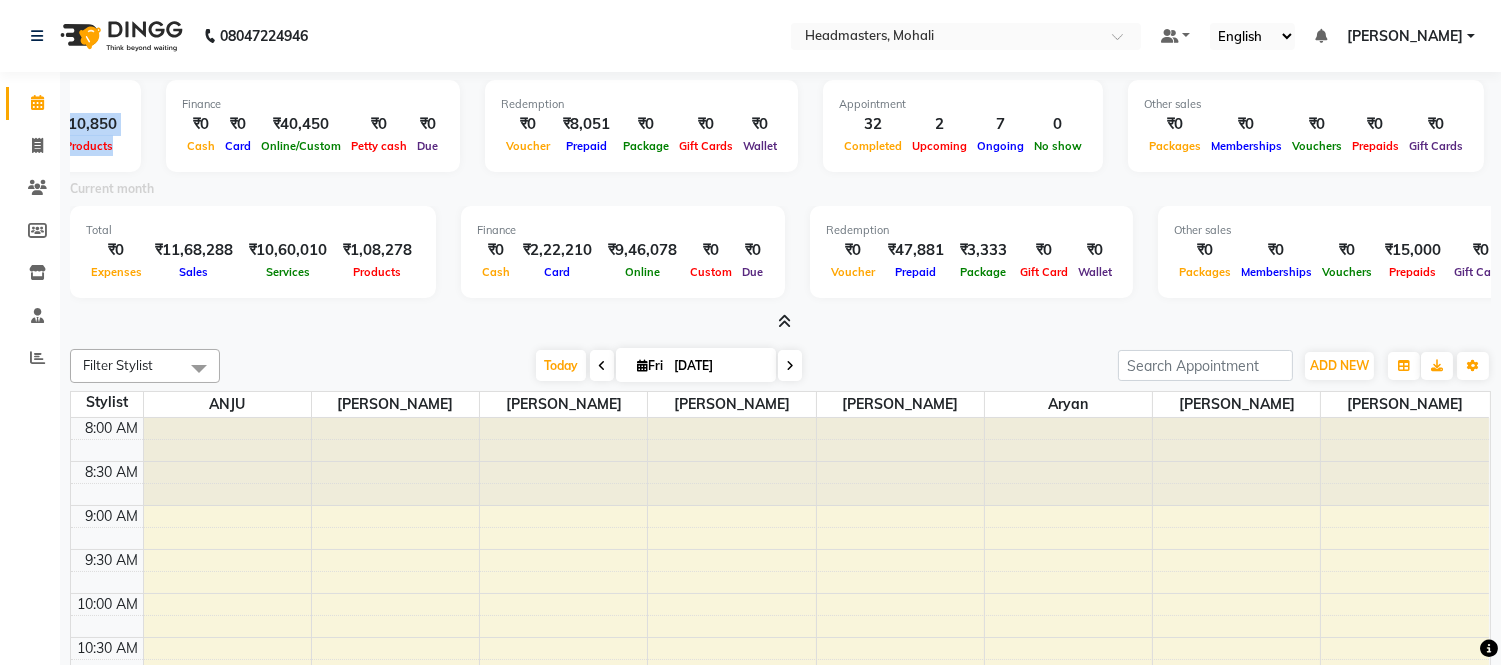 scroll, scrollTop: 0, scrollLeft: 0, axis: both 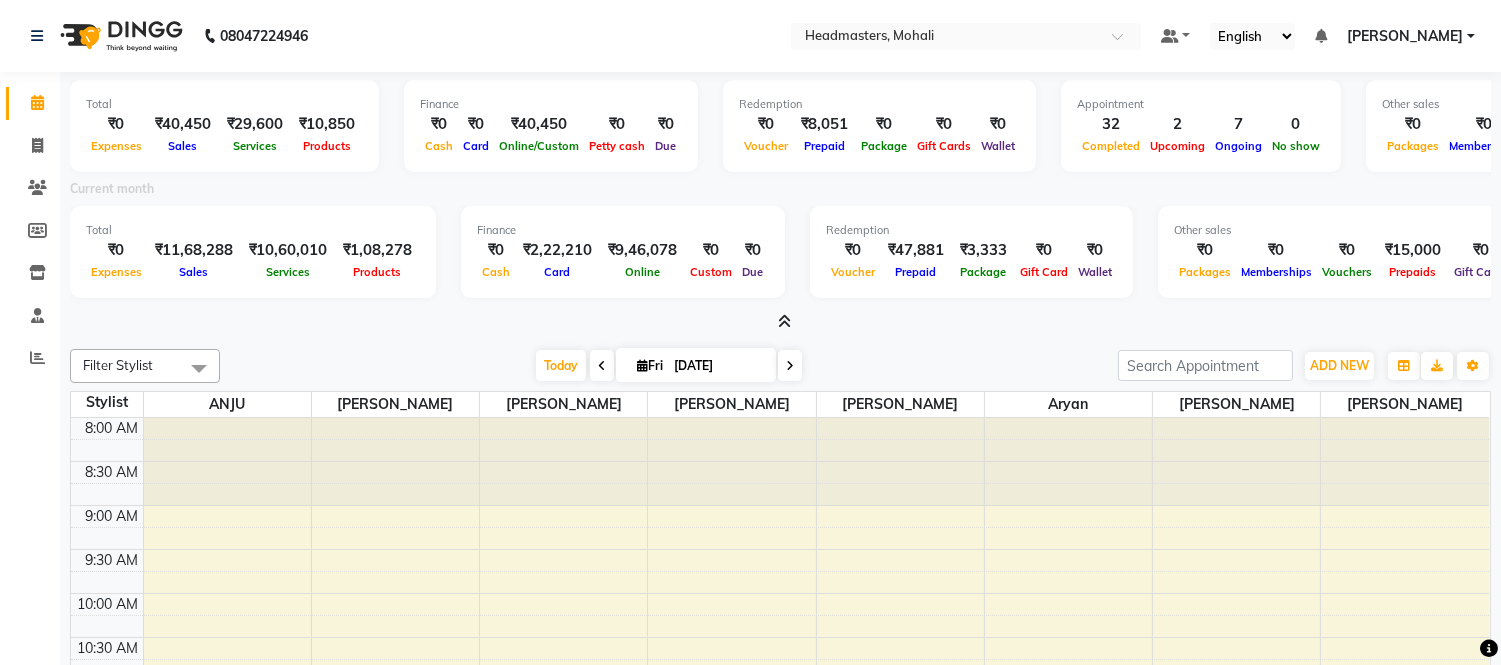 drag, startPoint x: 82, startPoint y: 96, endPoint x: 0, endPoint y: 140, distance: 93.05912 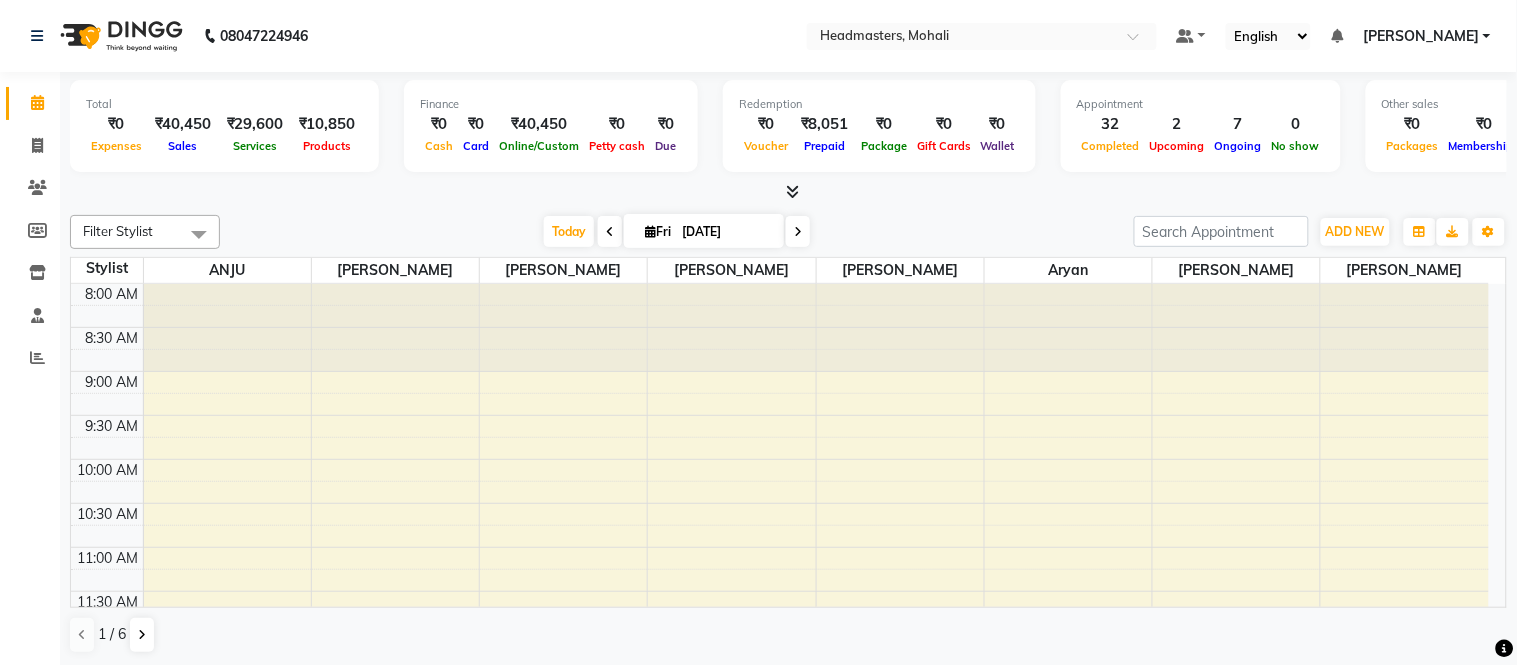 click at bounding box center [792, 191] 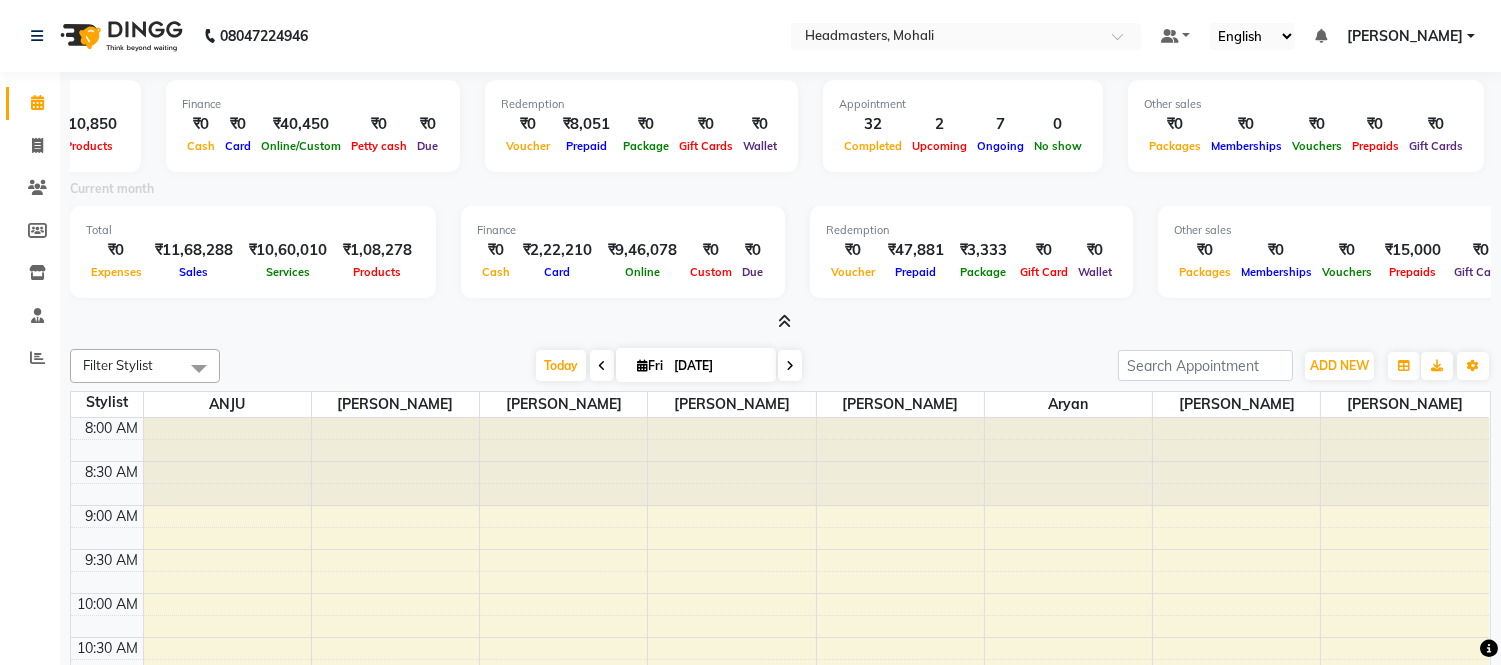 scroll, scrollTop: 0, scrollLeft: 0, axis: both 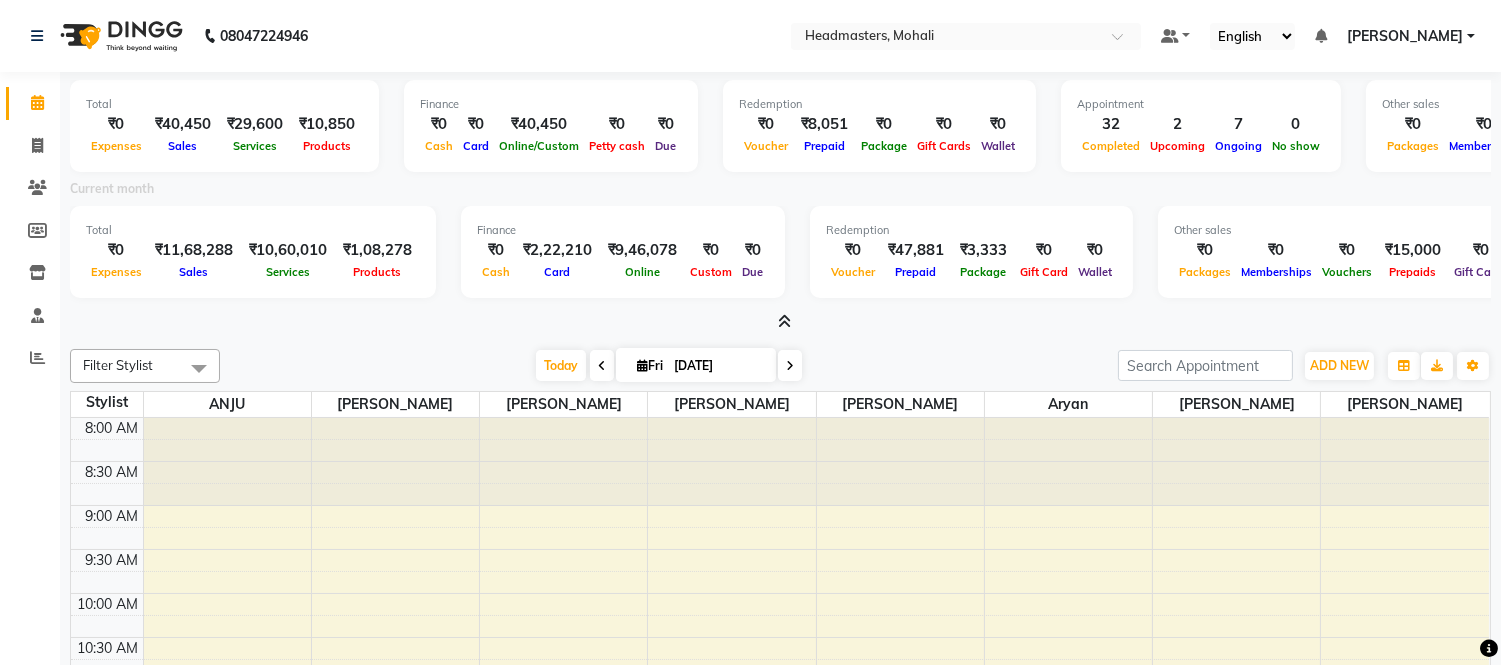 drag, startPoint x: 84, startPoint y: 103, endPoint x: 0, endPoint y: 221, distance: 144.84474 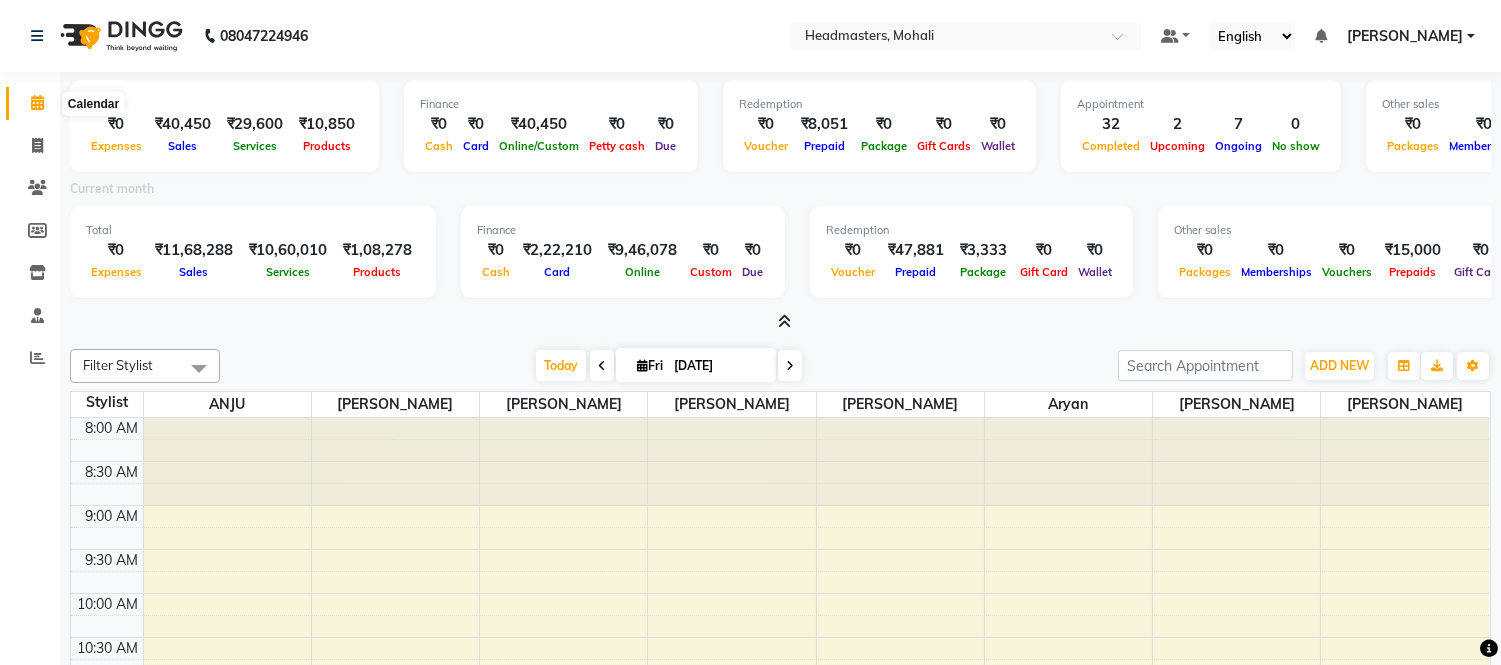 click 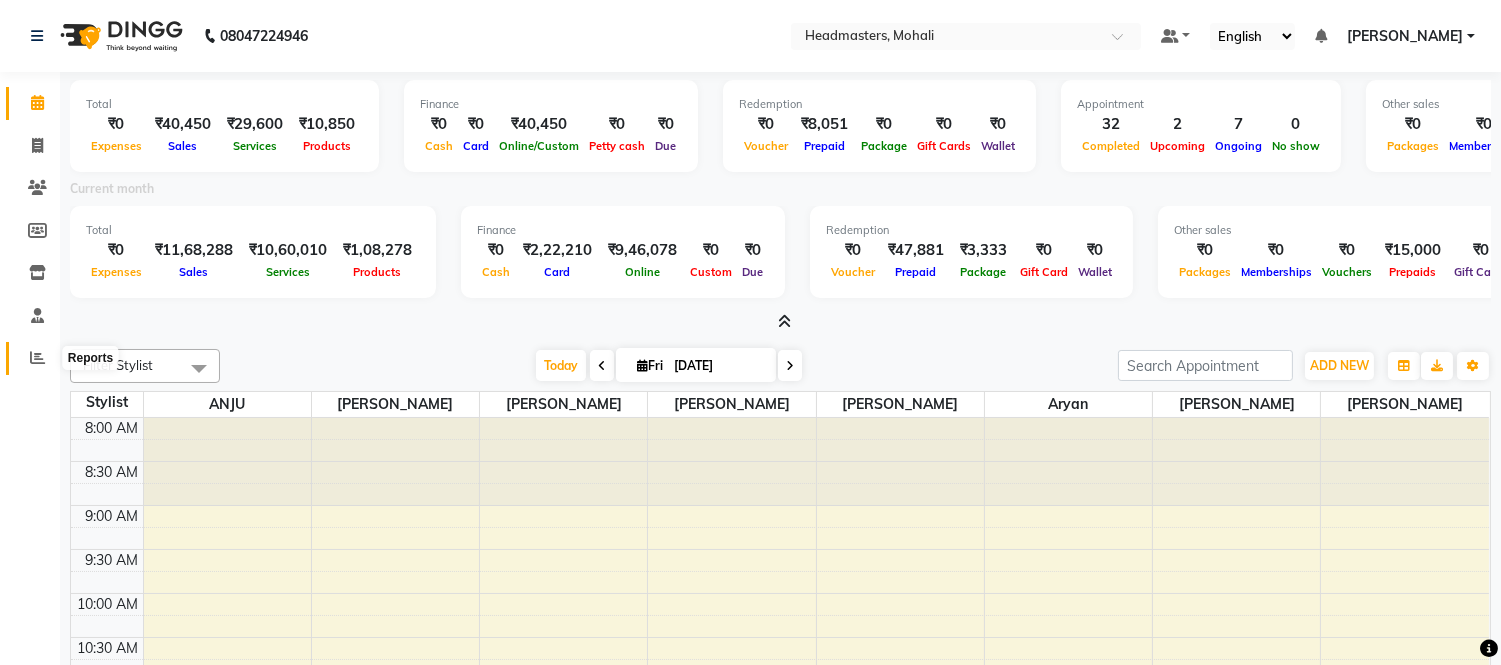 click 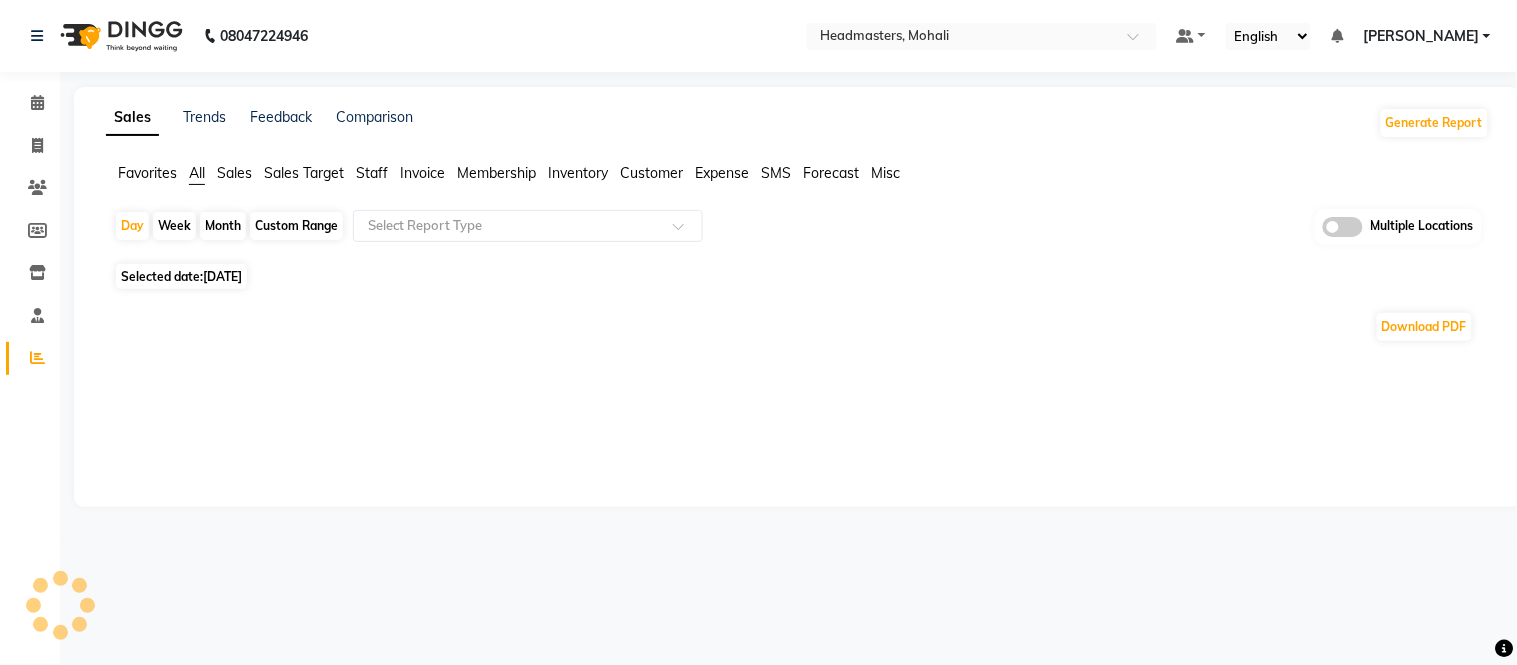 click on "Staff" 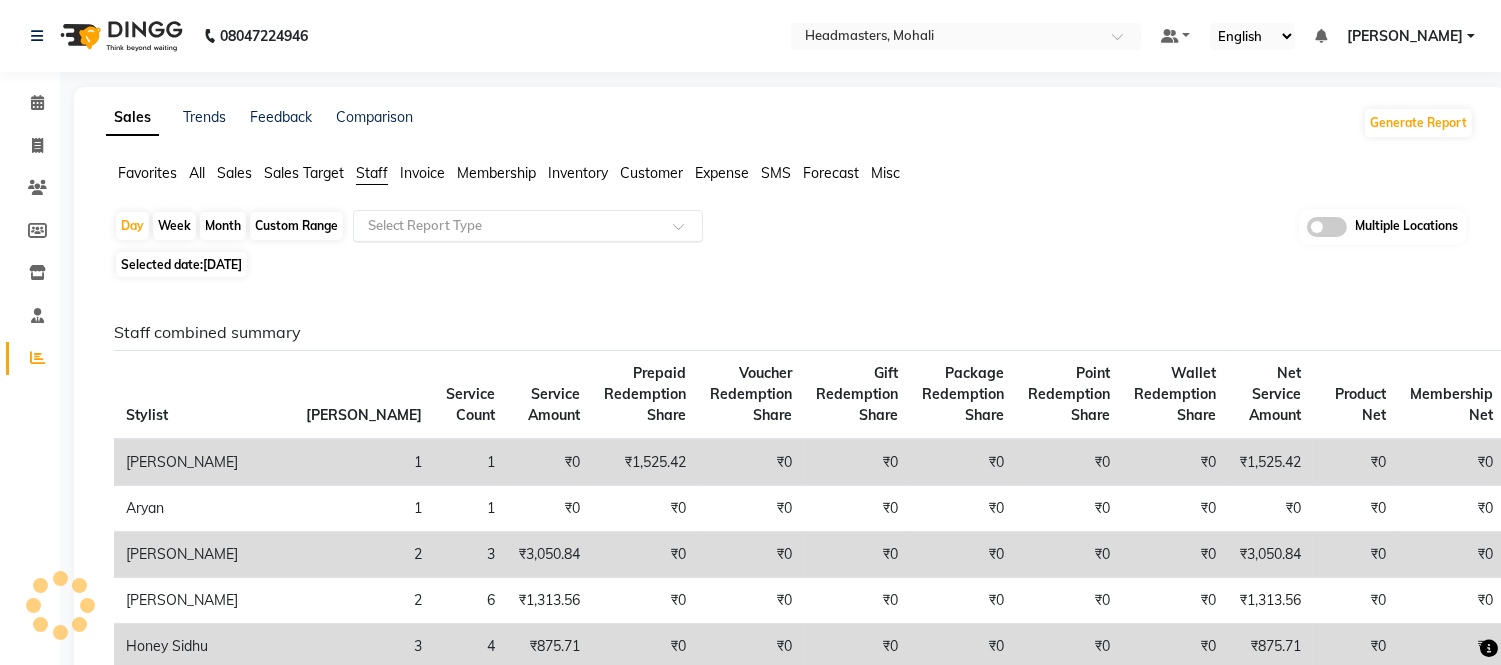 click on "Select Report Type" 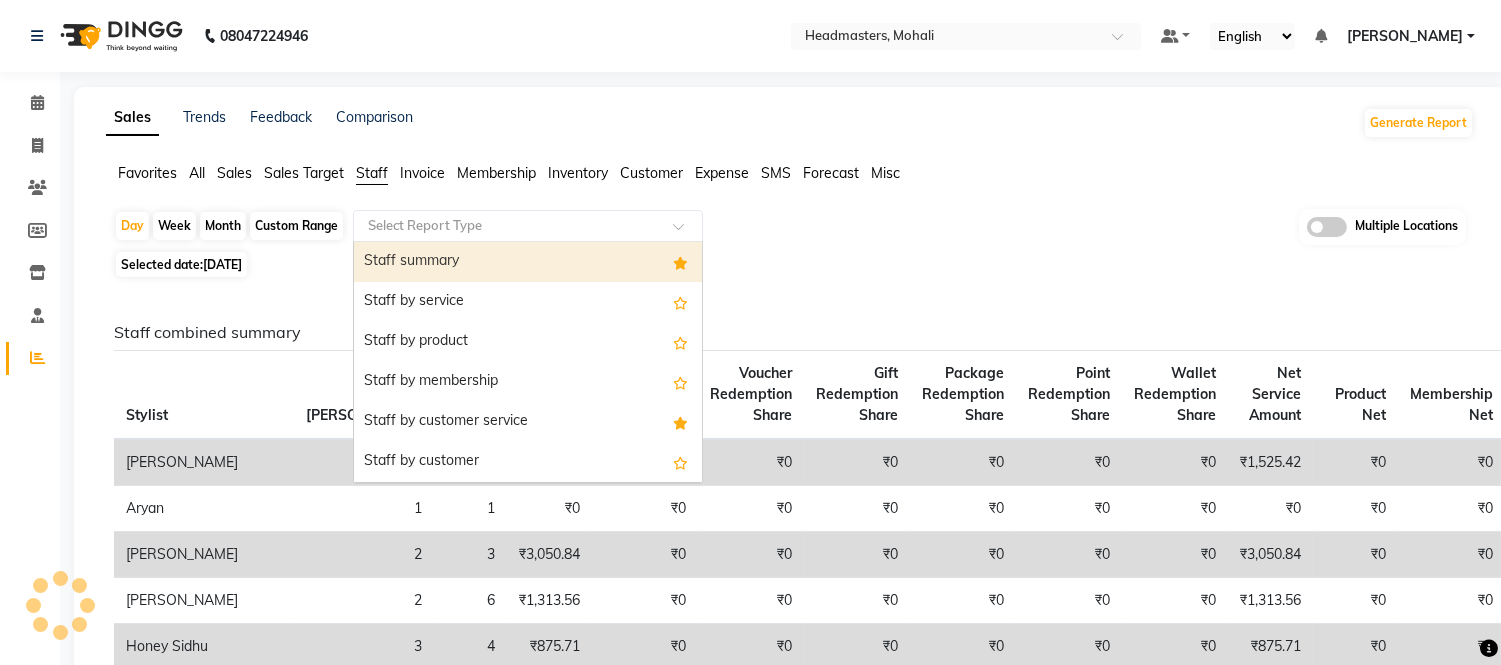 click on "Staff summary" at bounding box center [528, 262] 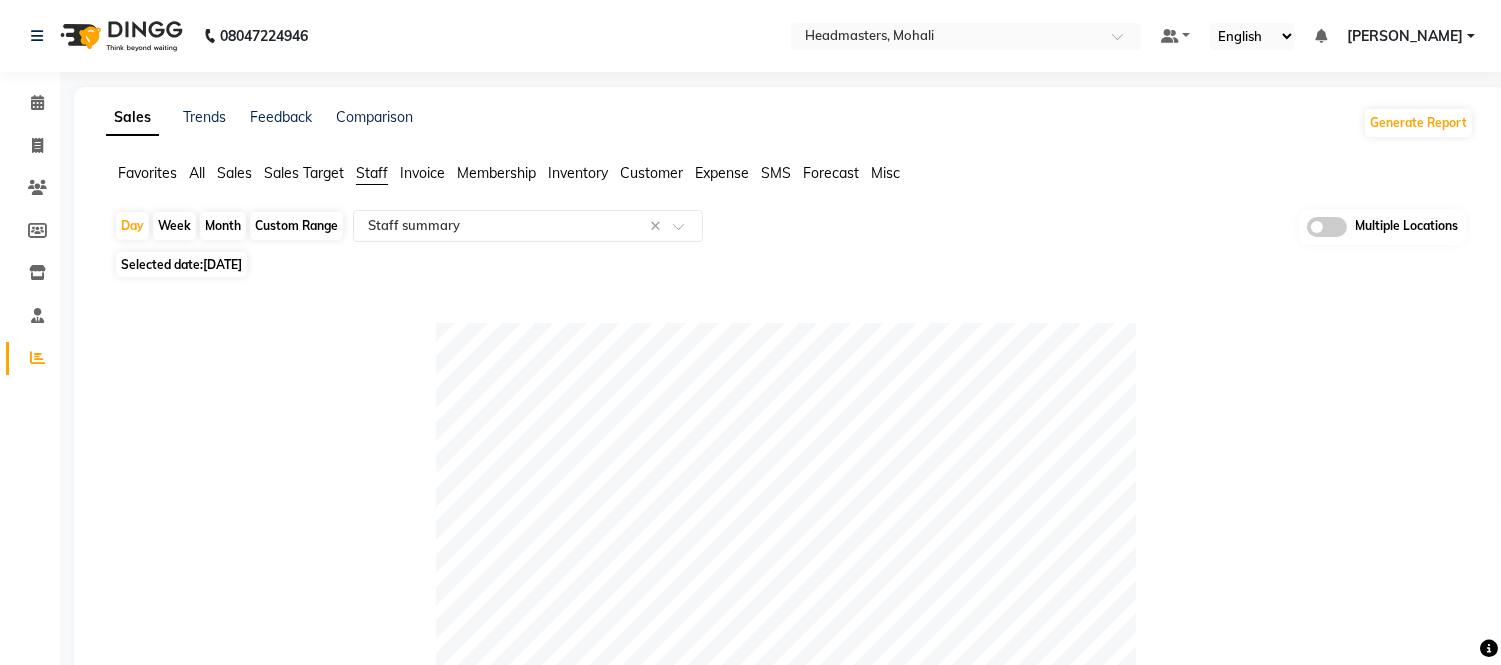 click on "Month" 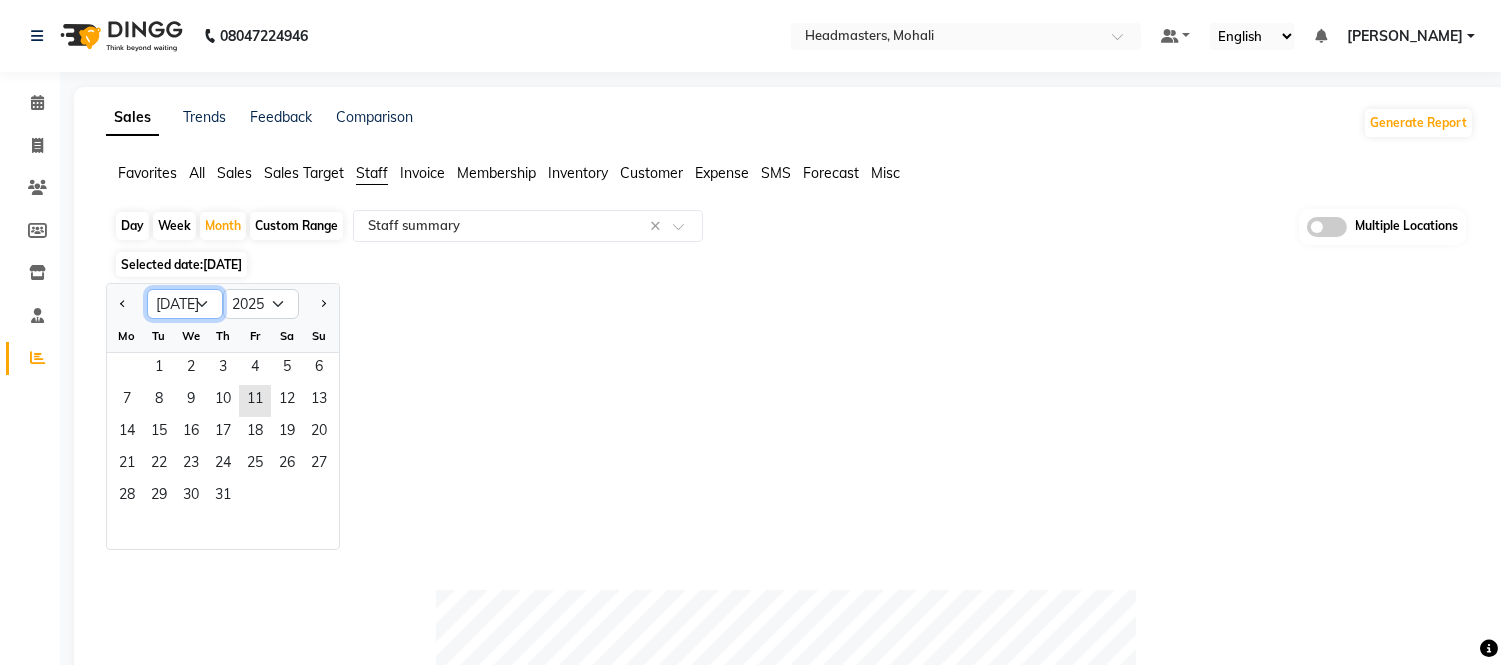 click on "Jan Feb Mar Apr May Jun Jul Aug Sep Oct Nov Dec" 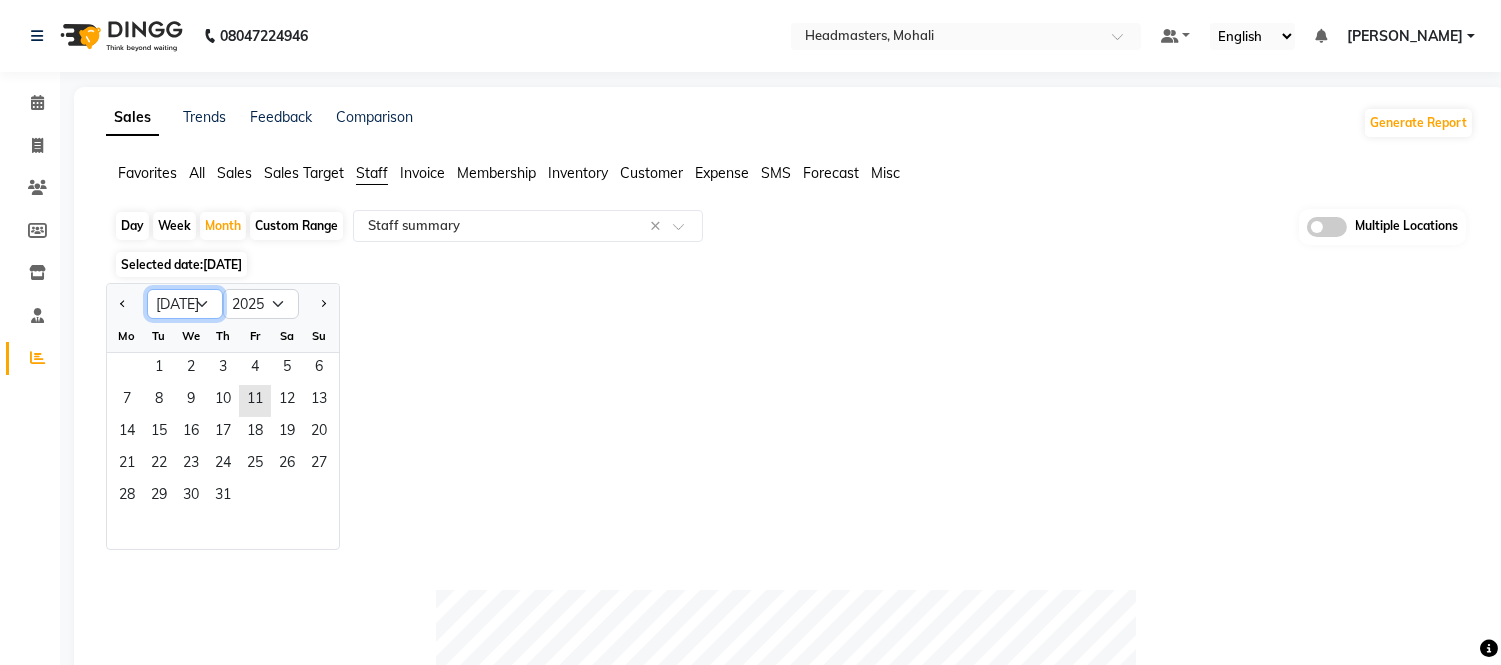 select on "6" 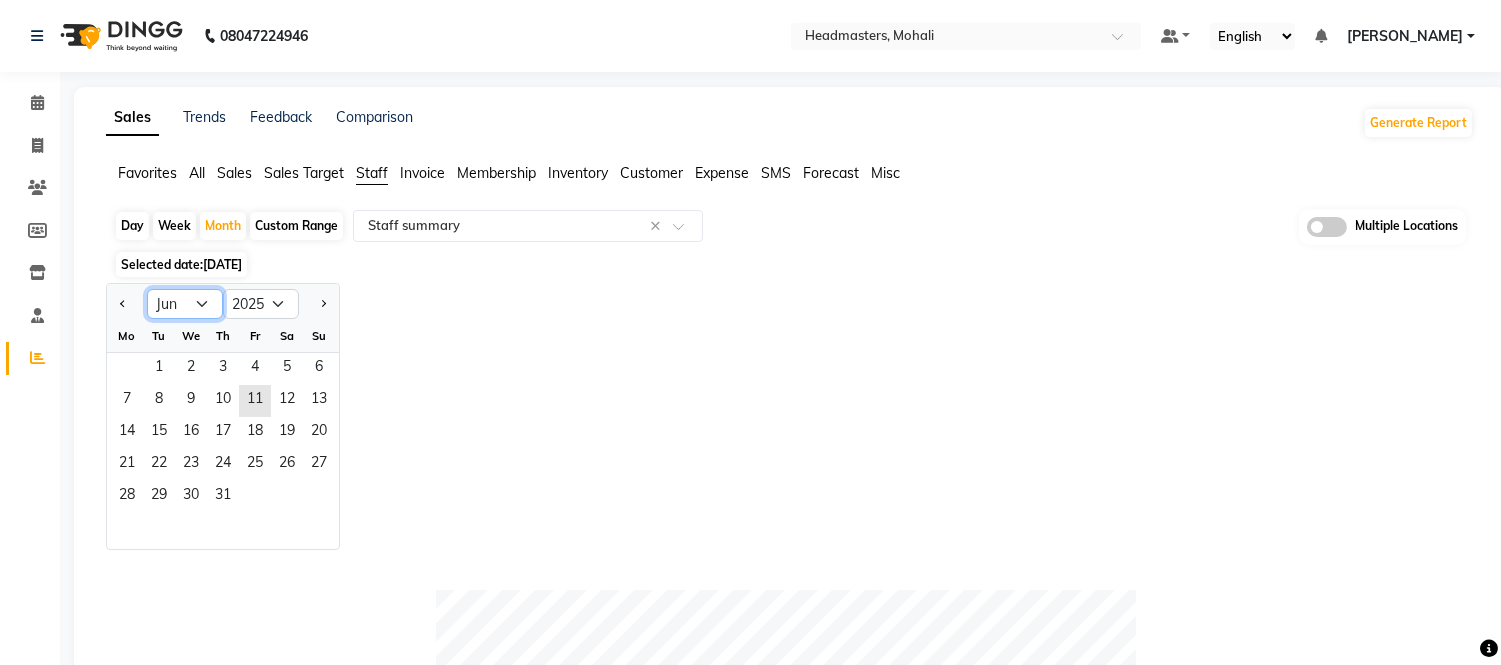 click on "Jan Feb Mar Apr May Jun Jul Aug Sep Oct Nov Dec" 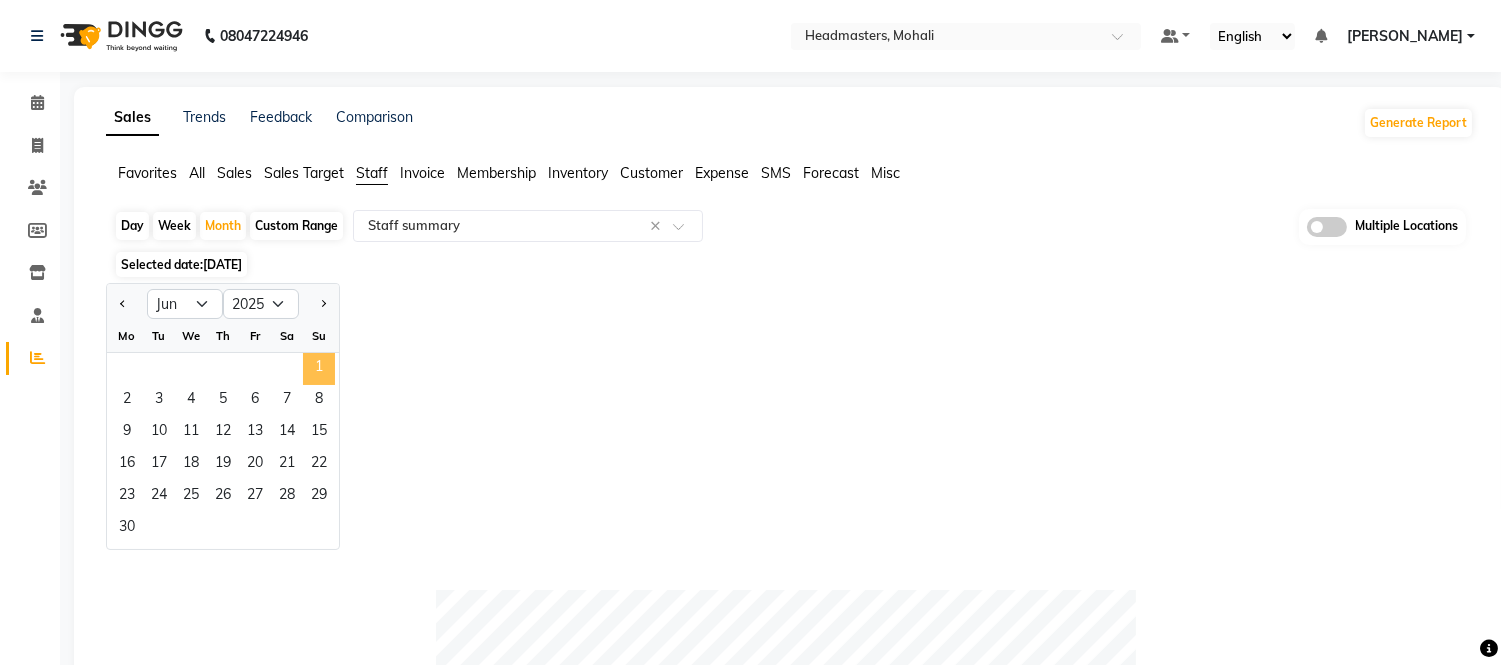 click on "1" 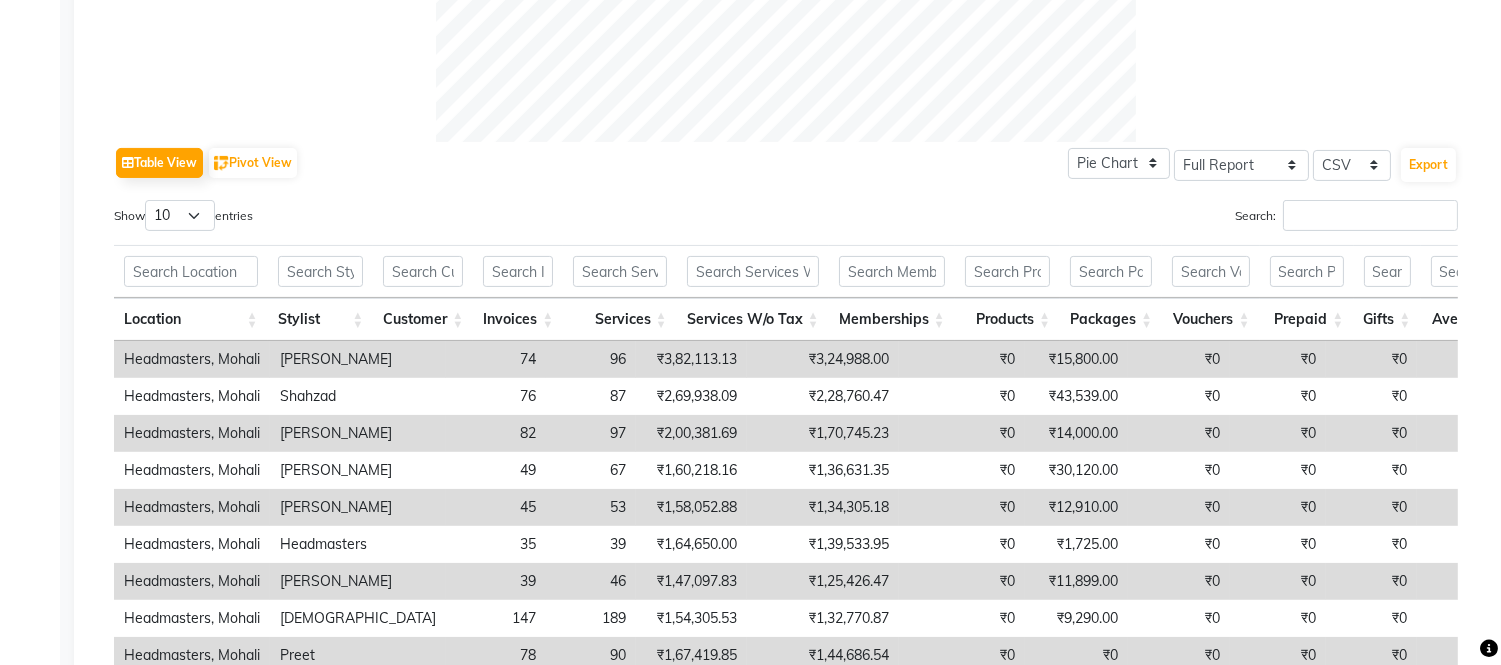 scroll, scrollTop: 1112, scrollLeft: 0, axis: vertical 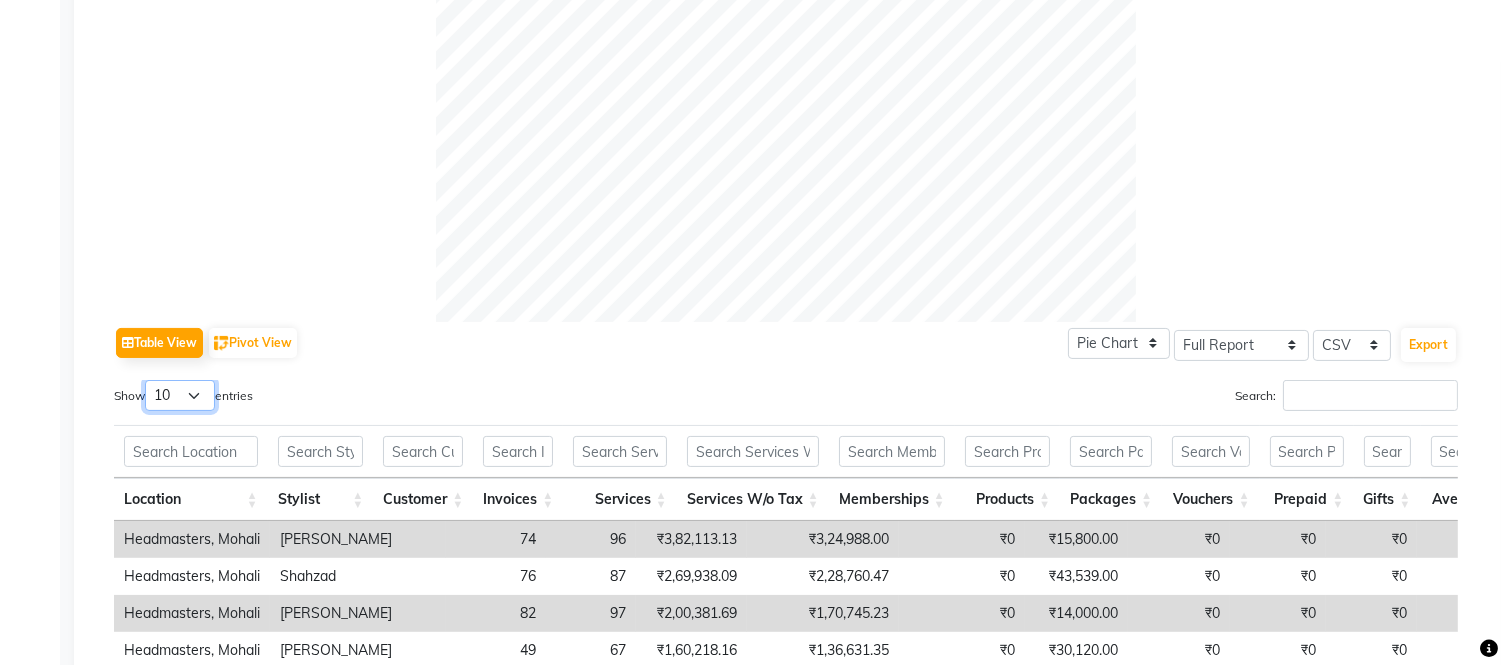 click on "10 25 50 100" at bounding box center (180, 395) 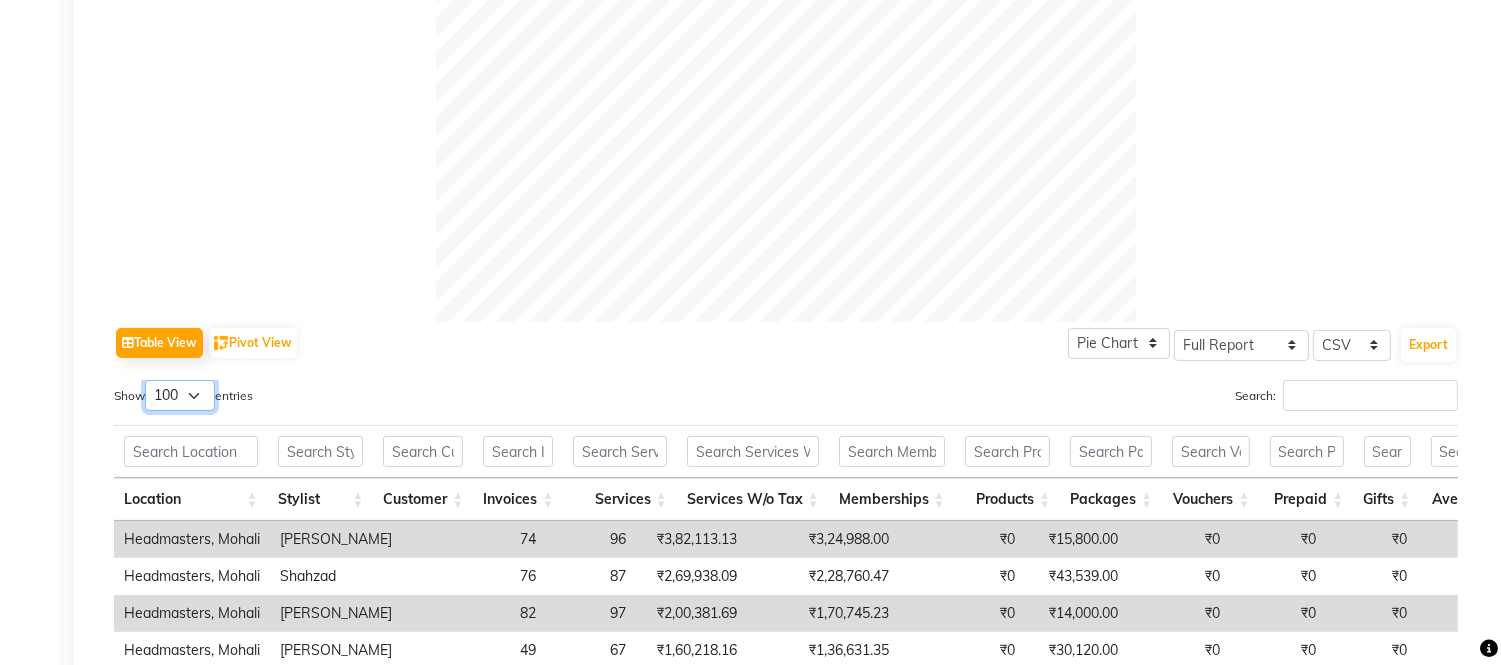 click on "10 25 50 100" at bounding box center (180, 395) 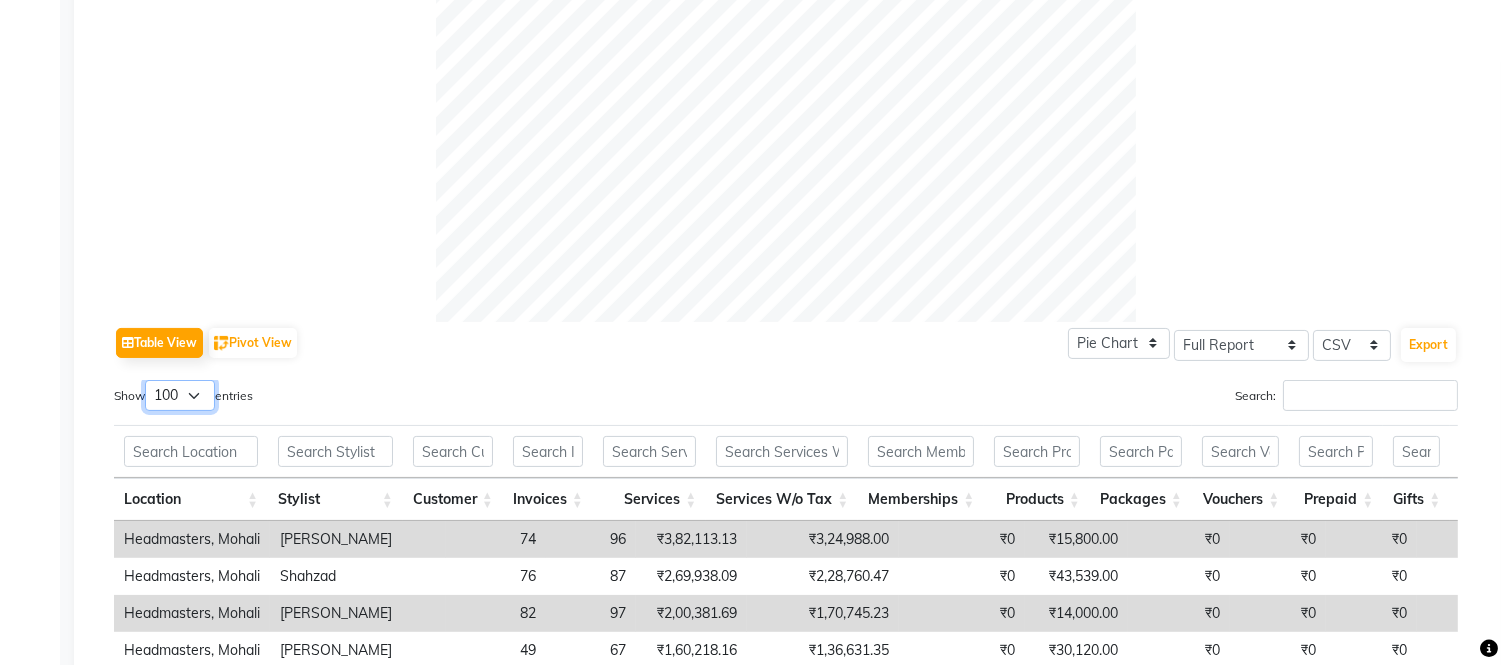 scroll, scrollTop: 1125, scrollLeft: 0, axis: vertical 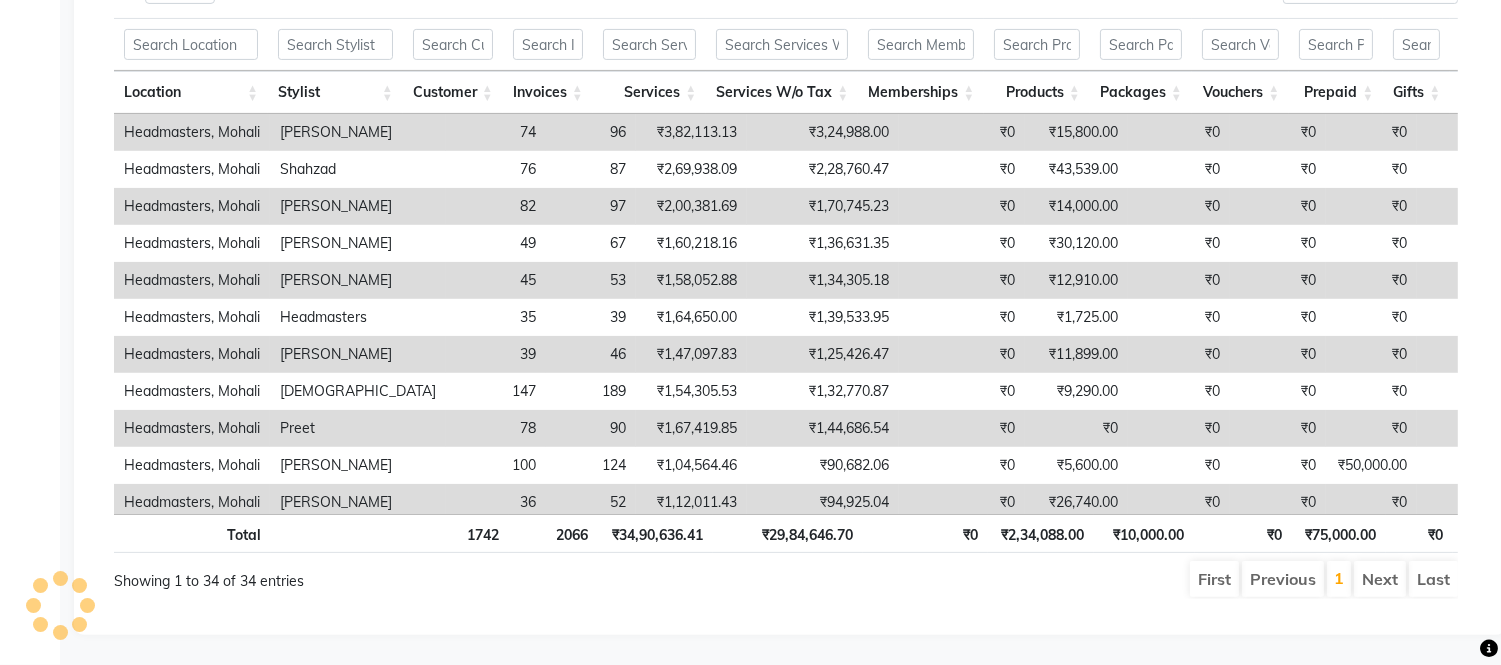 click on "Services W/o Tax" at bounding box center [782, 92] 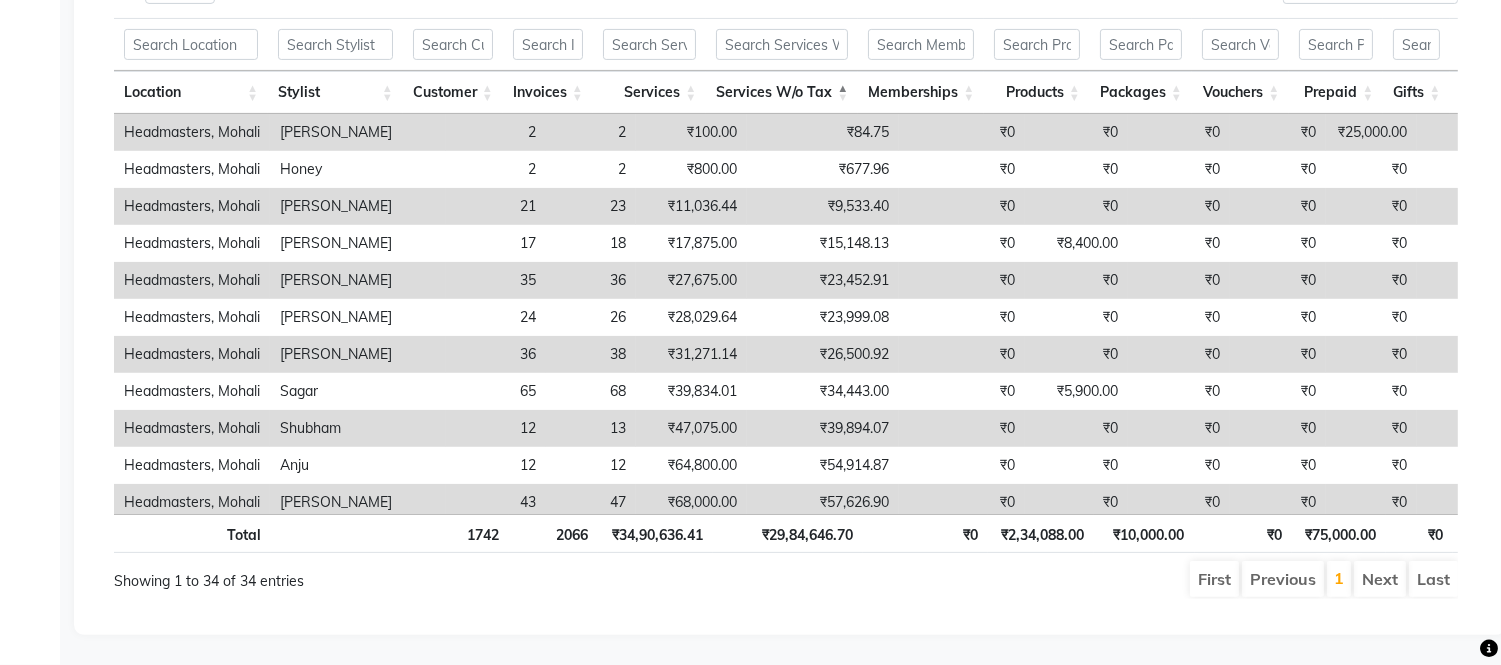 click on "Services W/o Tax" at bounding box center (782, 92) 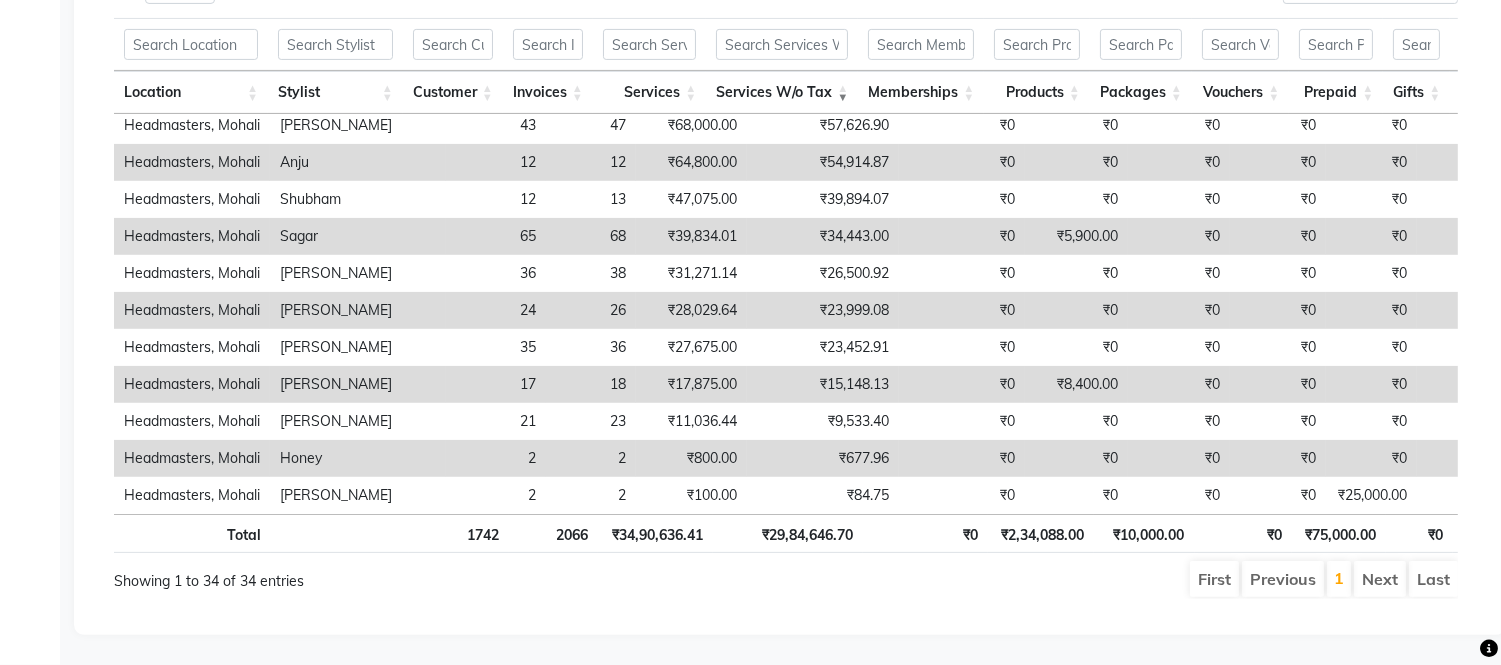 scroll, scrollTop: 0, scrollLeft: 0, axis: both 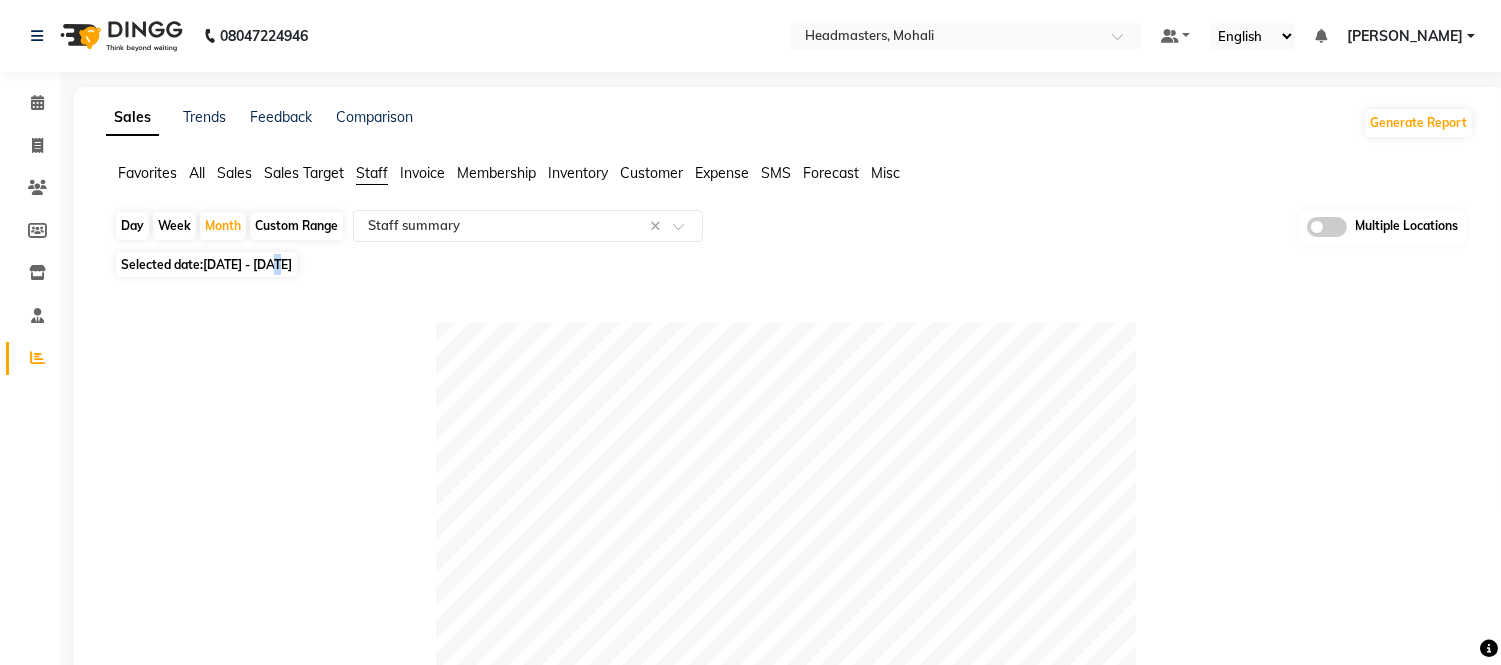 click on "Selected date:  01-06-2025 - 30-06-2025" 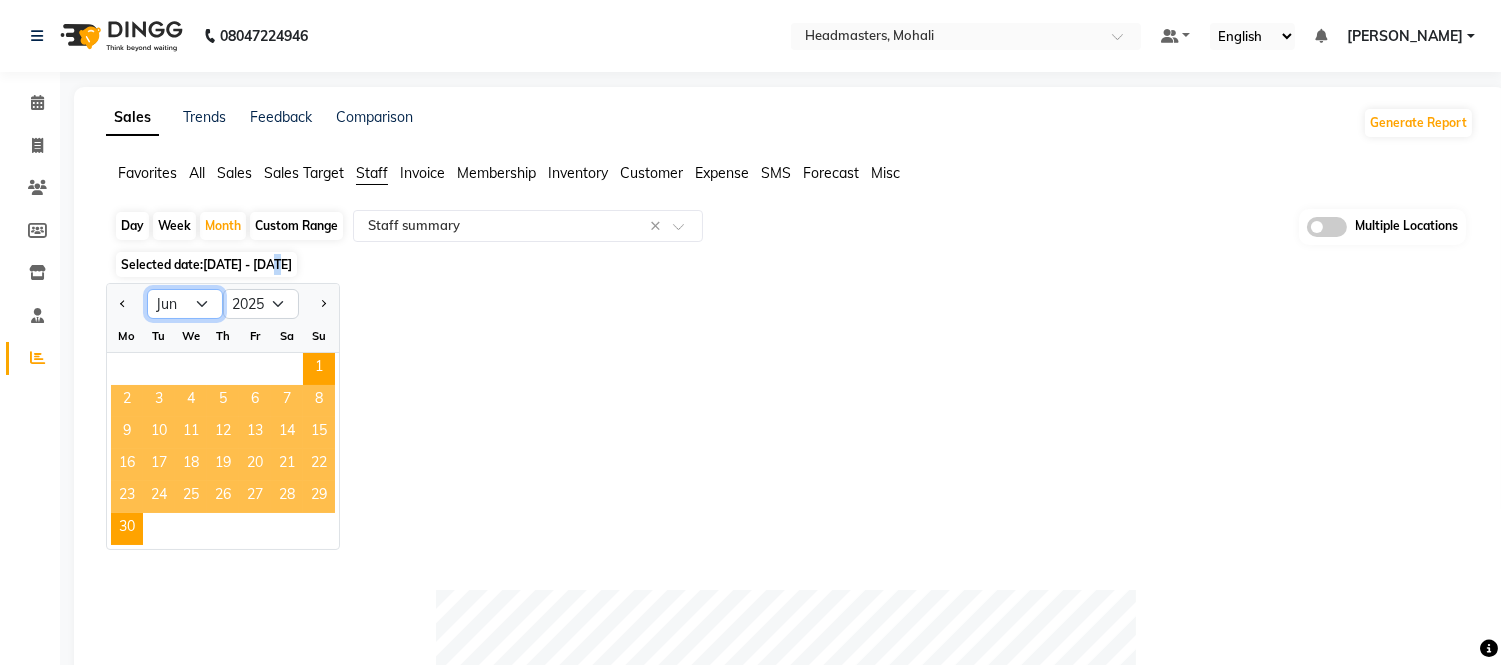 click on "Jan Feb Mar Apr May Jun Jul Aug Sep Oct Nov Dec" 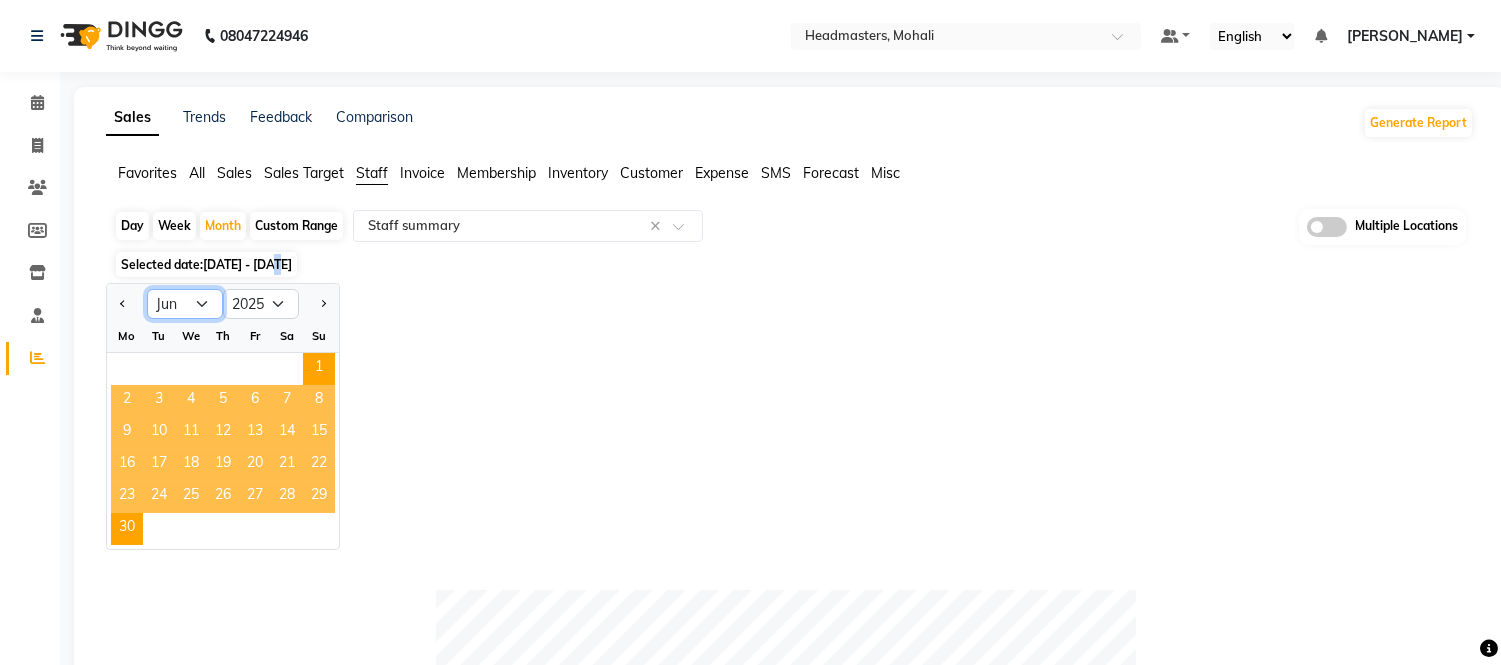 select on "7" 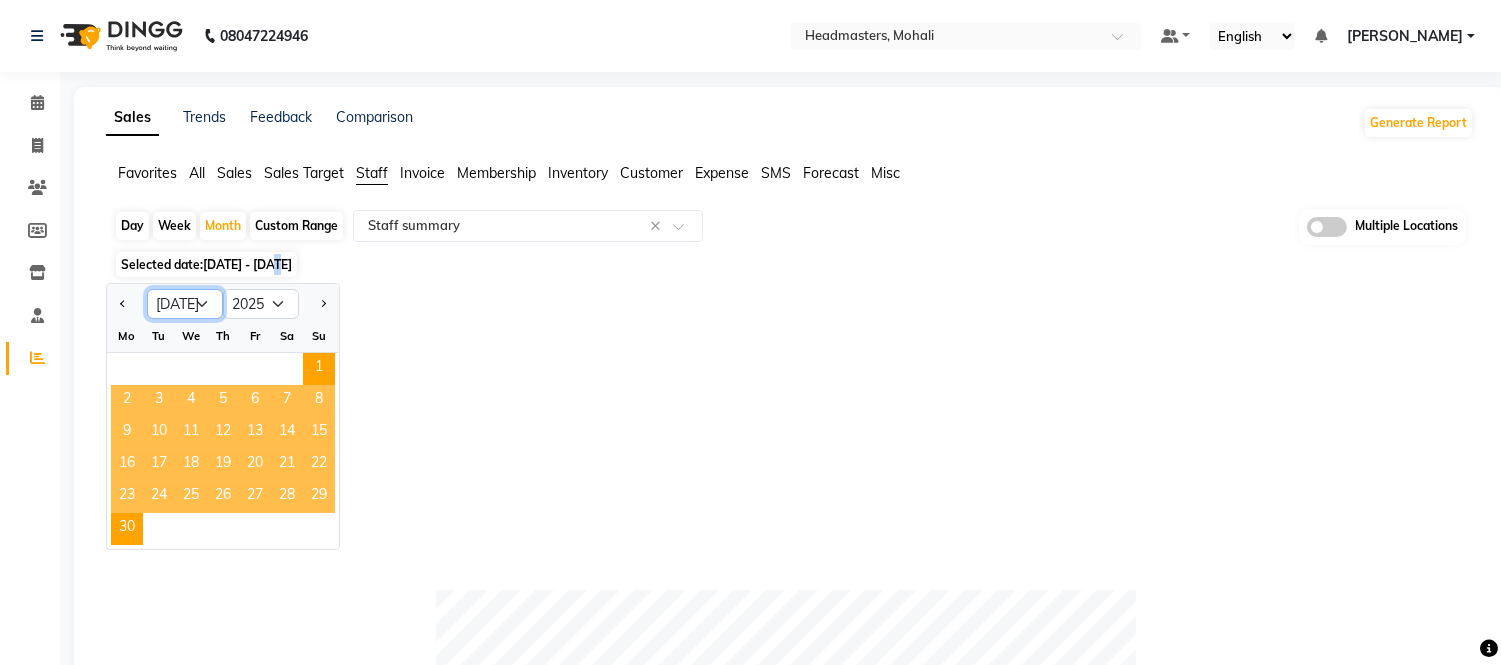 click on "Jan Feb Mar Apr May Jun Jul Aug Sep Oct Nov Dec" 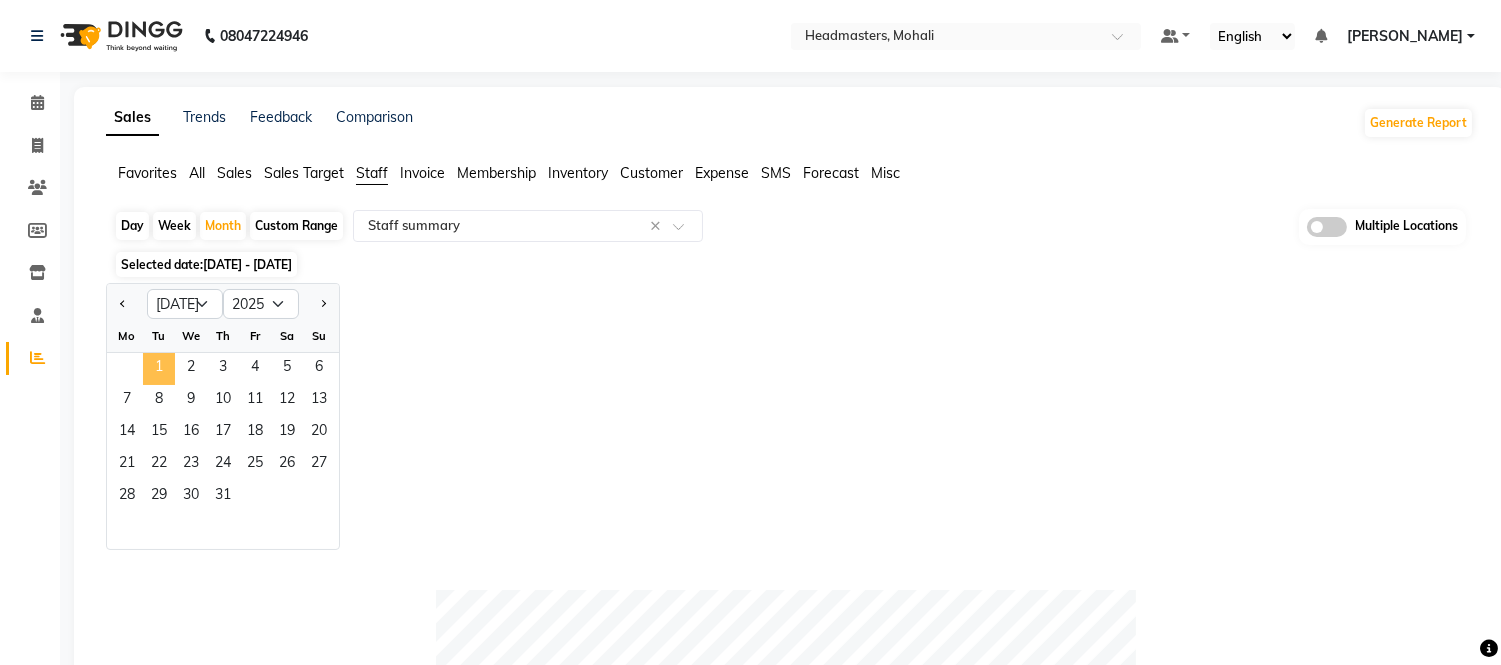 click on "1" 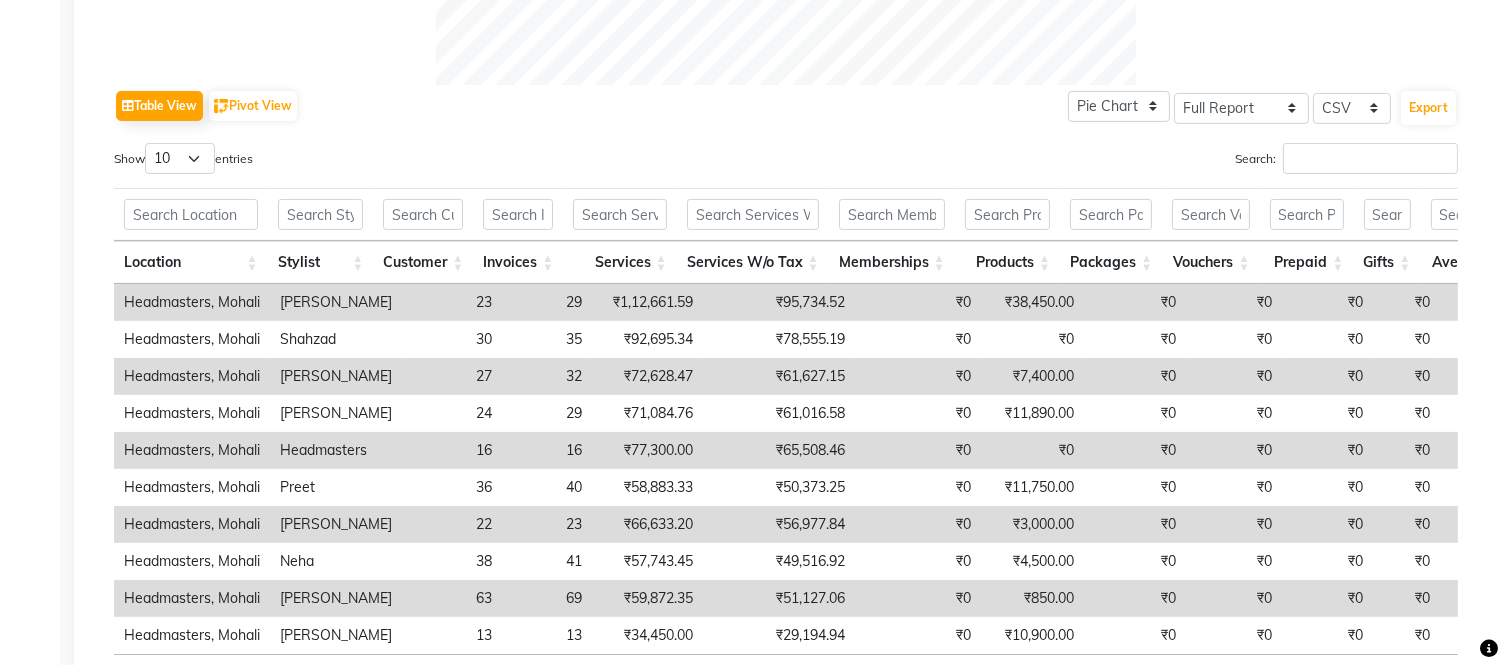 scroll, scrollTop: 1071, scrollLeft: 0, axis: vertical 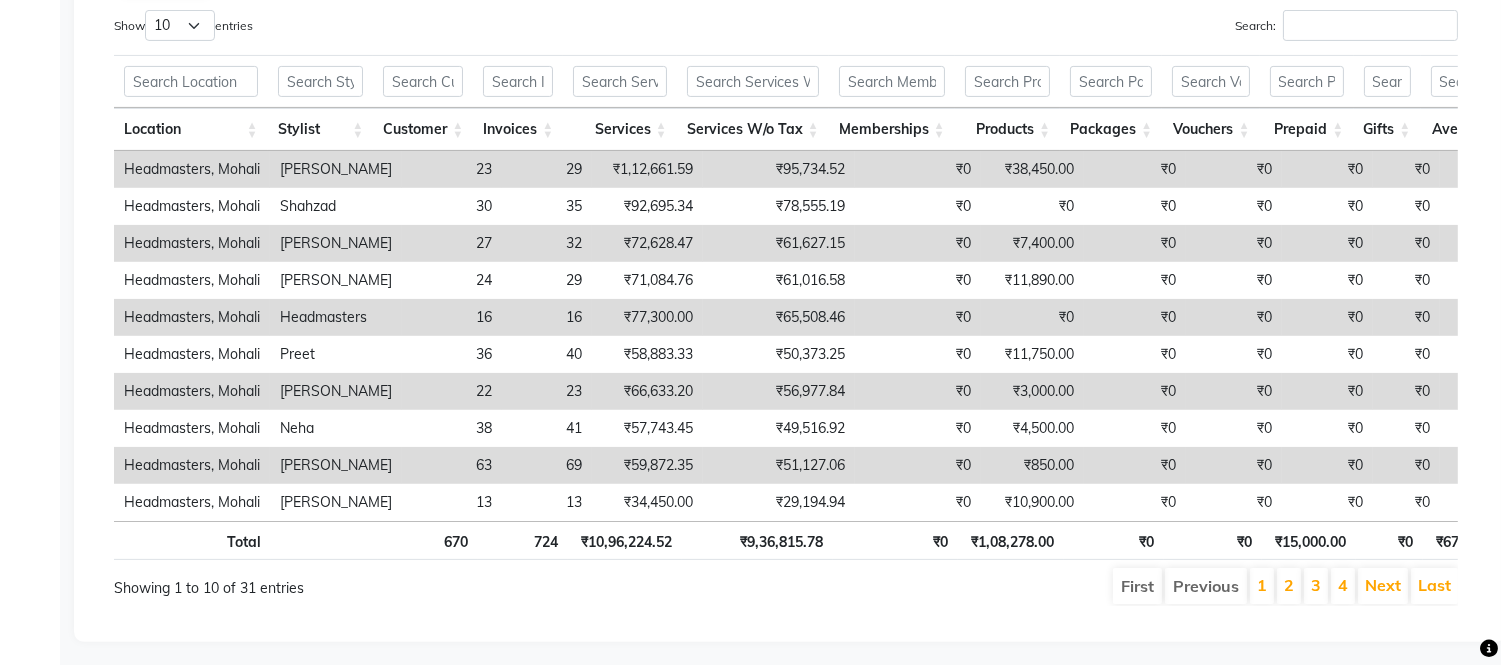 click on "Memberships" at bounding box center [892, 129] 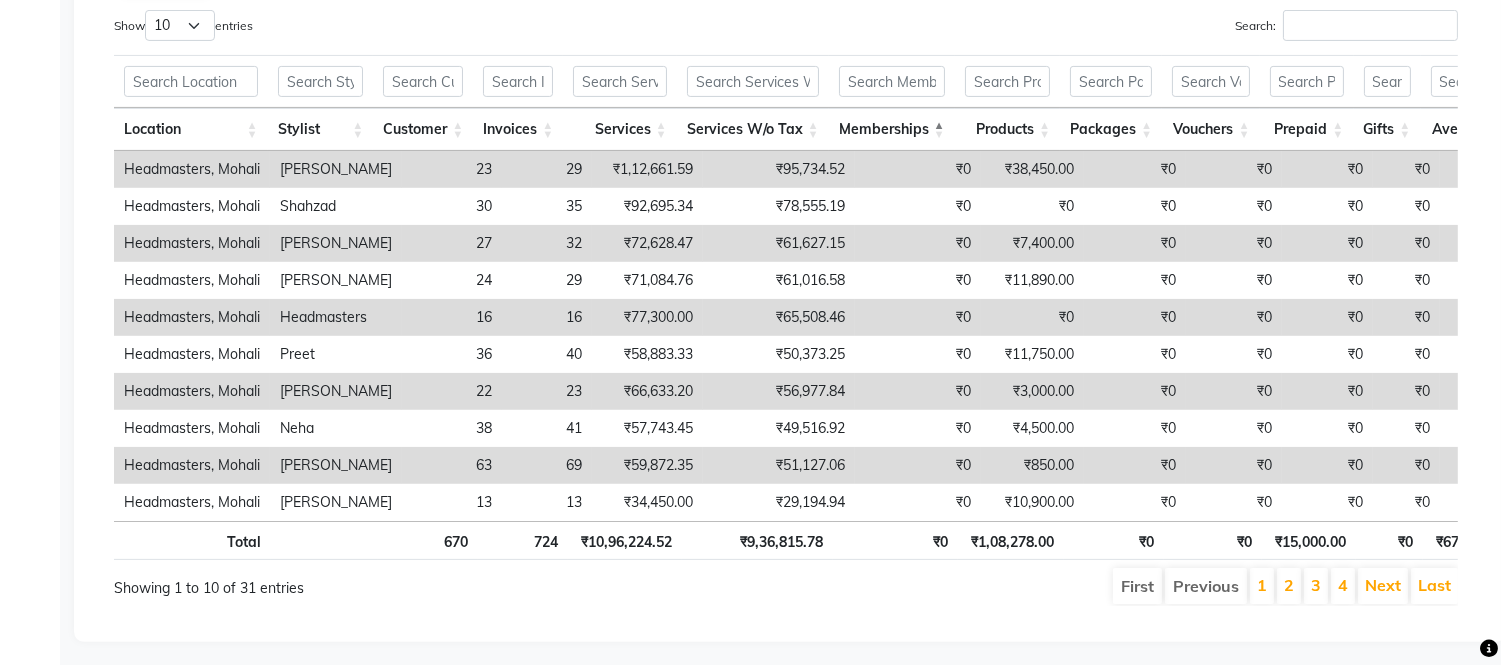 click on "Services W/o Tax" at bounding box center (753, 129) 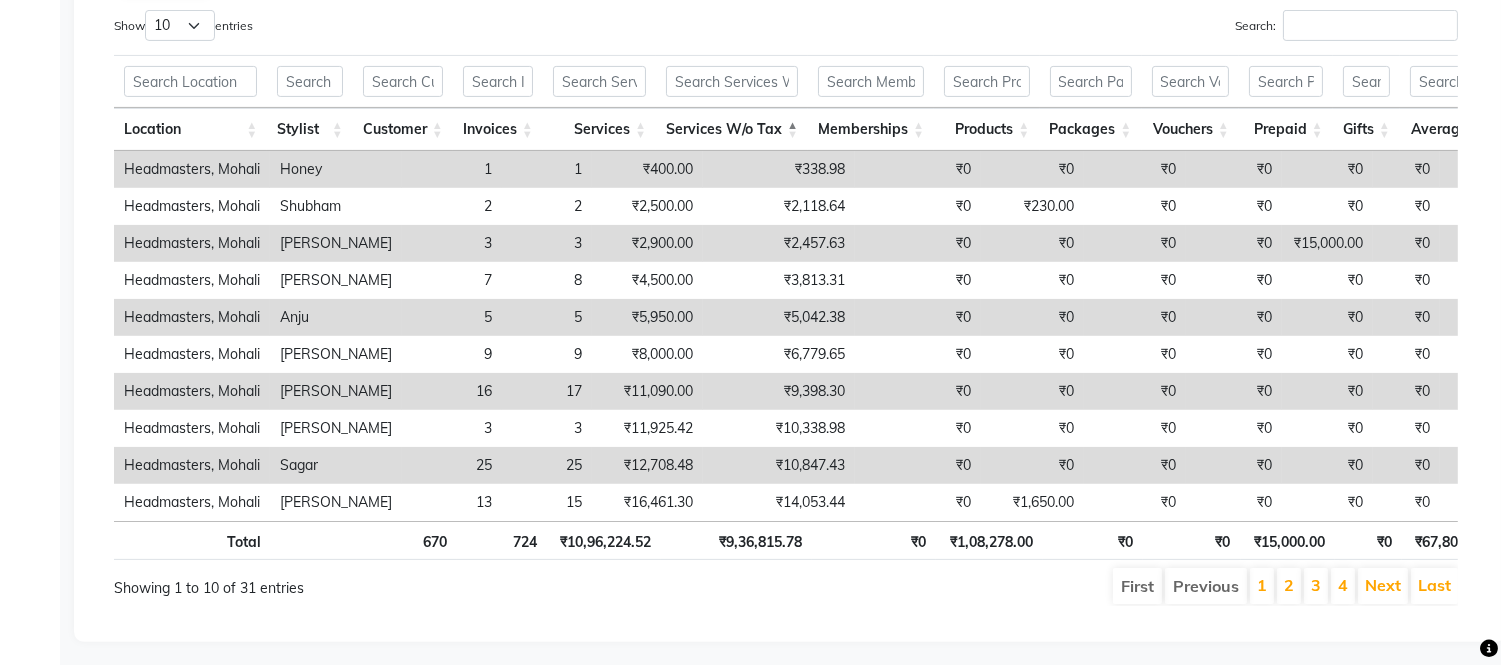click on "Memberships" at bounding box center [871, 129] 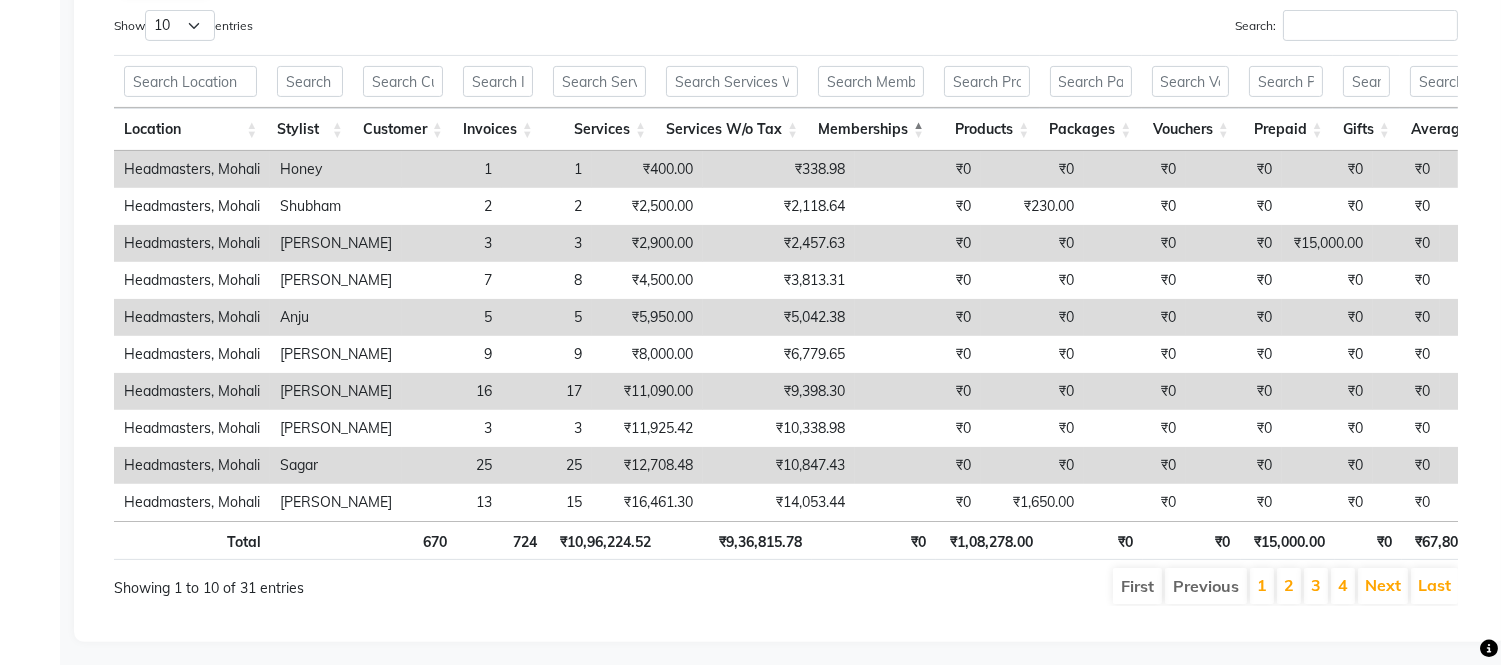 click on "Services W/o Tax" at bounding box center [732, 129] 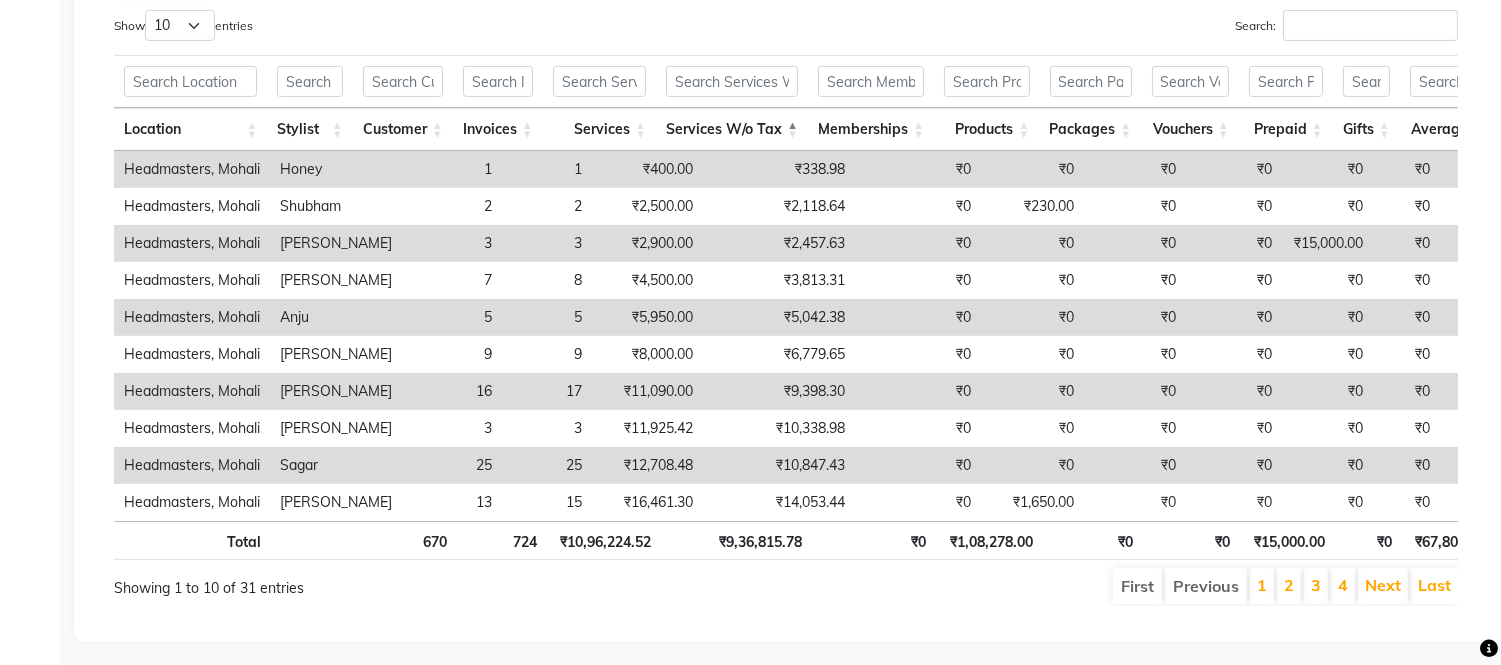 click on "Services W/o Tax" at bounding box center (732, 129) 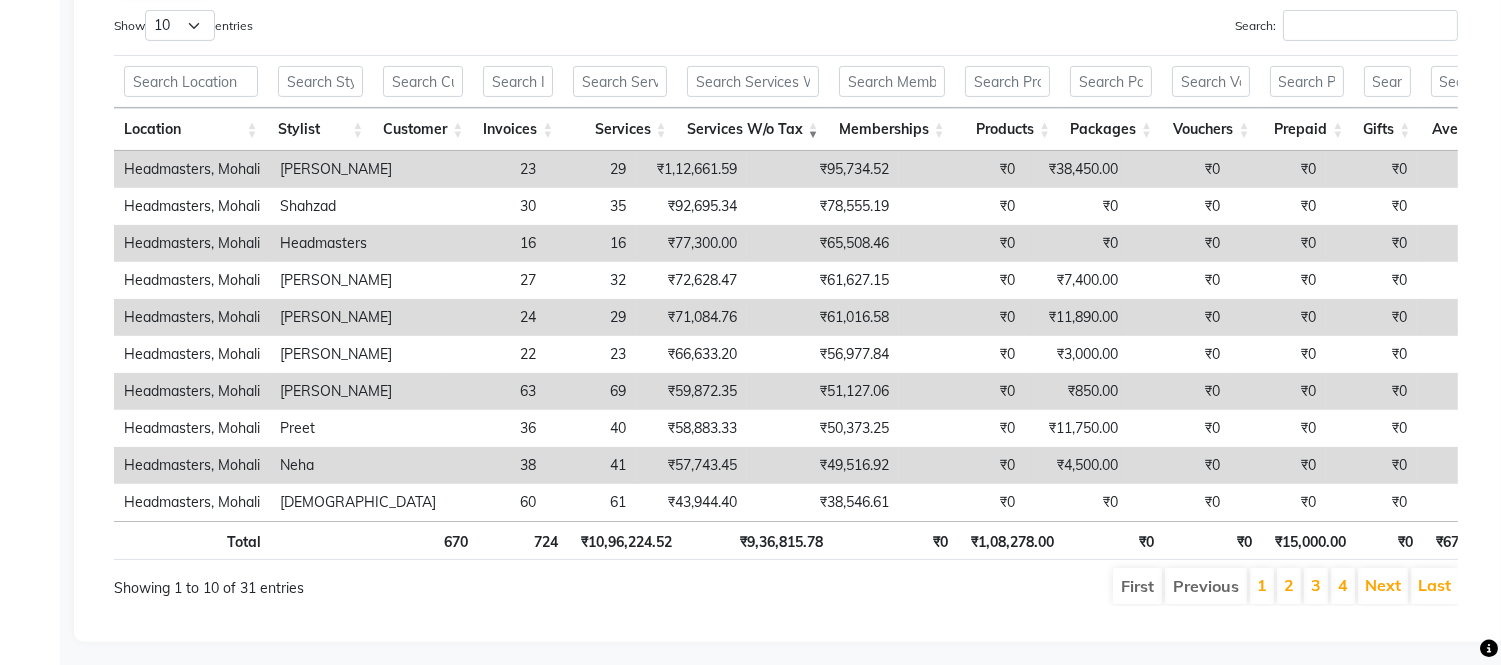scroll, scrollTop: 0, scrollLeft: 40, axis: horizontal 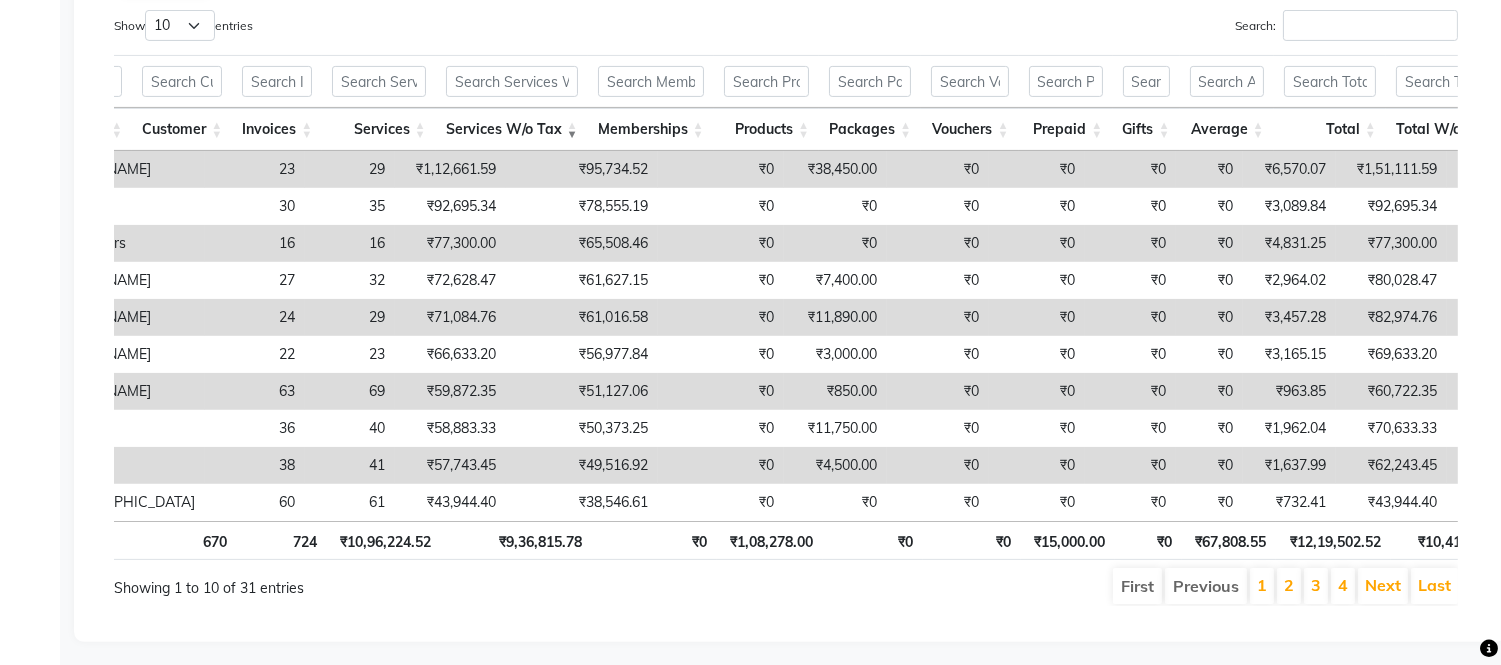 click on "₹0" at bounding box center [1130, 465] 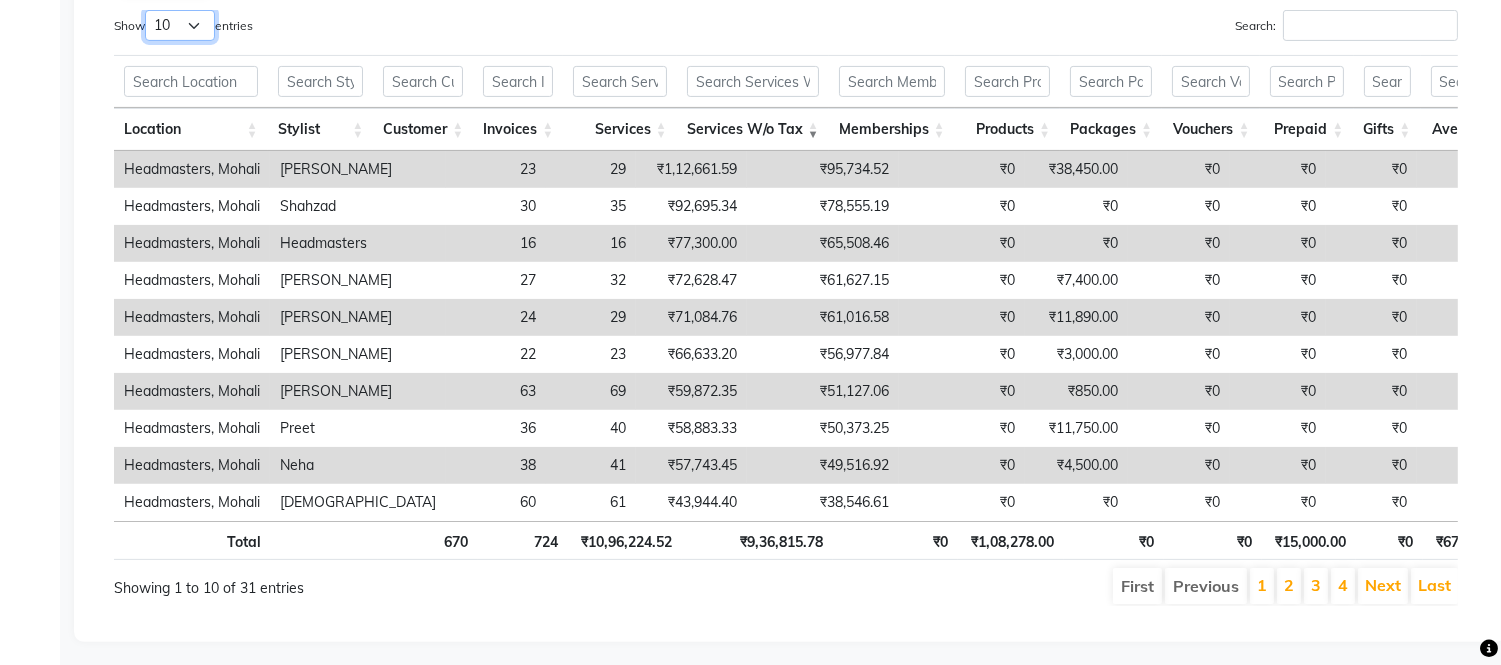 click on "10 25 50 100" at bounding box center [180, 25] 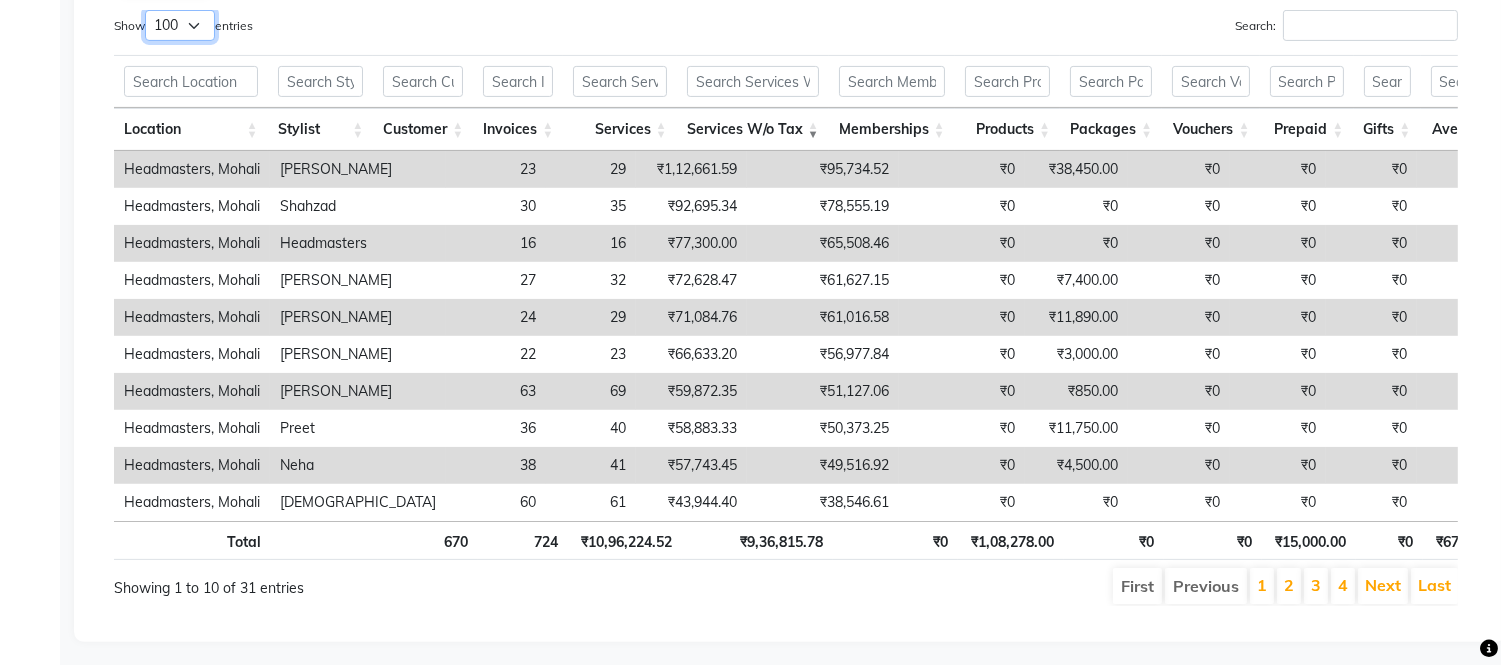 click on "10 25 50 100" at bounding box center [180, 25] 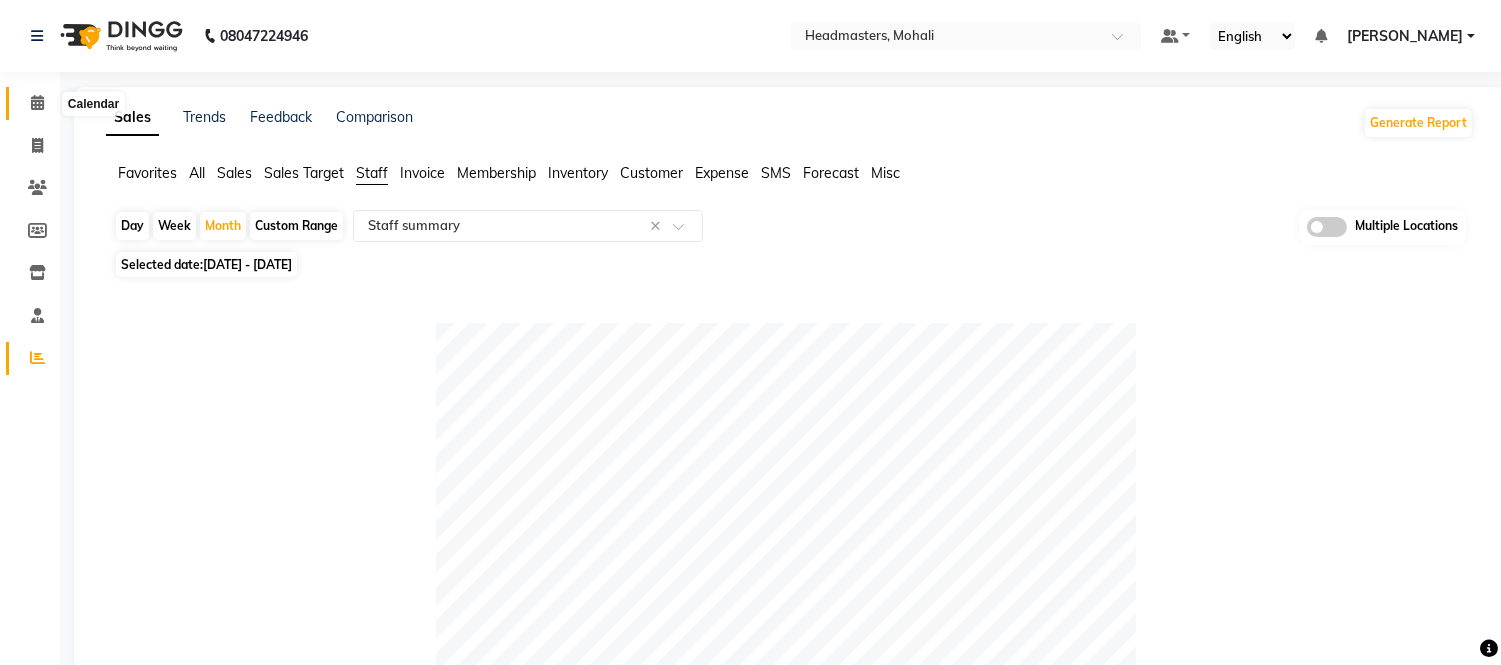 click 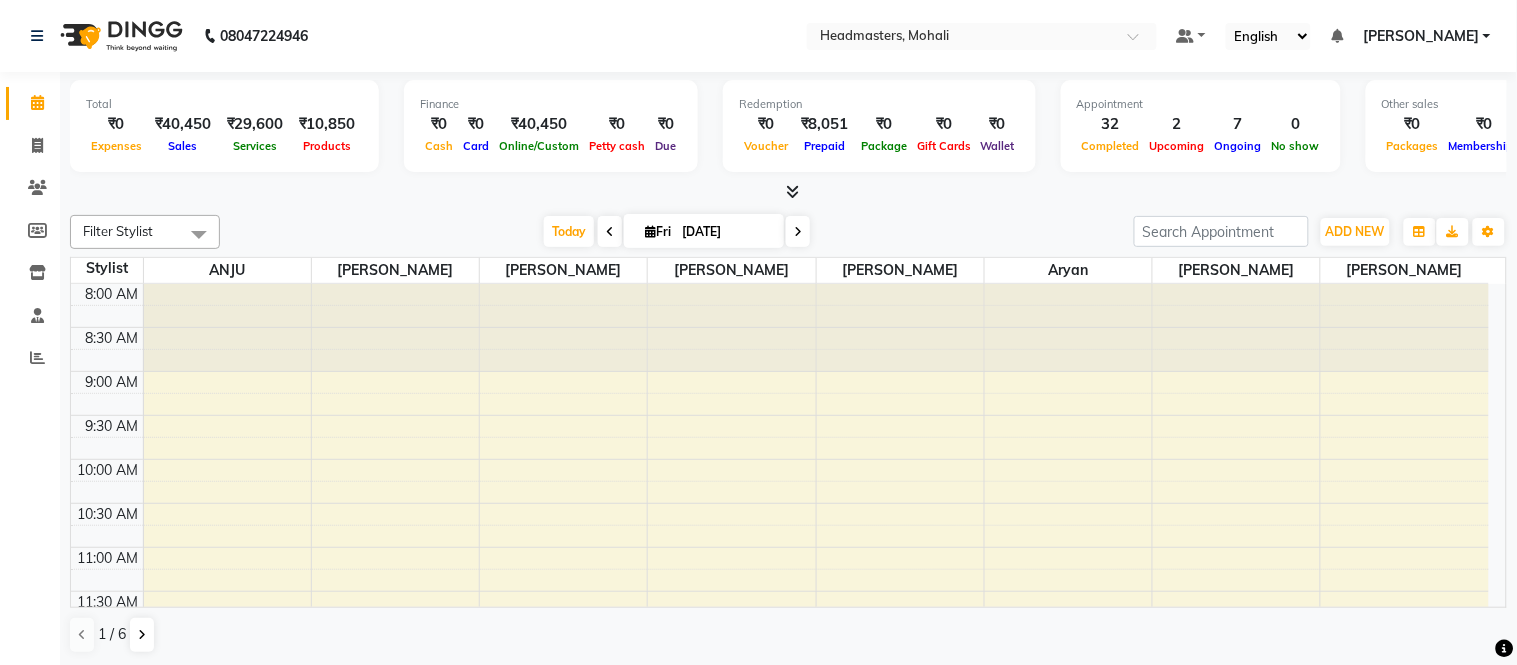 click on "Calendar" 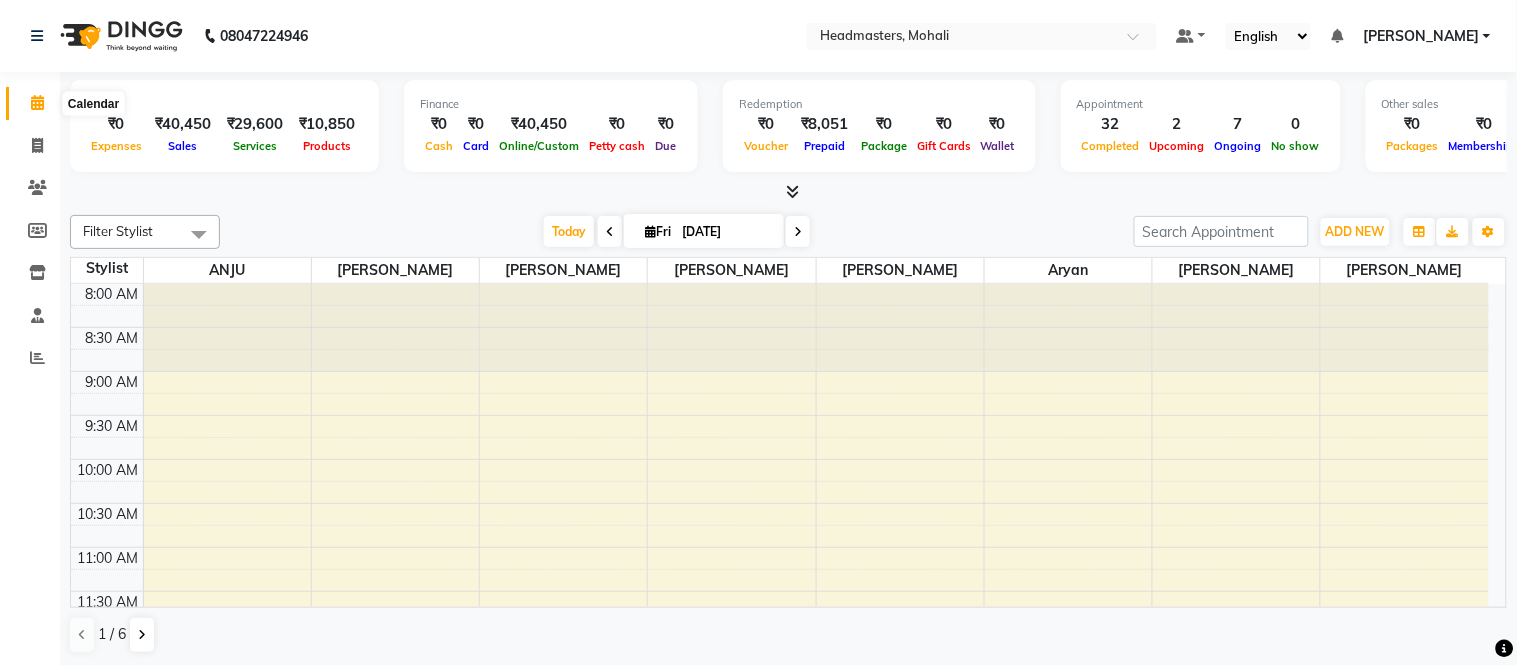 click 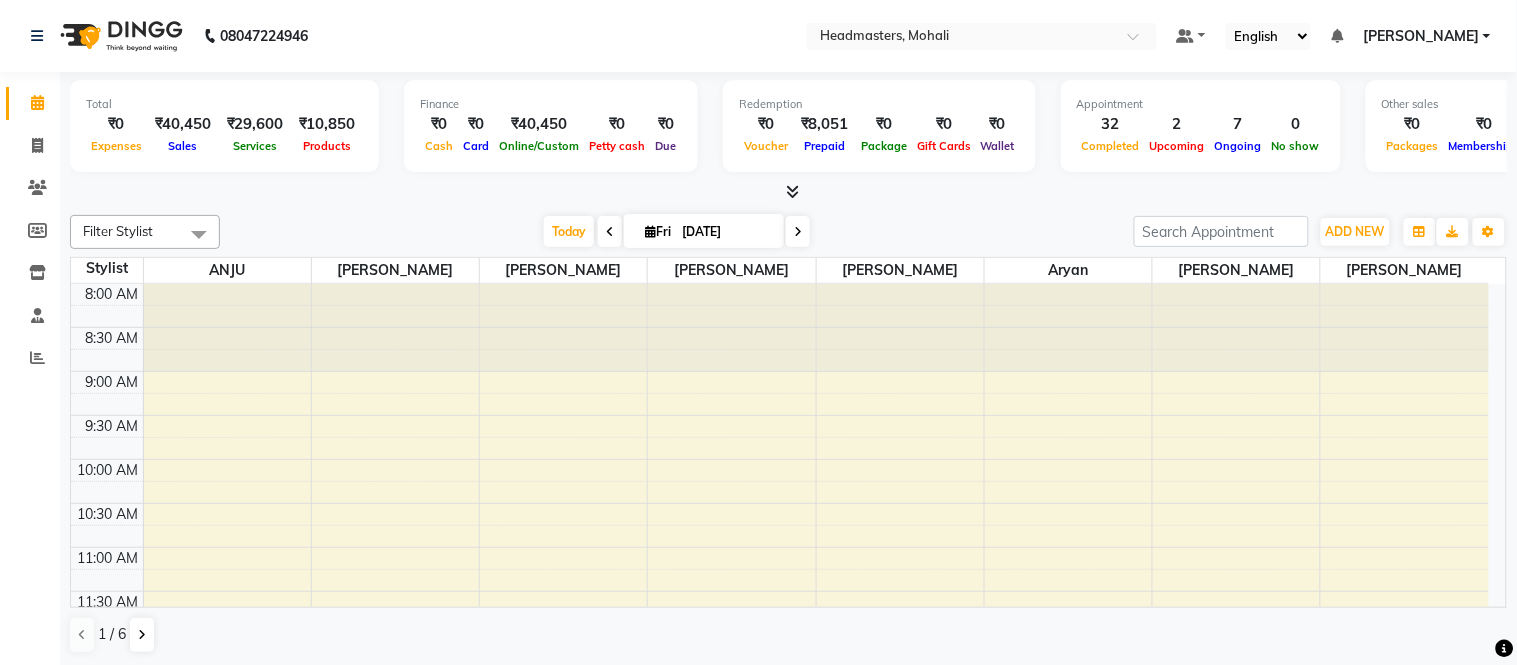 click on "08047224946 Select Location × Headmasters, Mohali Default Panel My Panel English ENGLISH Español العربية मराठी हिंदी ગુજરાતી தமிழ் 中文 Notifications  DINGG Alert   11-07-2025   SUKHMAN with token number 25 booked an appointment at 4:45 pm for MC2 - Manicure Premium (₹1500).   DINGG Alert   11-07-2025   Prabhleen with token number 18 booked an appointment at 3:15 pm for HML - Head massage(with natural dry) (₹800).   DINGG Alert   11-07-2025   Pintu with token number 7 booked an appointment at 12:45 pm for CLP INS DS  - INSPIRA Dead Skin RemovalCleanup (₹2000).   DINGG Alert   11-07-2025   kamal with token number 11 booked an appointment at 12:45 pm for RT-IG - Igora Root Touchup(one inch only) (₹1800).   DINGG Alert   10-07-2025   puneet with token number 10 booked an appointment at 1:45 pm for PC1 - Pedicures Classic (₹1200).   DINGG Alert   10-07-2025   DINGG Alert   09-07-2025   DINGG Alert   09-07-2025   DINGG Alert   09-07-2025  Ajay Kumar" 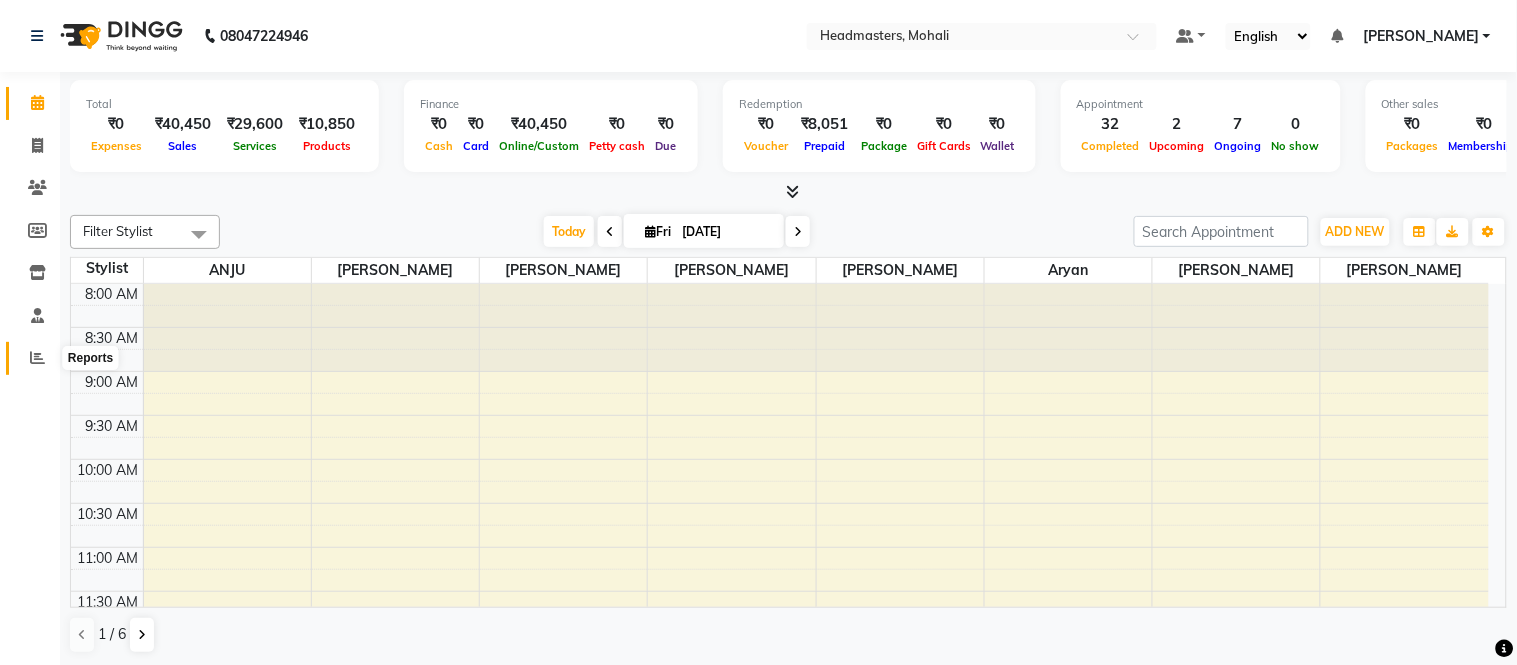 click 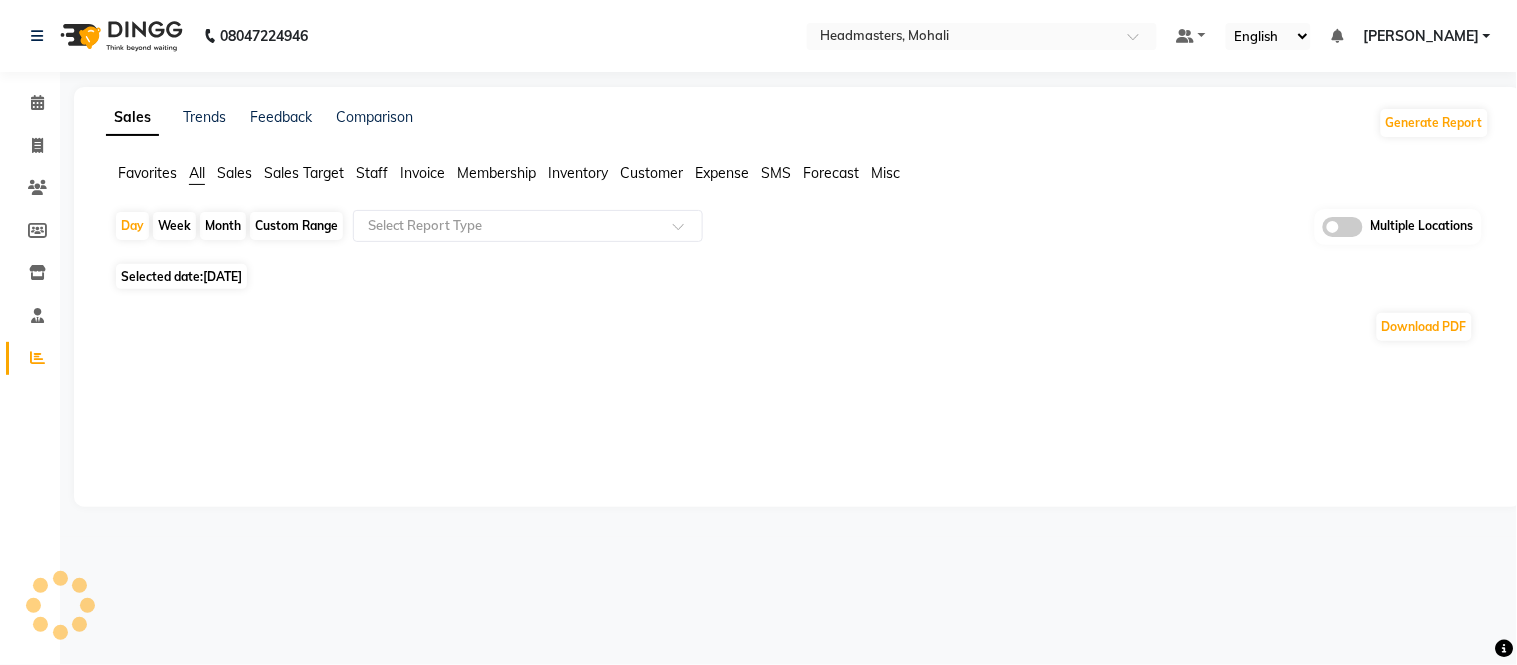 click on "Favorites" 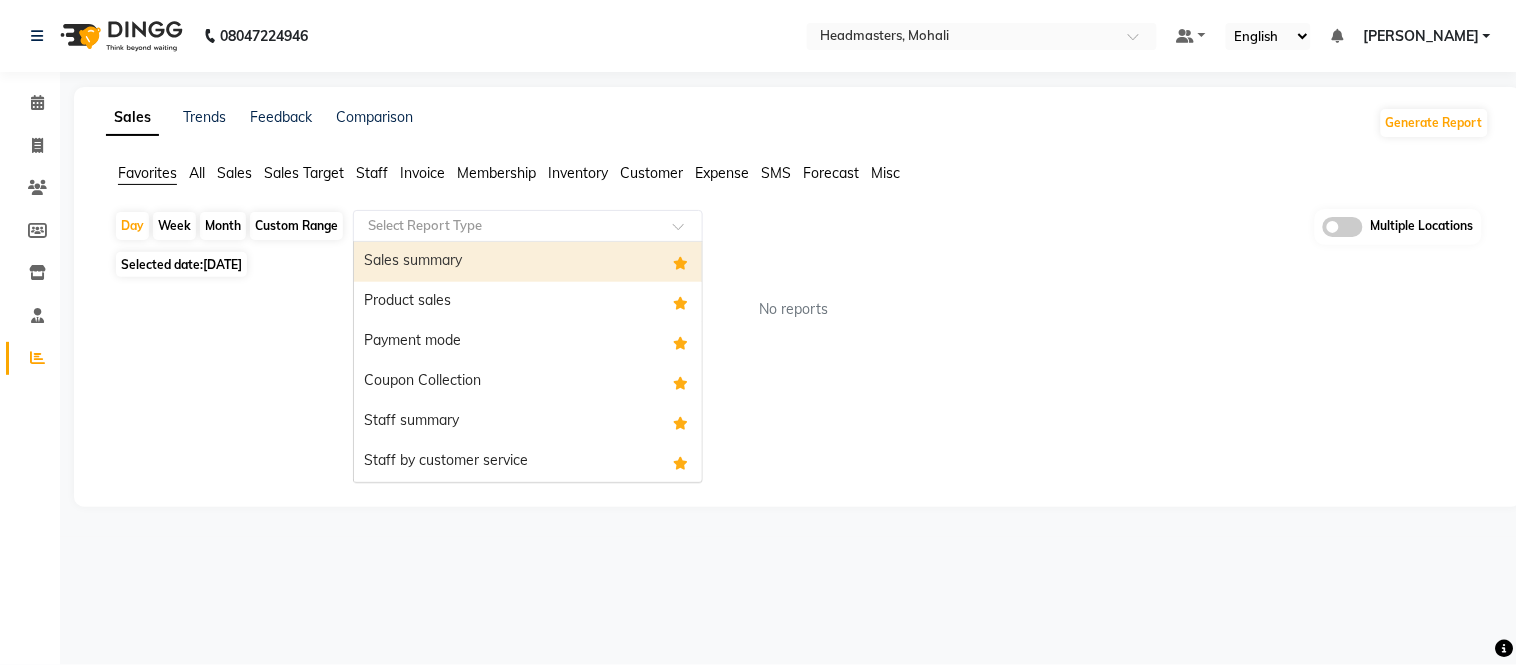 click 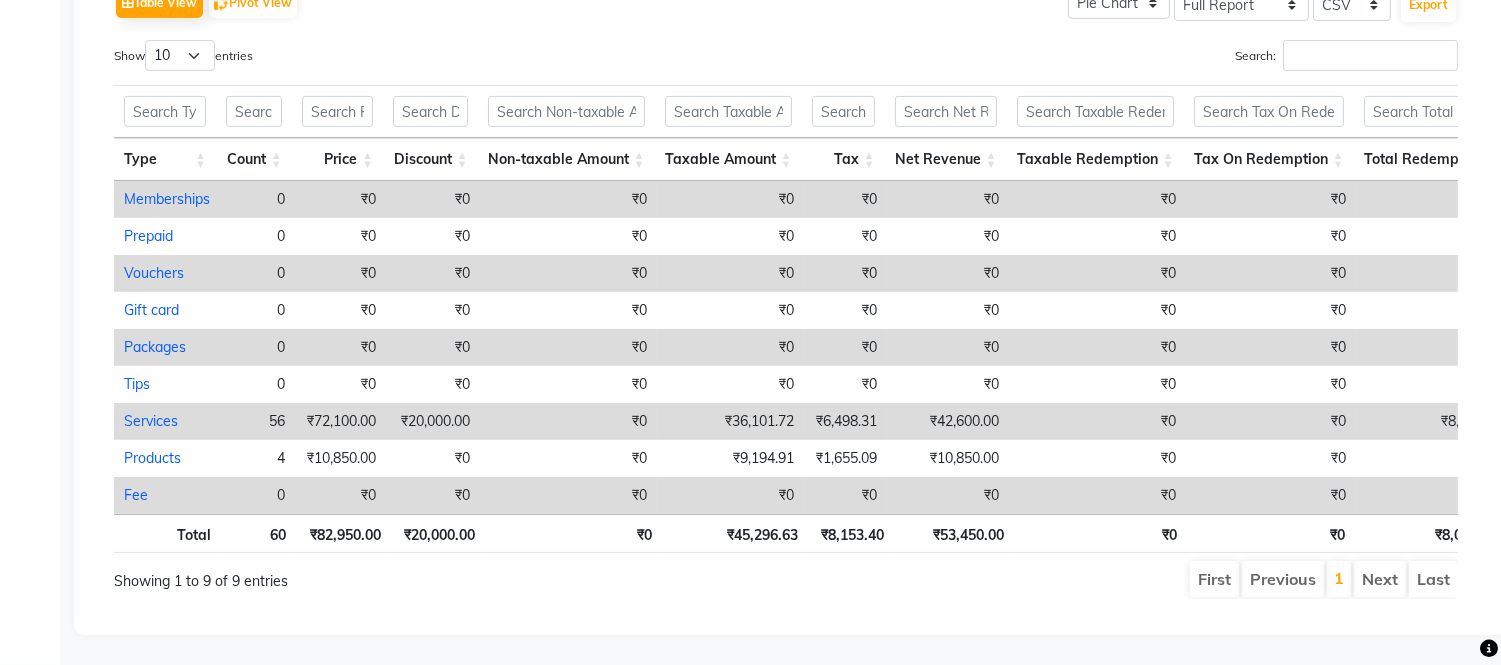scroll, scrollTop: 1071, scrollLeft: 0, axis: vertical 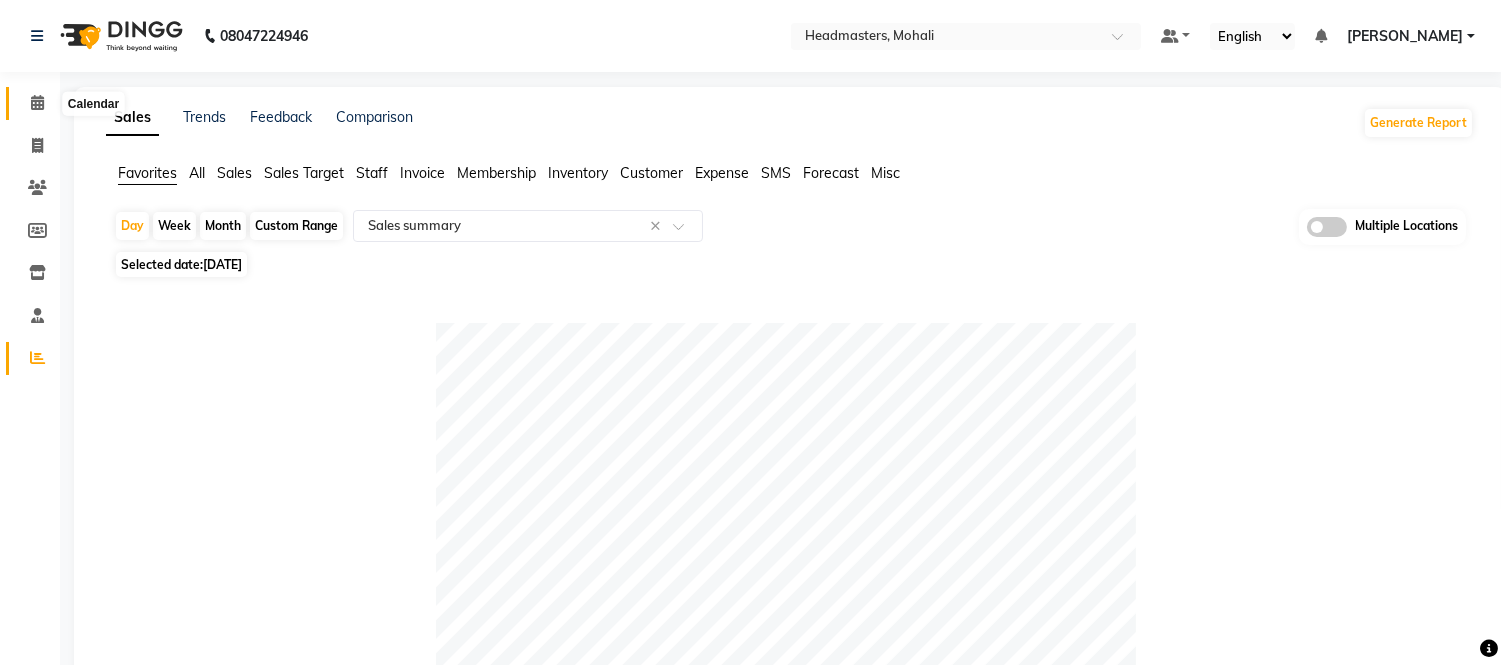 click 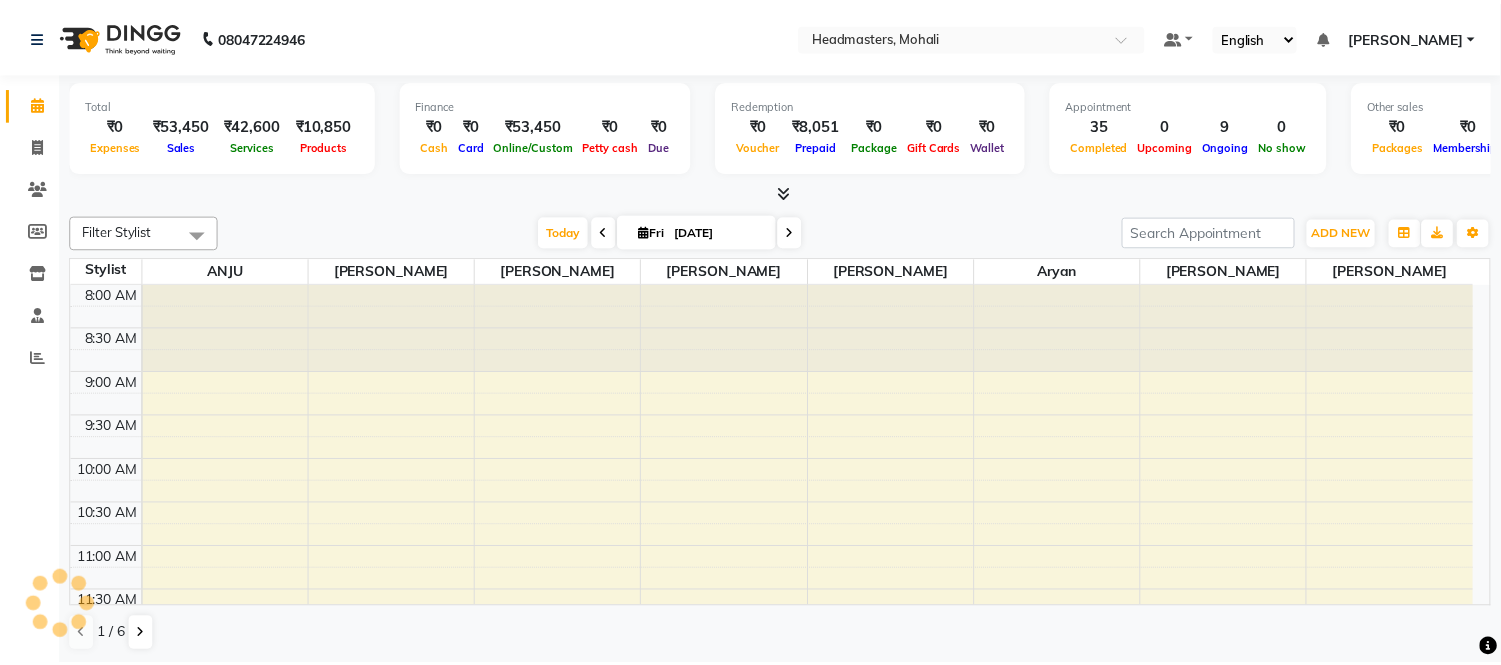 scroll, scrollTop: 0, scrollLeft: 0, axis: both 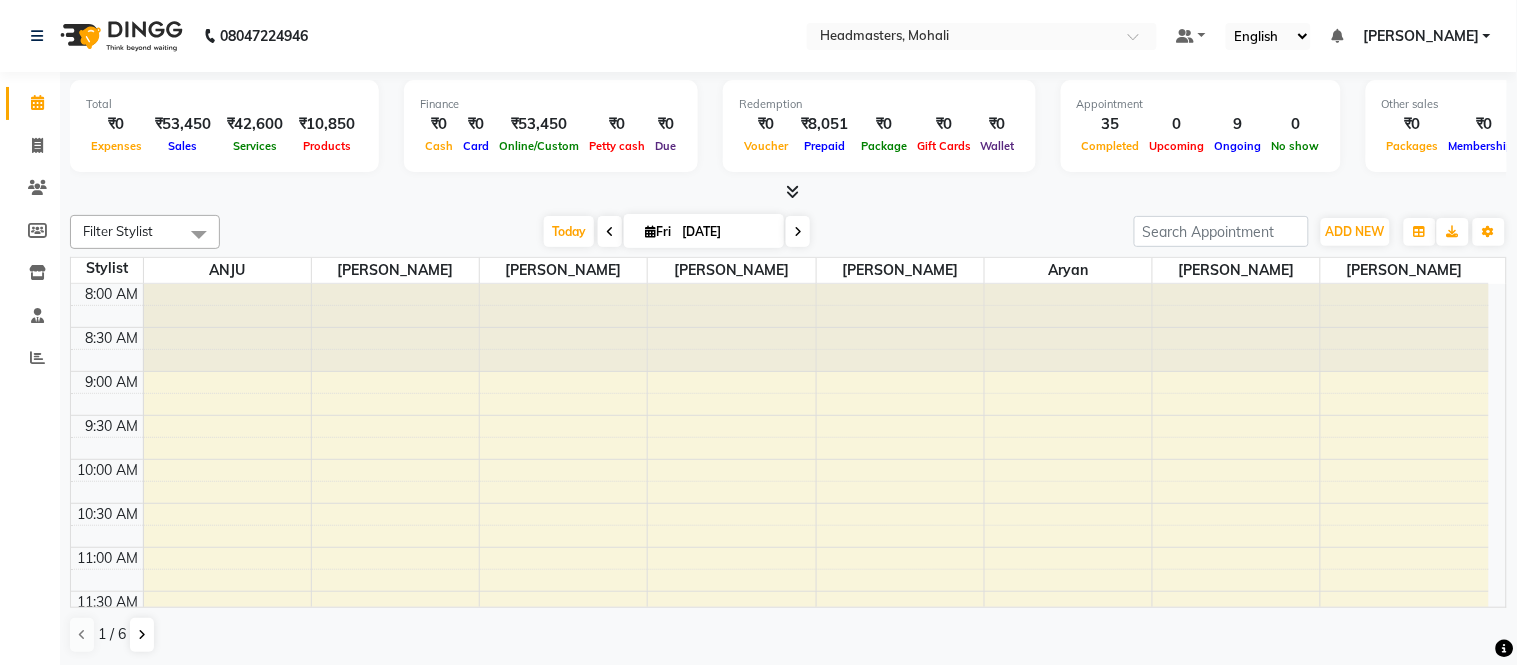 click at bounding box center (792, 191) 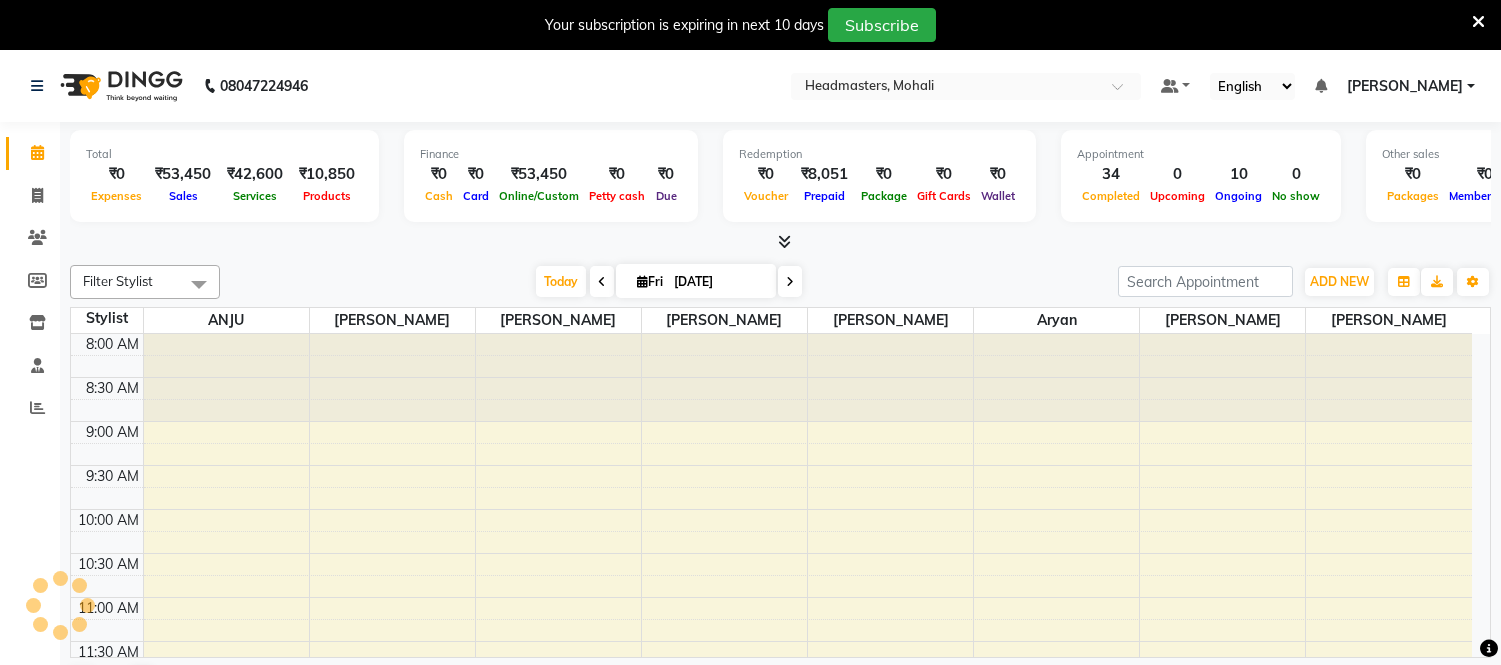 scroll, scrollTop: 0, scrollLeft: 0, axis: both 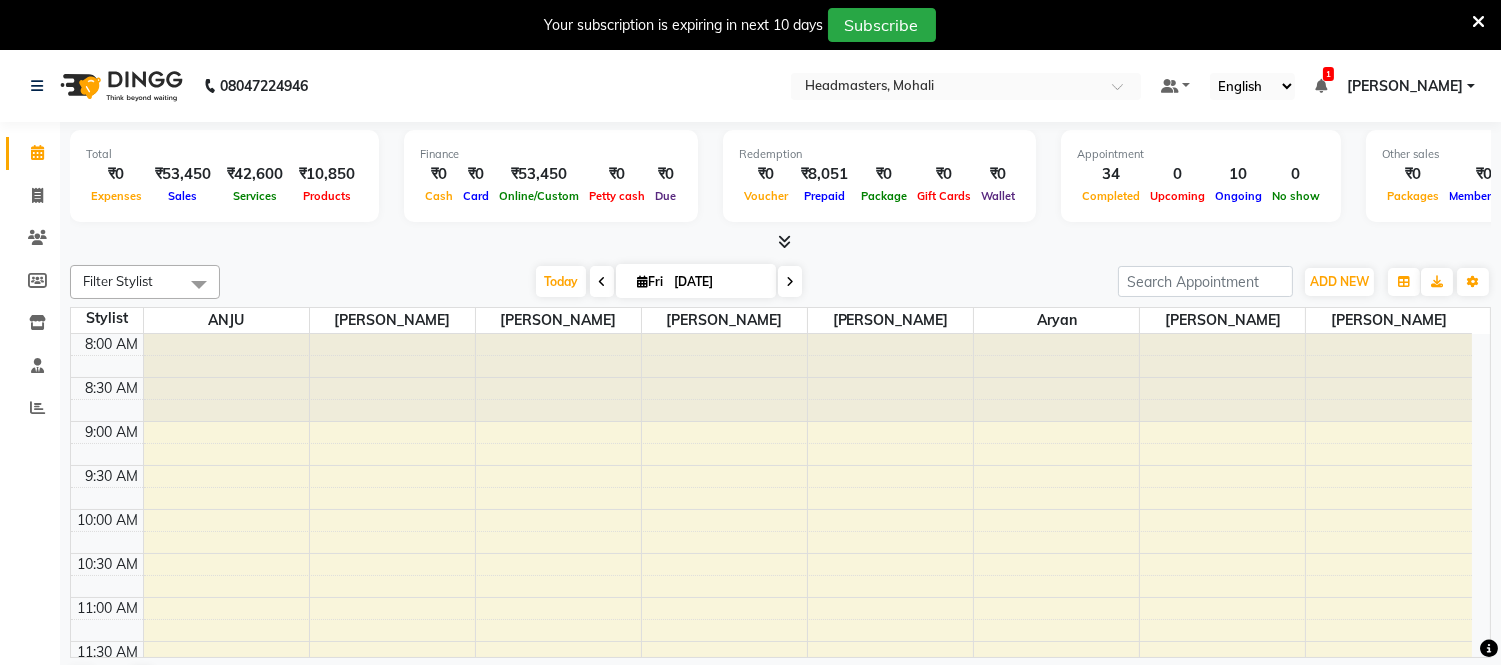 click at bounding box center (1478, 22) 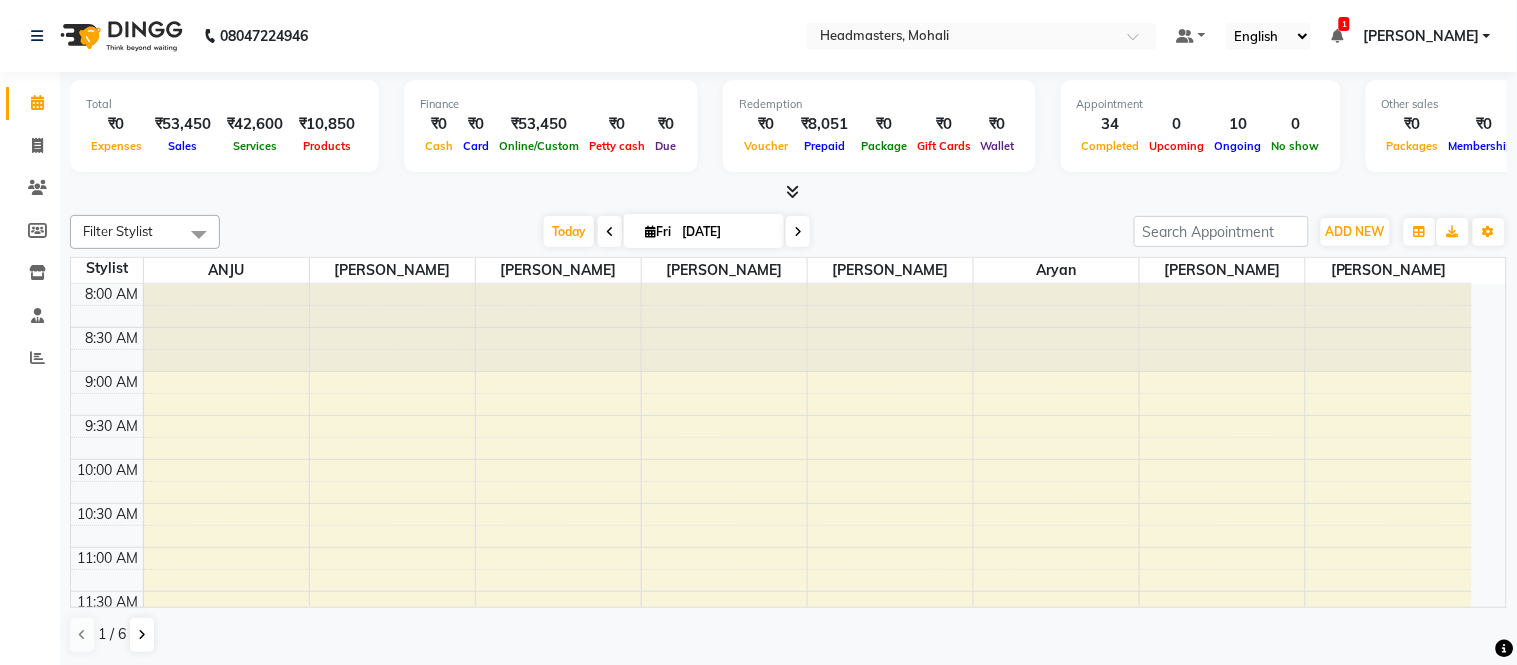 click at bounding box center (792, 191) 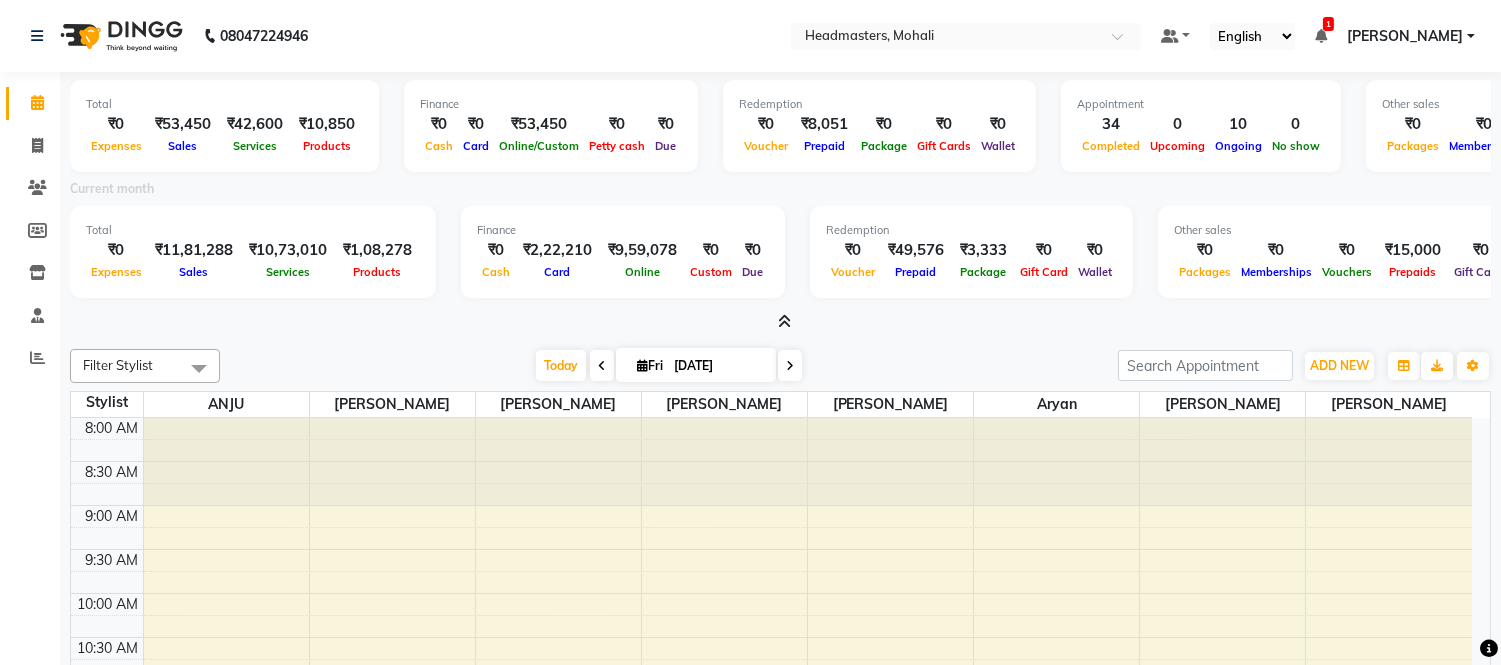 click at bounding box center (784, 321) 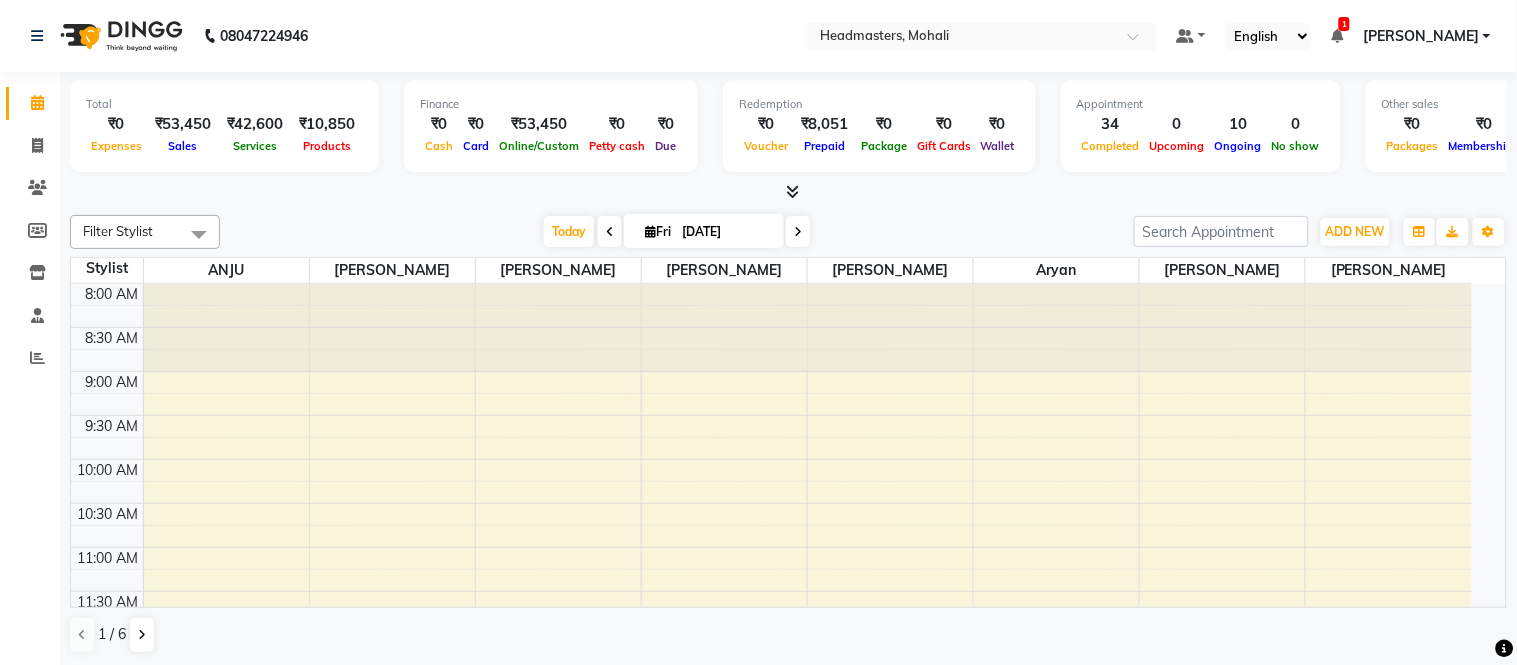 click at bounding box center [1337, 36] 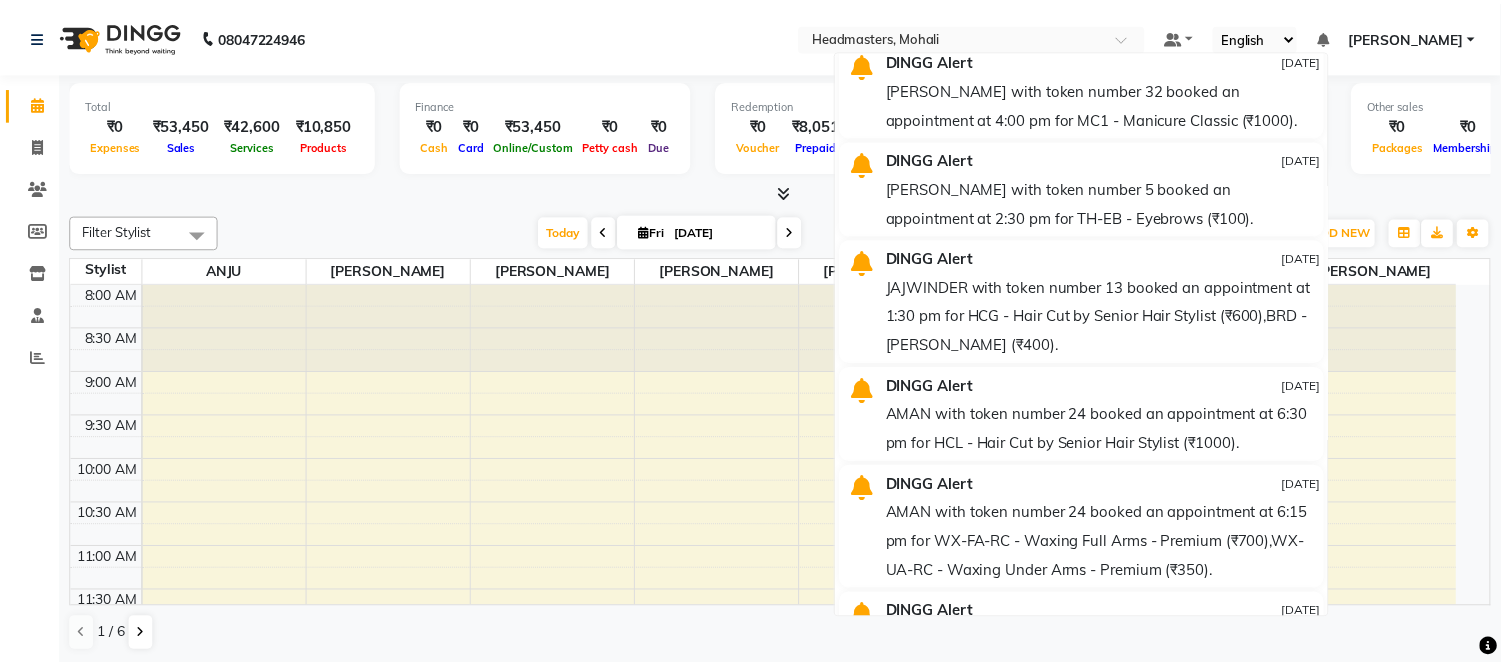 scroll, scrollTop: 0, scrollLeft: 0, axis: both 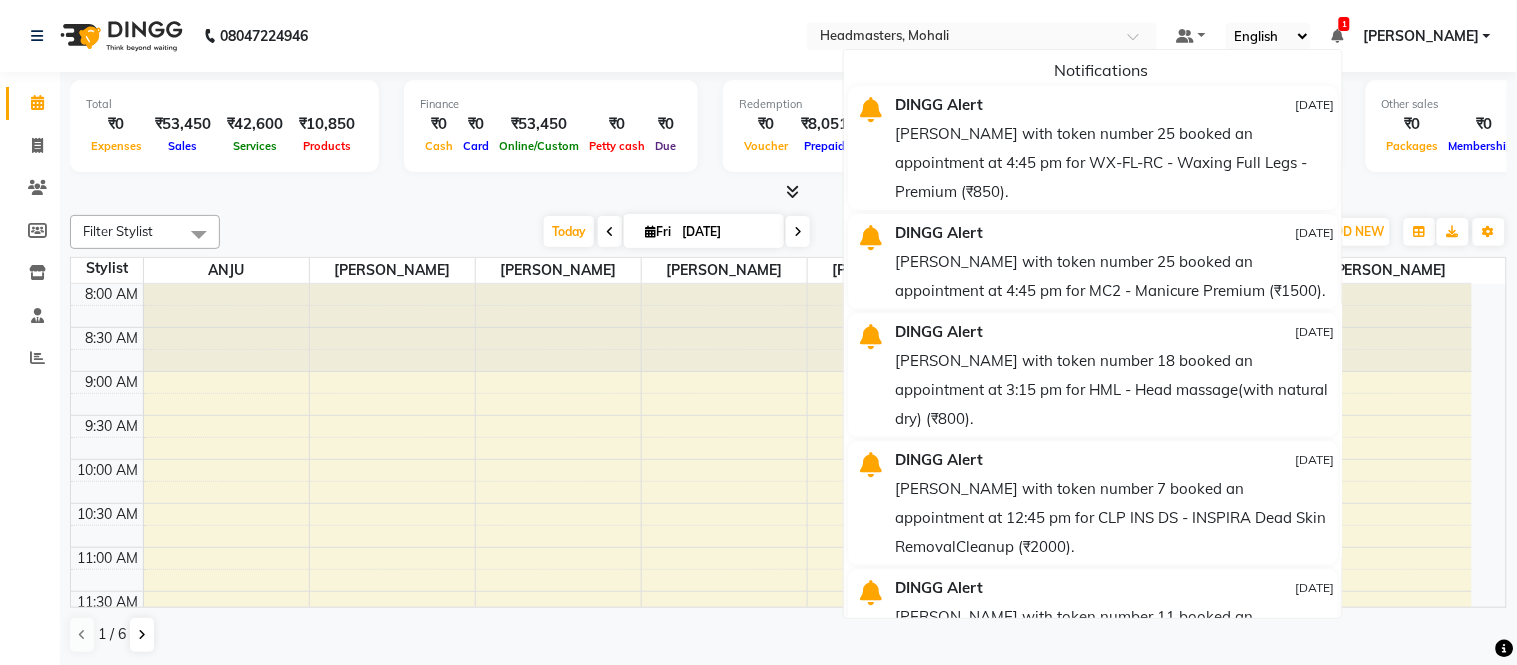 click on "08047224946 Select Location × Headmasters, Mohali Default Panel My Panel English ENGLISH Español العربية मराठी हिंदी ગુજરાતી தமிழ் 中文 1 Notifications  DINGG Alert   [DATE]   [PERSON_NAME] with token number 25 booked an appointment at 4:45 pm for WX-FL-RC - Waxing Full Legs -Premium (₹850).   DINGG Alert   [DATE]   [PERSON_NAME] with token number 25 booked an appointment at 4:45 pm for MC2 - Manicure Premium (₹1500).   DINGG Alert   [DATE]   [PERSON_NAME] with token number 18 booked an appointment at 3:15 pm for HML - Head massage(with natural dry) (₹800).   DINGG Alert   [DATE]   [PERSON_NAME] with token number 7 booked an appointment at 12:45 pm for CLP INS DS  - INSPIRA Dead Skin RemovalCleanup (₹2000).   DINGG Alert   [DATE]   kamal with token number 11 booked an appointment at 12:45 pm for RT-IG - [PERSON_NAME] Touchup(one inch only) (₹1800).   DINGG Alert   [DATE]   DINGG Alert   [DATE]   DINGG Alert   [DATE]   DINGG Alert  Sign out" 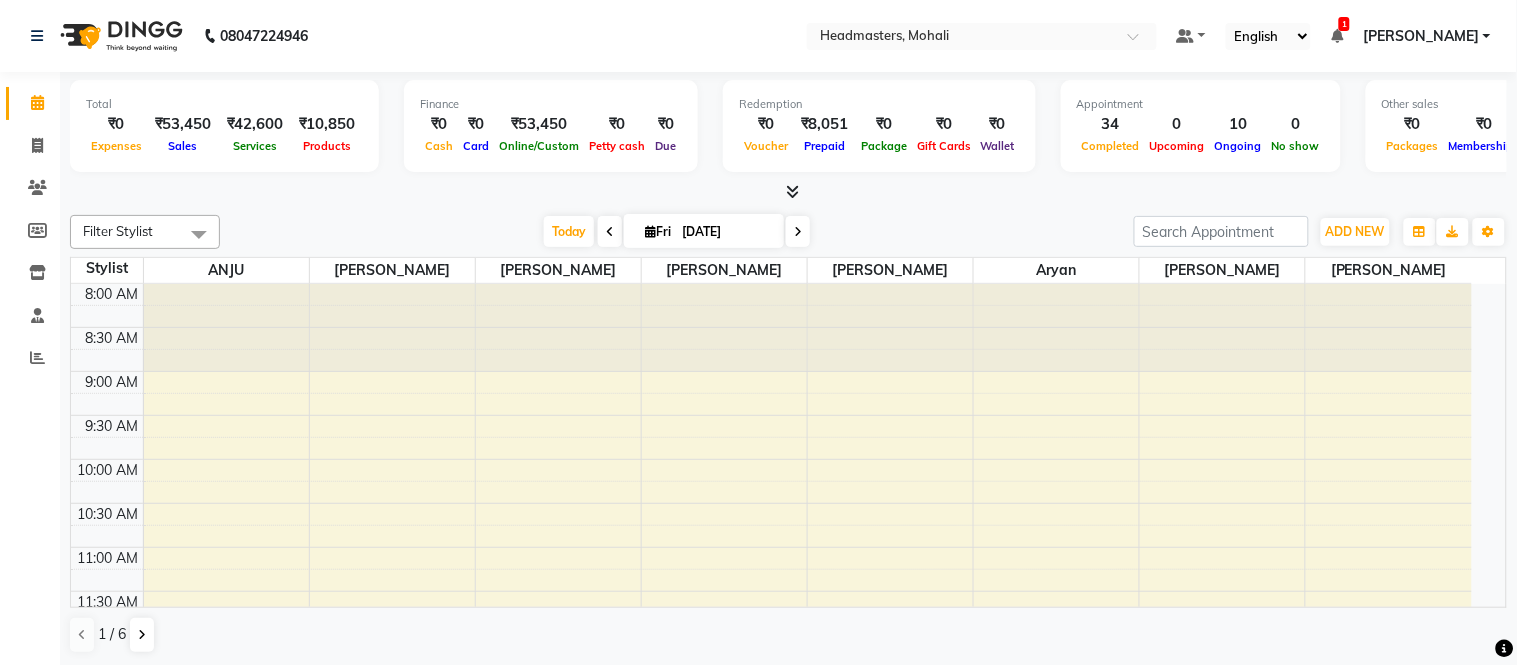 drag, startPoint x: 808, startPoint y: 181, endPoint x: 794, endPoint y: 188, distance: 15.652476 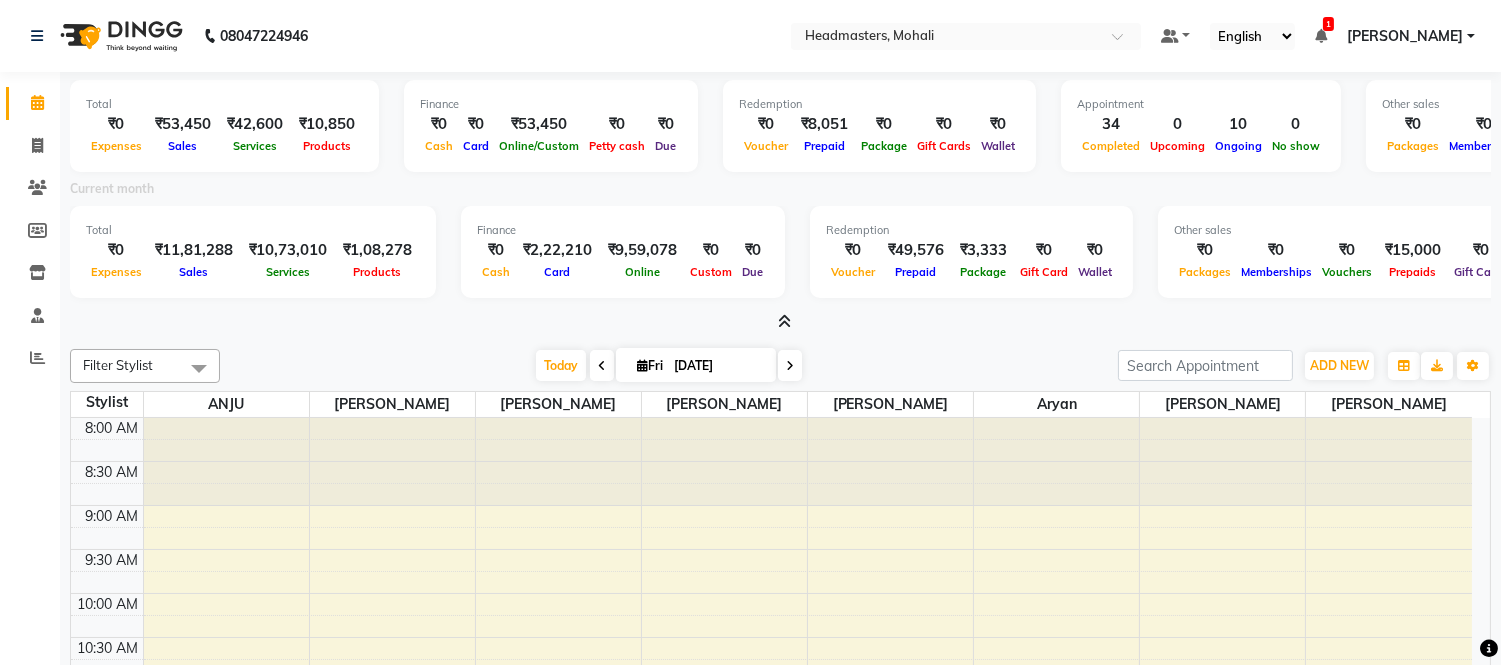 click on "Default Panel My Panel English ENGLISH Español العربية मराठी हिंदी ગુજરાતી தமிழ் 中文 1 Notifications  DINGG Alert   11-07-2025   SUKHMAN with token number 25 booked an appointment at 4:45 pm for WX-FL-RC - Waxing Full Legs -Premium (₹850).   DINGG Alert   11-07-2025   SUKHMAN with token number 25 booked an appointment at 4:45 pm for MC2 - Manicure Premium (₹1500).   DINGG Alert   11-07-2025   Prabhleen with token number 18 booked an appointment at 3:15 pm for HML - Head massage(with natural dry) (₹800).   DINGG Alert   11-07-2025   Pintu with token number 7 booked an appointment at 12:45 pm for CLP INS DS  - INSPIRA Dead Skin RemovalCleanup (₹2000).   DINGG Alert   11-07-2025   kamal with token number 11 booked an appointment at 12:45 pm for RT-IG - Igora Root Touchup(one inch only) (₹1800).   DINGG Alert   10-07-2025   puneet with token number 10 booked an appointment at 1:45 pm for PC1 - Pedicures Classic (₹1200).   DINGG Alert   10-07-2025" at bounding box center (966, 36) 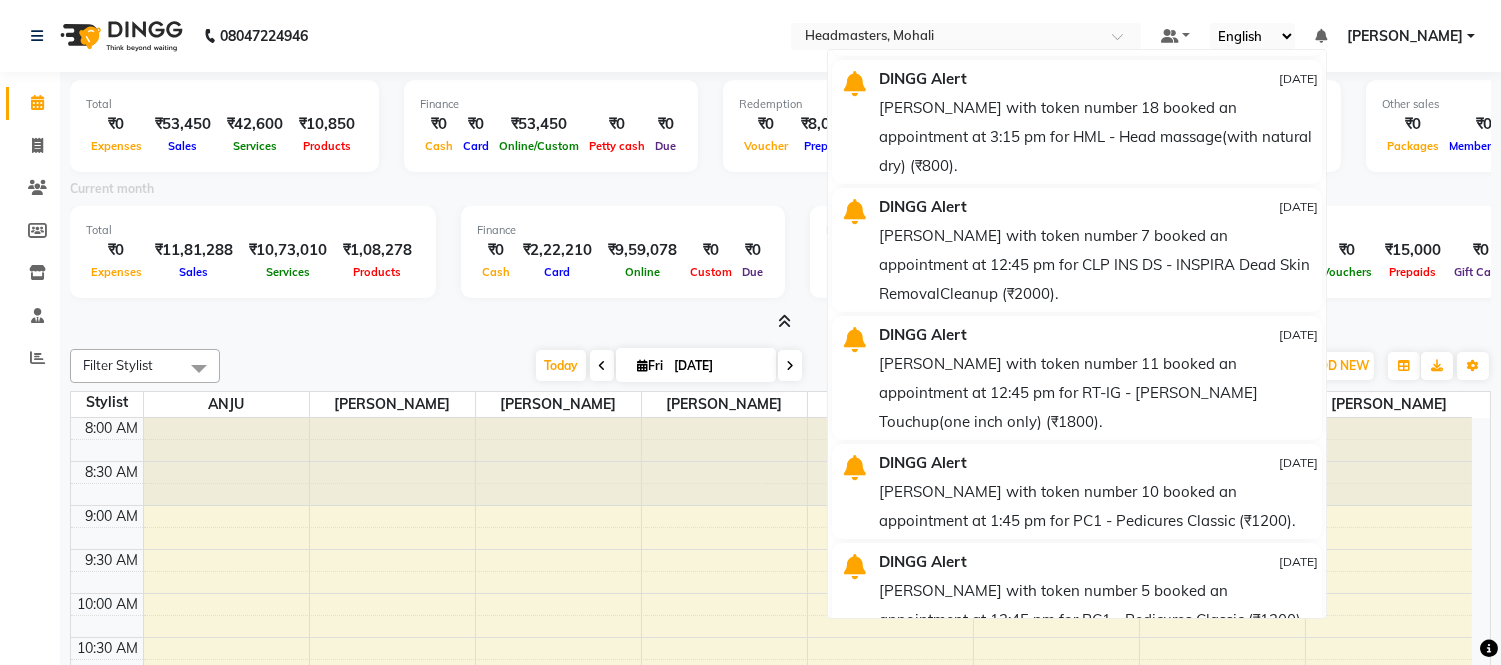 scroll, scrollTop: 623, scrollLeft: 0, axis: vertical 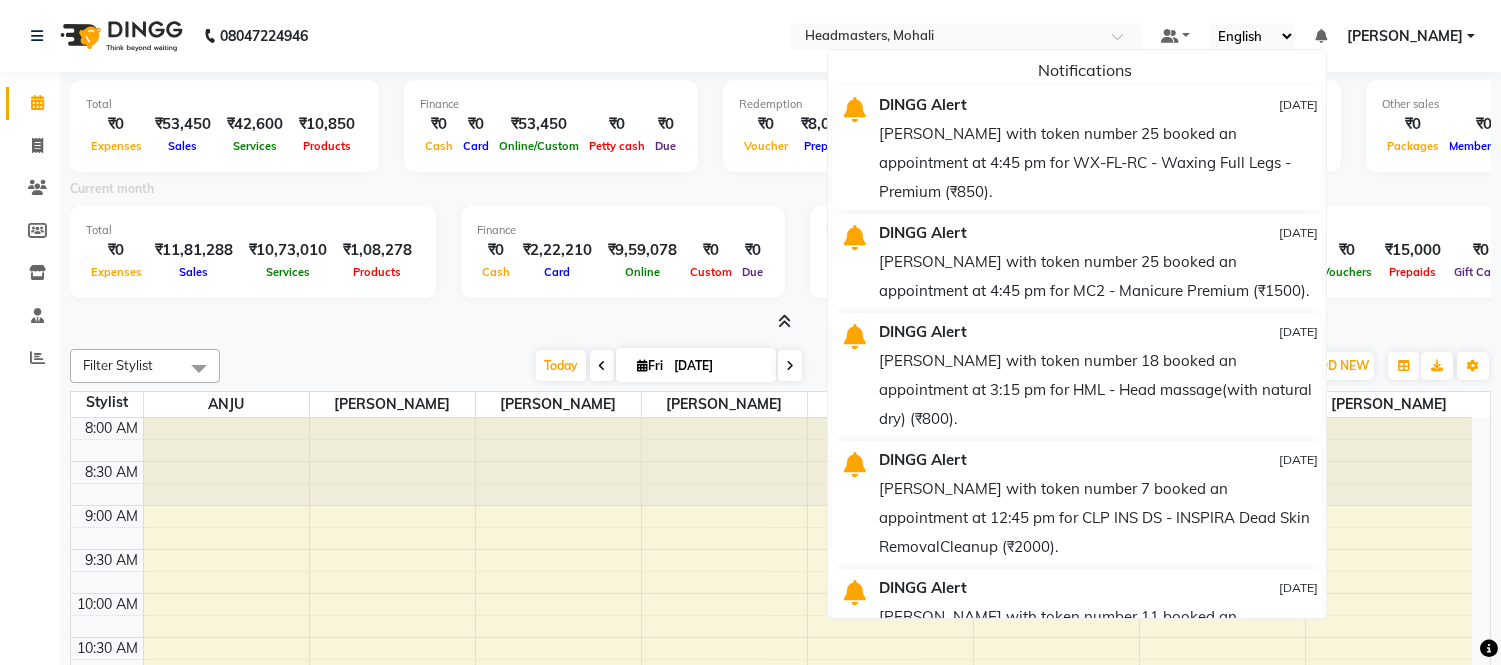 click at bounding box center (1321, 36) 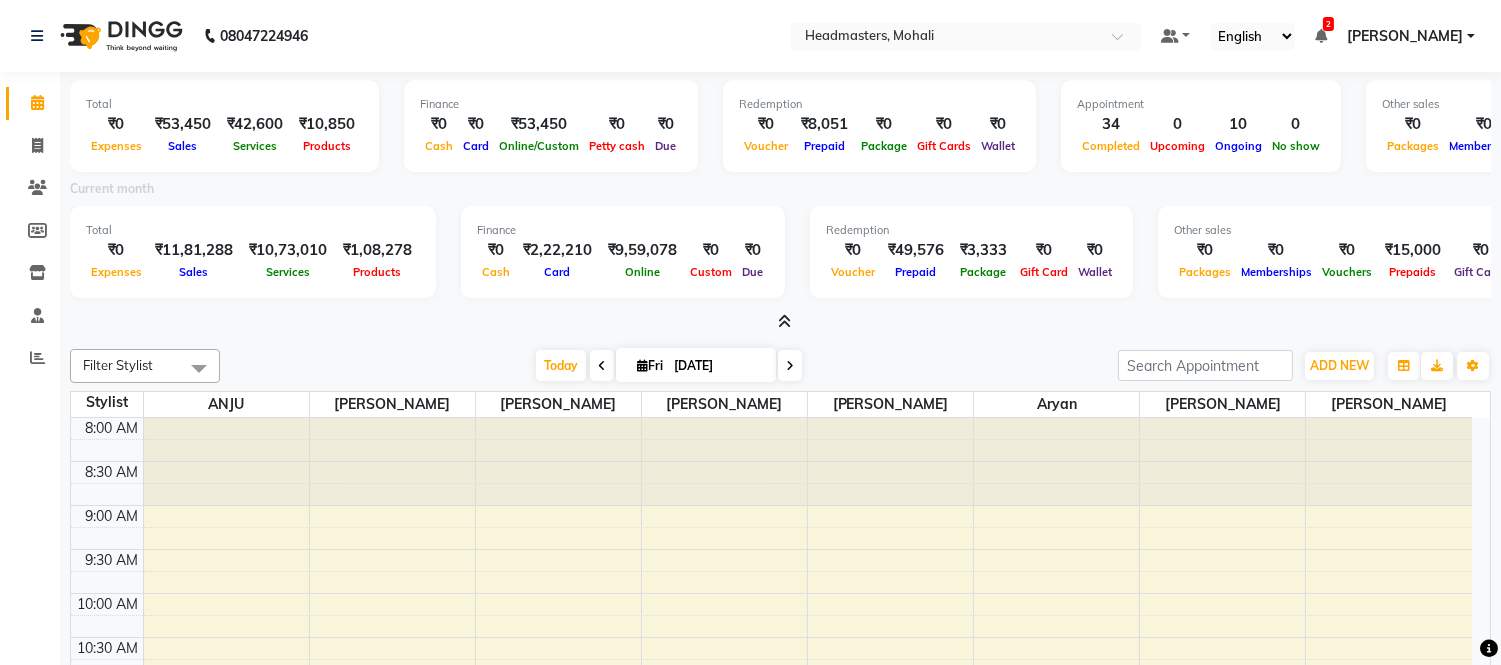 click at bounding box center (784, 321) 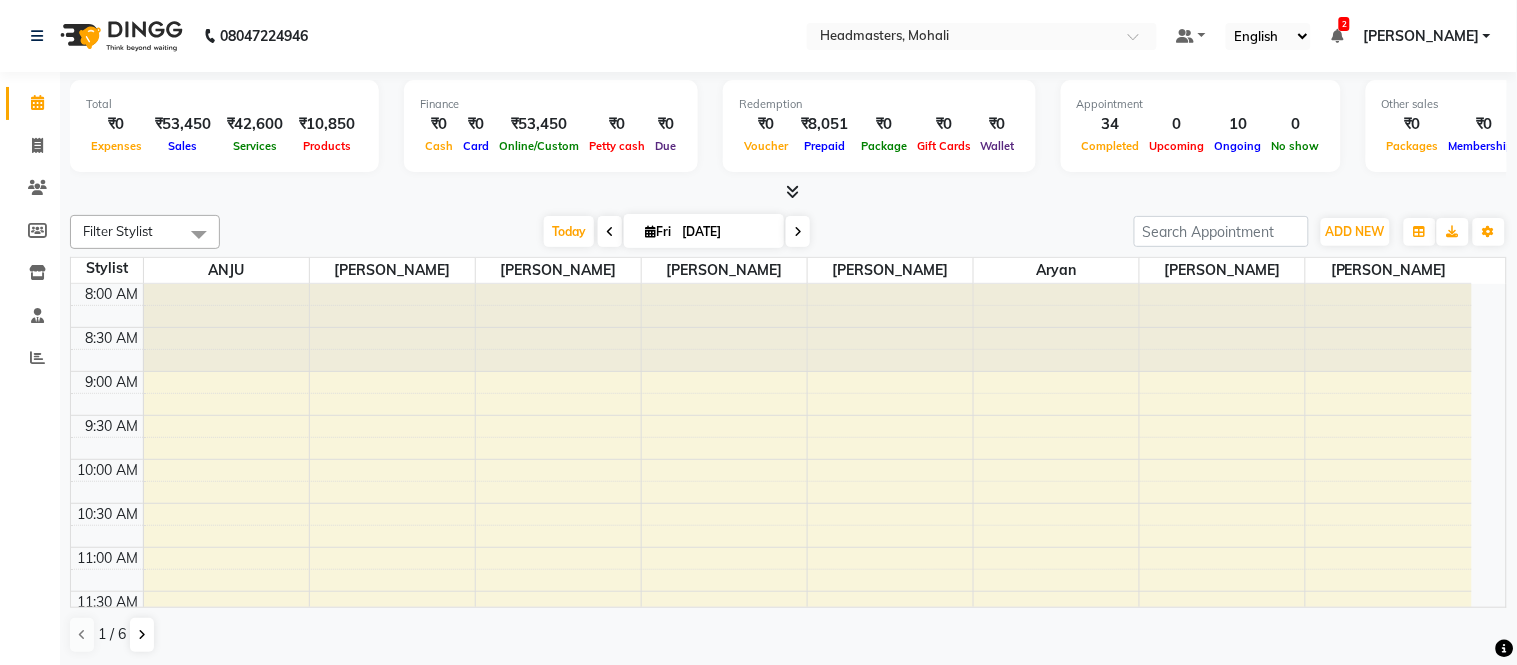 click at bounding box center [792, 191] 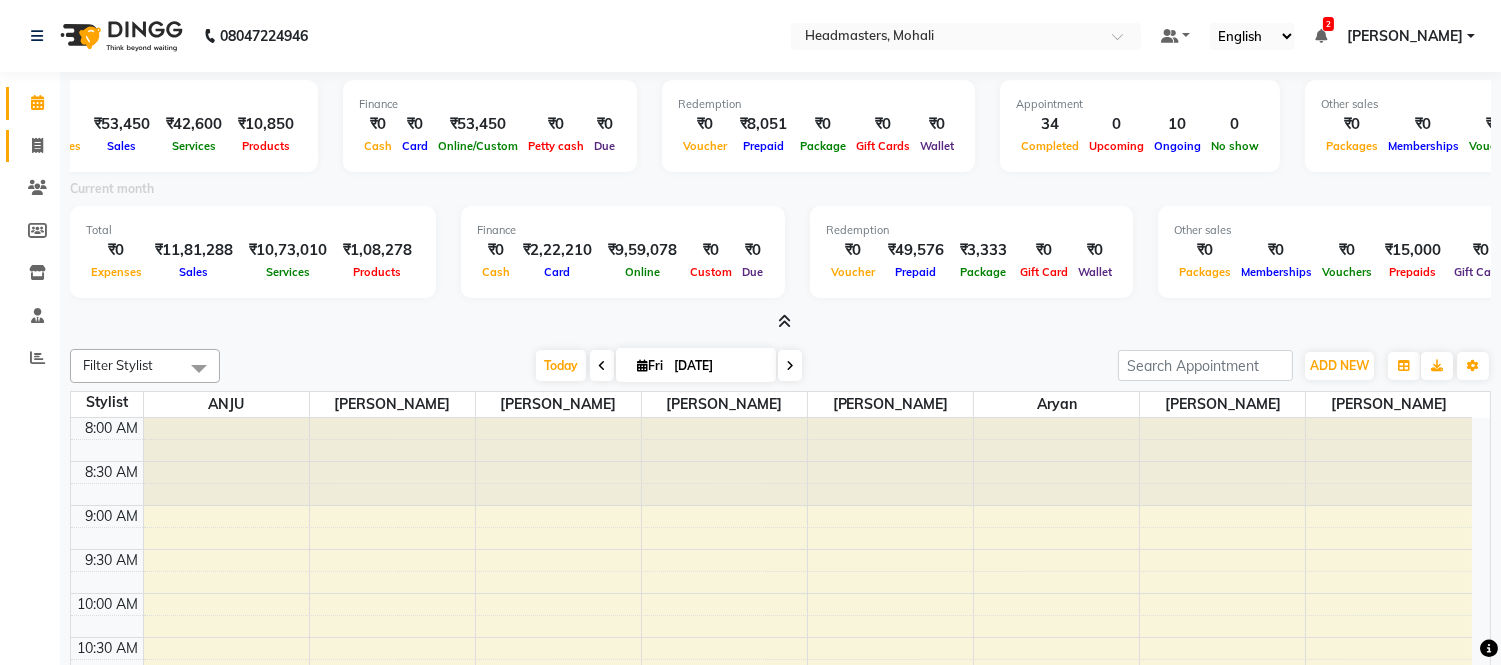 scroll, scrollTop: 0, scrollLeft: 0, axis: both 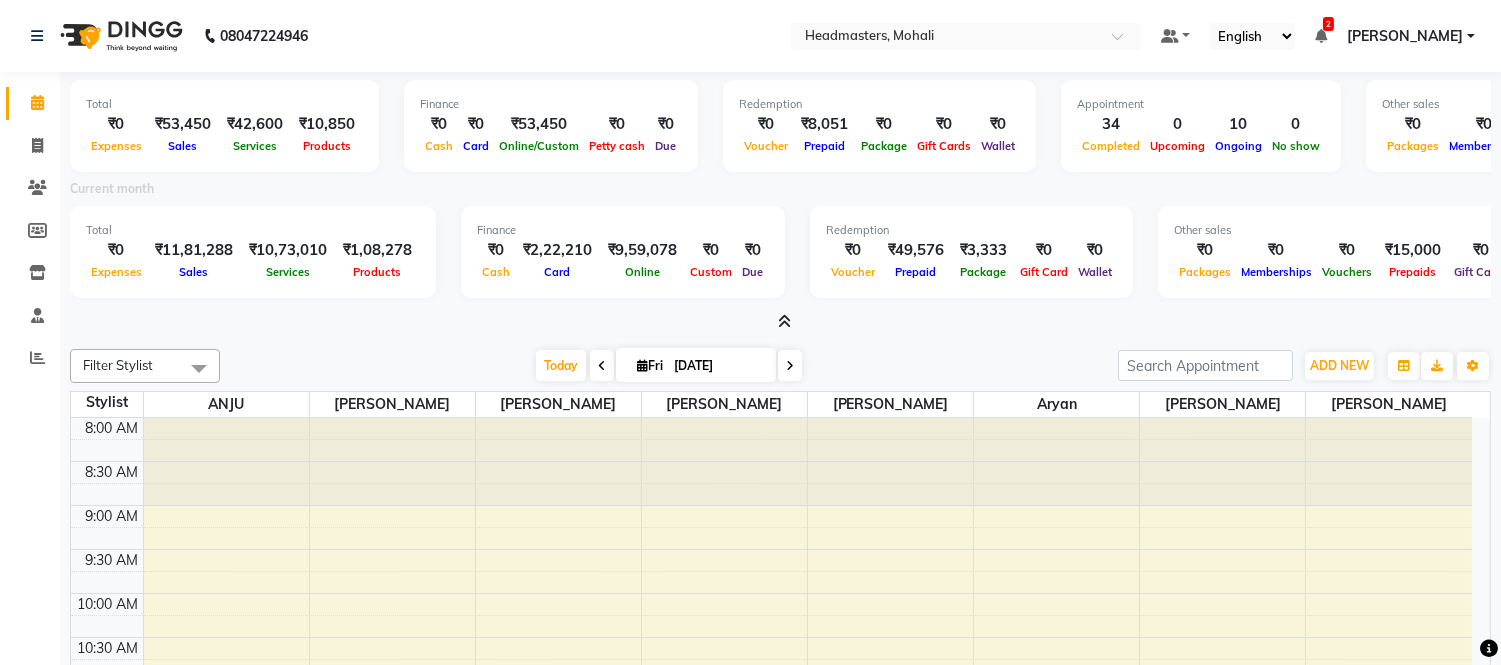 drag, startPoint x: 83, startPoint y: 93, endPoint x: 0, endPoint y: 134, distance: 92.574295 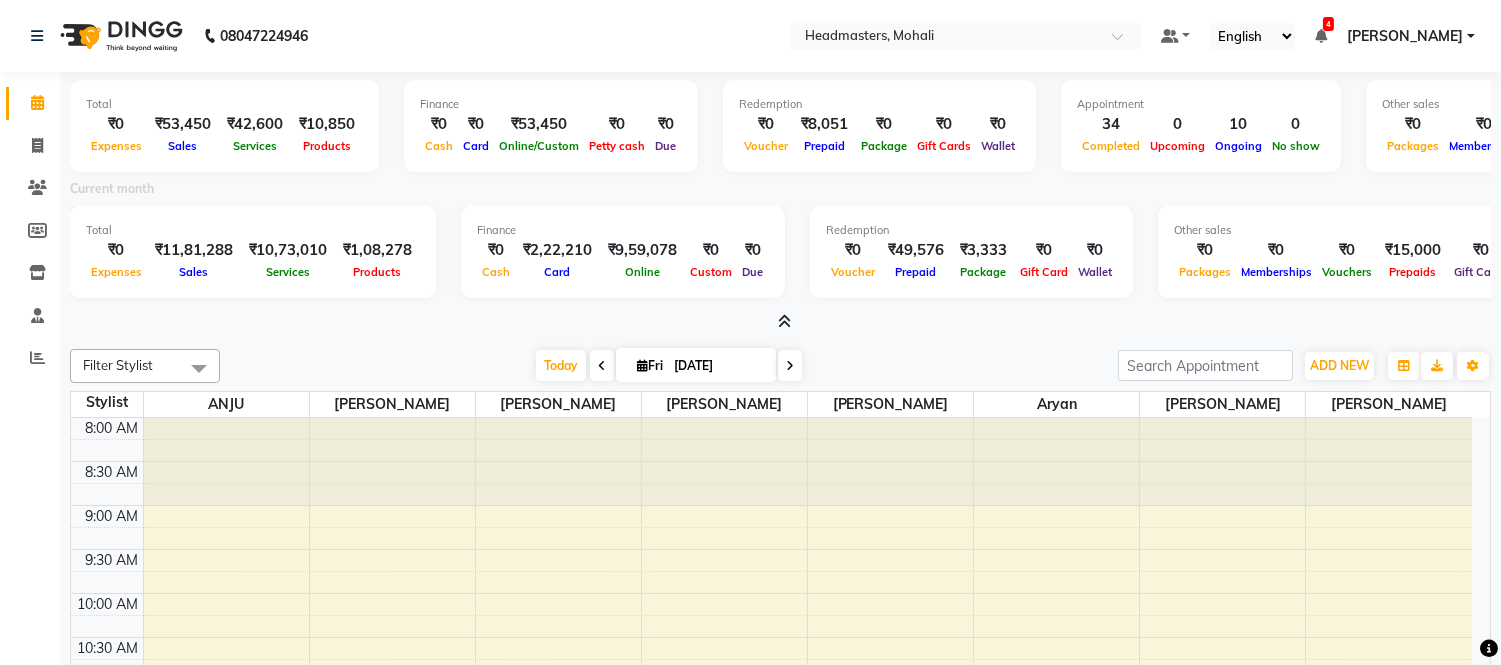click on "4" at bounding box center (1328, 24) 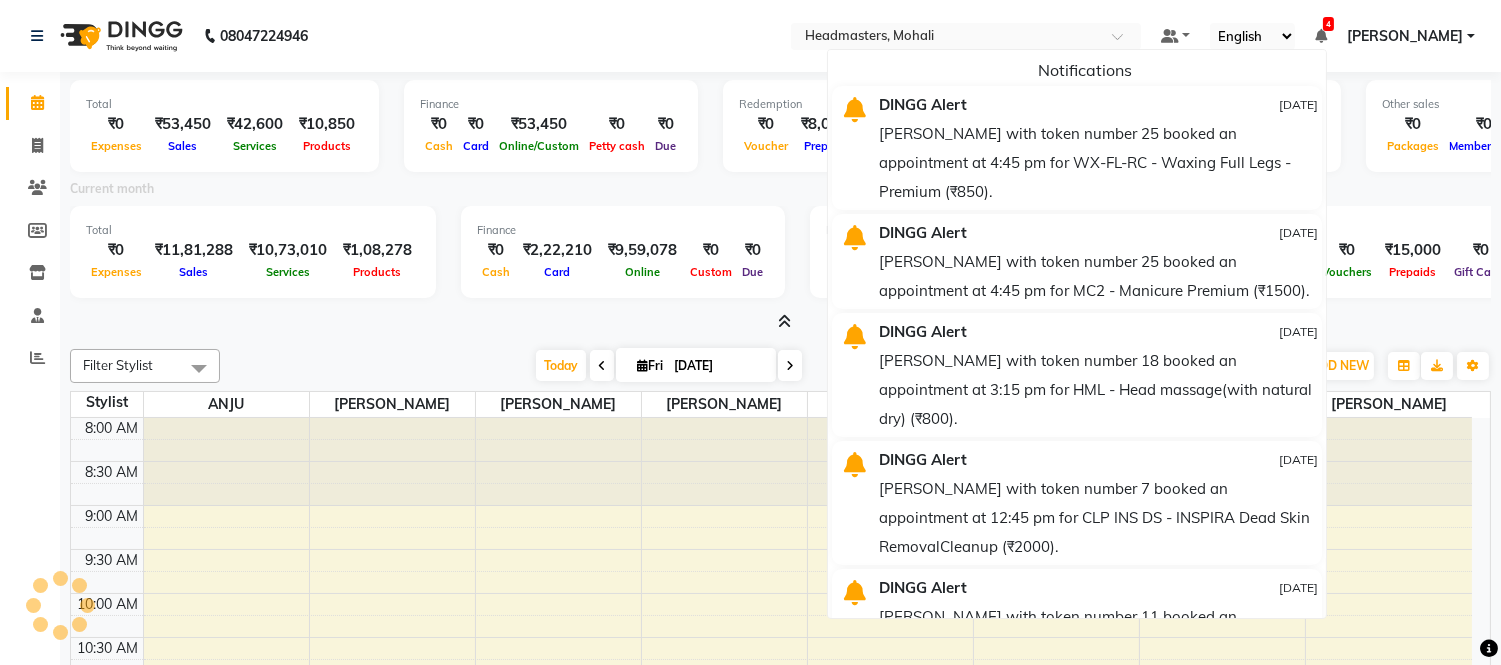 click on "08047224946 Select Location × Headmasters, Mohali Default Panel My Panel English ENGLISH Español العربية मराठी हिंदी ગુજરાતી தமிழ் 中文 4 Notifications  DINGG Alert   11-07-2025   SUKHMAN with token number 25 booked an appointment at 4:45 pm for WX-FL-RC - Waxing Full Legs -Premium (₹850).   DINGG Alert   11-07-2025   SUKHMAN with token number 25 booked an appointment at 4:45 pm for MC2 - Manicure Premium (₹1500).   DINGG Alert   11-07-2025   Prabhleen with token number 18 booked an appointment at 3:15 pm for HML - Head massage(with natural dry) (₹800).   DINGG Alert   11-07-2025   Pintu with token number 7 booked an appointment at 12:45 pm for CLP INS DS  - INSPIRA Dead Skin RemovalCleanup (₹2000).   DINGG Alert   11-07-2025   kamal with token number 11 booked an appointment at 12:45 pm for RT-IG - Igora Root Touchup(one inch only) (₹1800).   DINGG Alert   10-07-2025   DINGG Alert   10-07-2025   DINGG Alert   09-07-2025   DINGG Alert  Sign out" 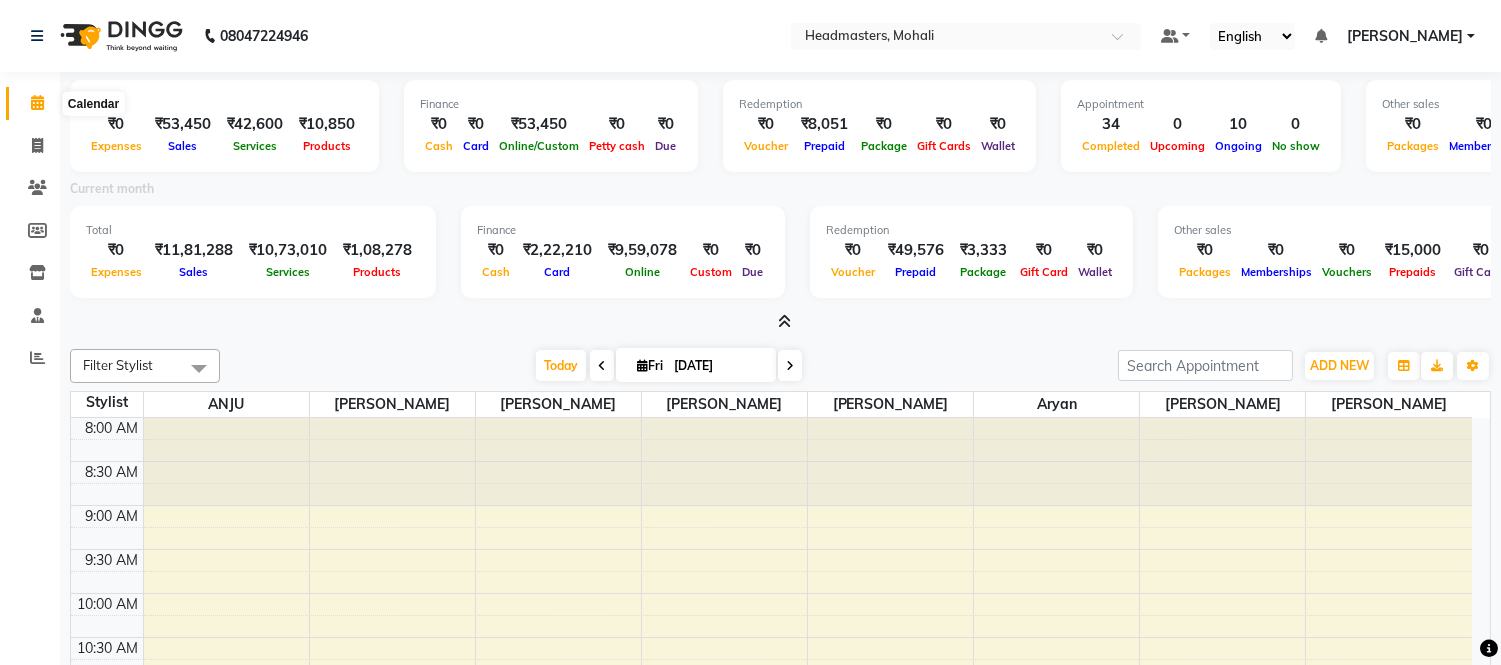 click 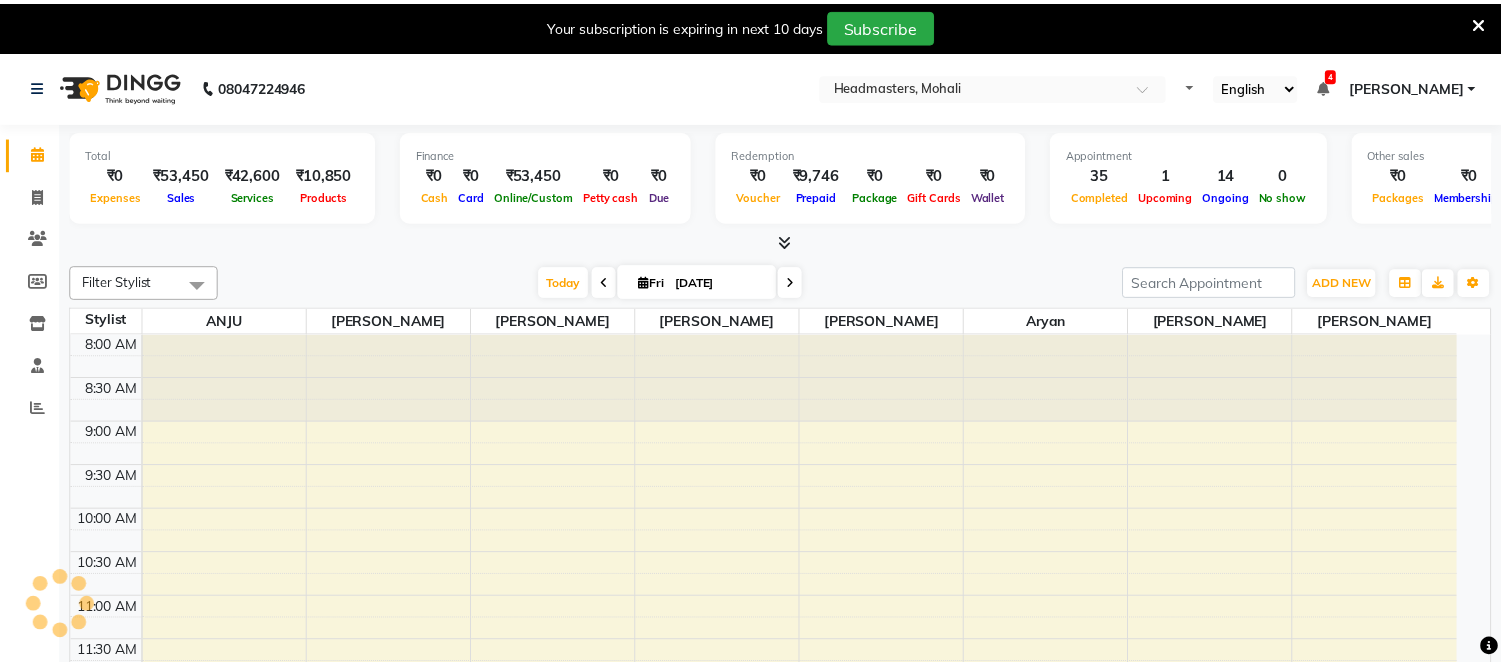 scroll, scrollTop: 0, scrollLeft: 0, axis: both 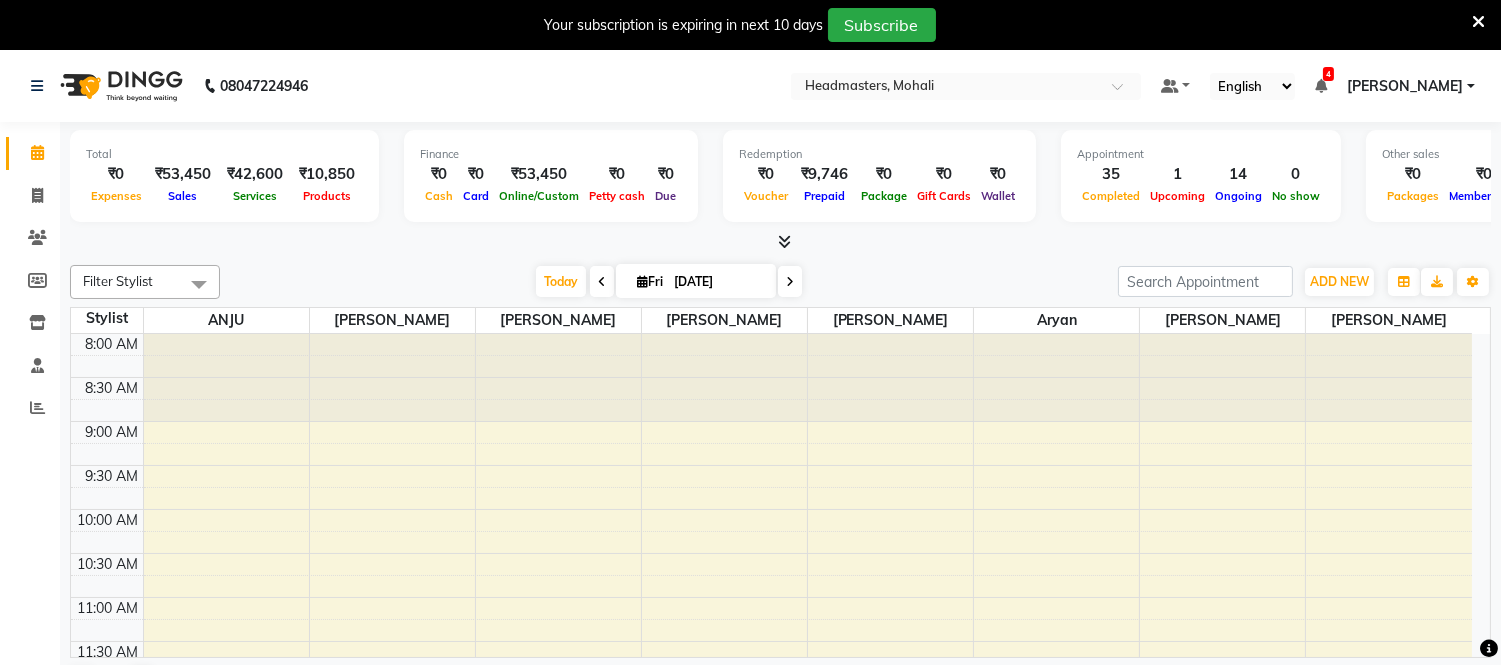 click at bounding box center (1478, 22) 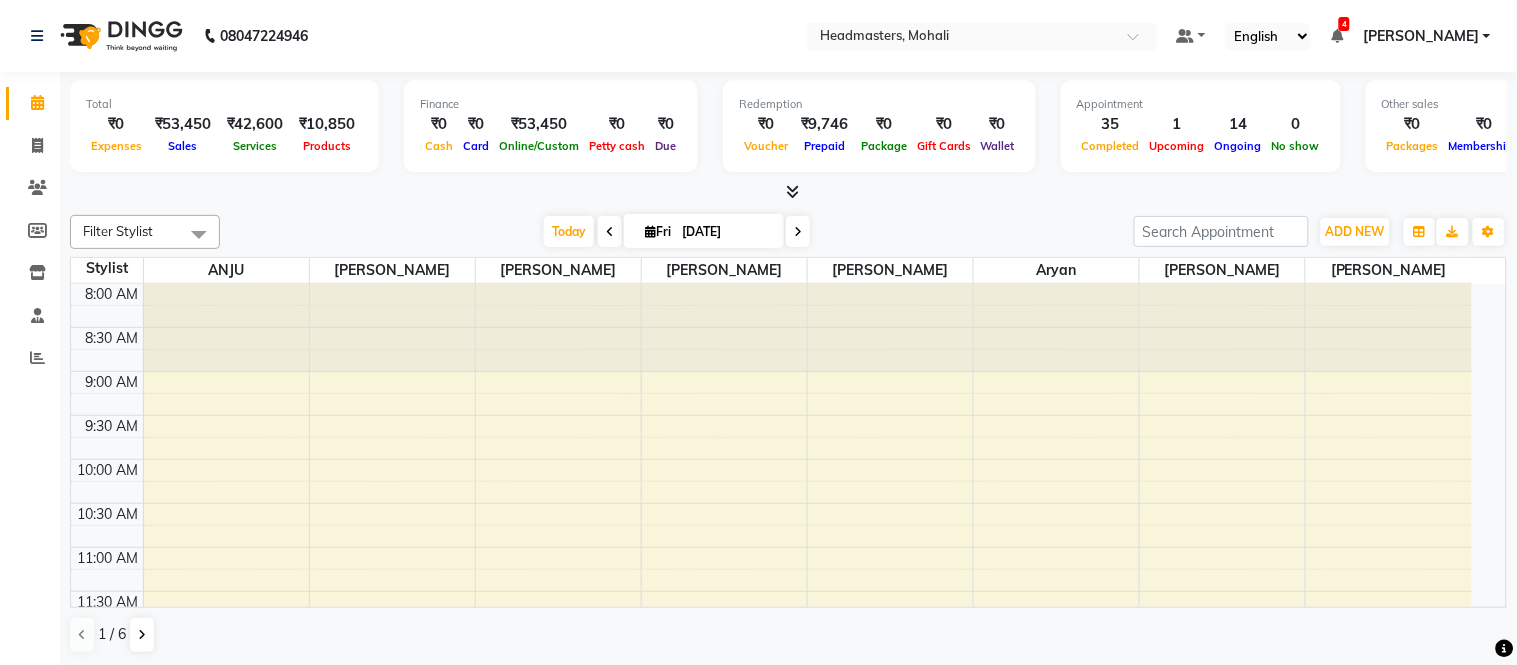 click at bounding box center [1337, 36] 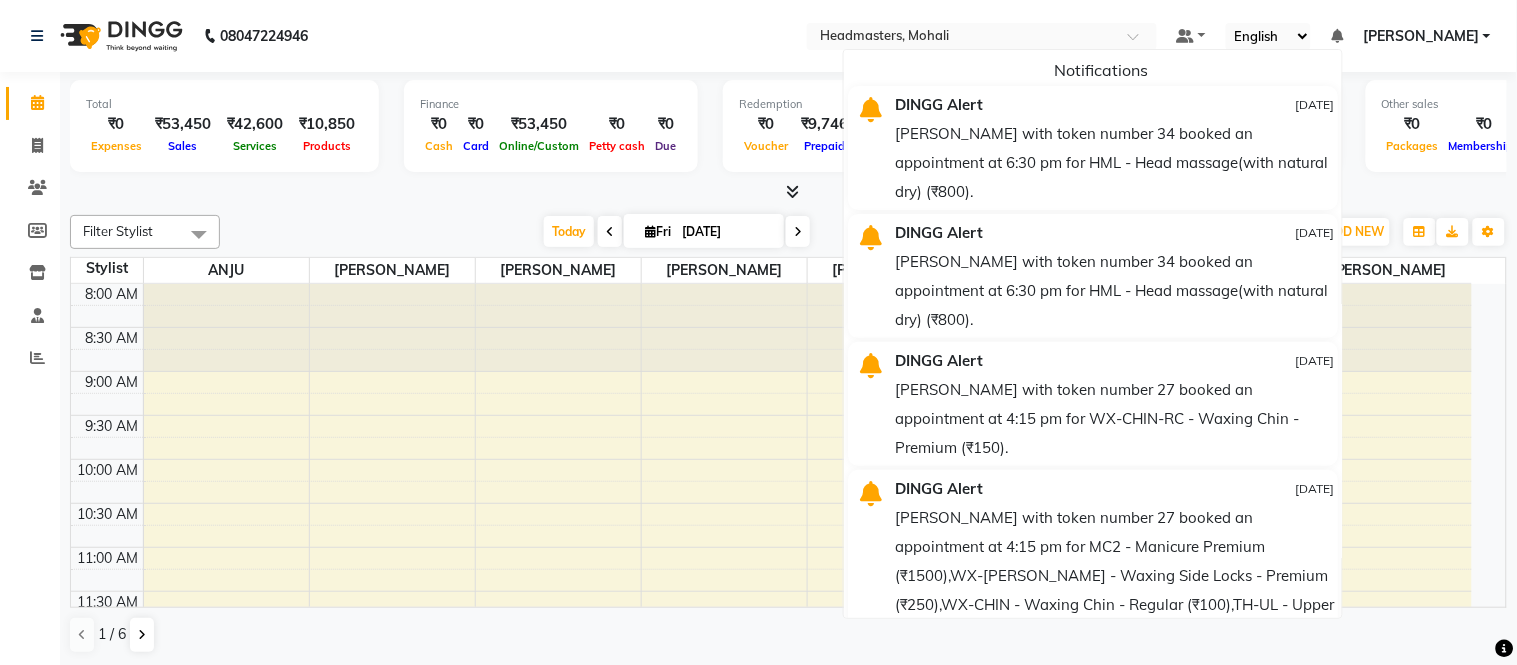 click on "08047224946 Select Location × Headmasters, Mohali Default Panel My Panel English ENGLISH Español العربية मराठी हिंदी ગુજરાતી தமிழ் 中文 Notifications  DINGG Alert   11-07-2025   MEENU with token number 34 booked an appointment at 6:30 pm for HML - Head massage(with natural dry) (₹800).   DINGG Alert   11-07-2025   MEENU with token number 34 booked an appointment at 6:30 pm for HML - Head massage(with natural dry) (₹800).   DINGG Alert   11-07-2025   Deepjot with token number 27 booked an appointment at 4:15 pm for WX-CHIN-RC - Waxing Chin - Premium (₹150).   DINGG Alert   11-07-2025   Deepjot with token number 27 booked an appointment at 4:15 pm for MC2 - Manicure Premium (₹1500),WX-SL-RC - Waxing Side Locks - Premium (₹250),WX-CHIN  - Waxing Chin - Regular (₹100),TH-UL - Upper lips (₹50).   DINGG Alert   11-07-2025   SUKHMAN with token number 25 booked an appointment at 4:45 pm for WX-FL-RC - Waxing Full Legs -Premium (₹850).  Ajay Kumar" 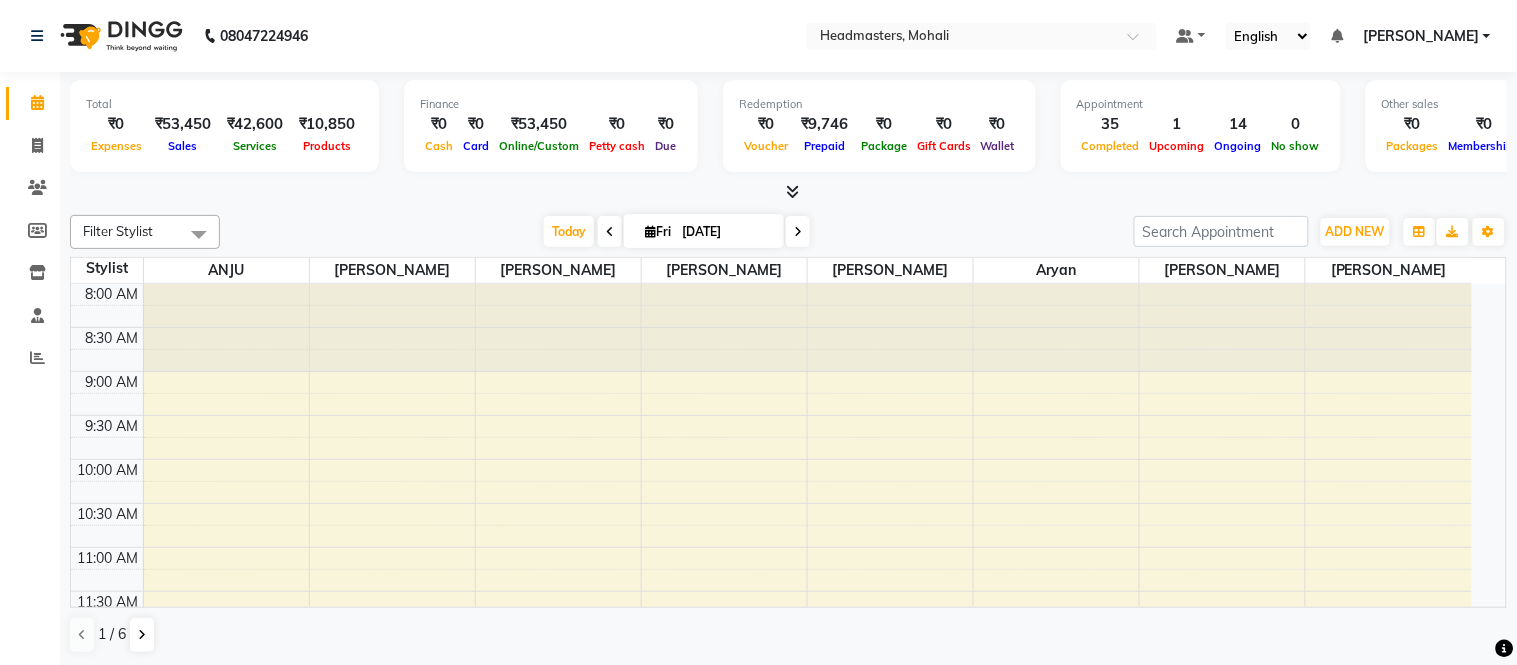 click on "08047224946 Select Location × Headmasters, Mohali Default Panel My Panel English ENGLISH Español العربية मराठी हिंदी ગુજરાતી தமிழ் 中文 Notifications  DINGG Alert   11-07-2025   MEENU with token number 34 booked an appointment at 6:30 pm for HML - Head massage(with natural dry) (₹800).   DINGG Alert   11-07-2025   MEENU with token number 34 booked an appointment at 6:30 pm for HML - Head massage(with natural dry) (₹800).   DINGG Alert   11-07-2025   Deepjot with token number 27 booked an appointment at 4:15 pm for WX-CHIN-RC - Waxing Chin - Premium (₹150).   DINGG Alert   11-07-2025   Deepjot with token number 27 booked an appointment at 4:15 pm for MC2 - Manicure Premium (₹1500),WX-SL-RC - Waxing Side Locks - Premium (₹250),WX-CHIN  - Waxing Chin - Regular (₹100),TH-UL - Upper lips (₹50).   DINGG Alert   11-07-2025   SUKHMAN with token number 25 booked an appointment at 4:45 pm for WX-FL-RC - Waxing Full Legs -Premium (₹850).  Ajay Kumar" 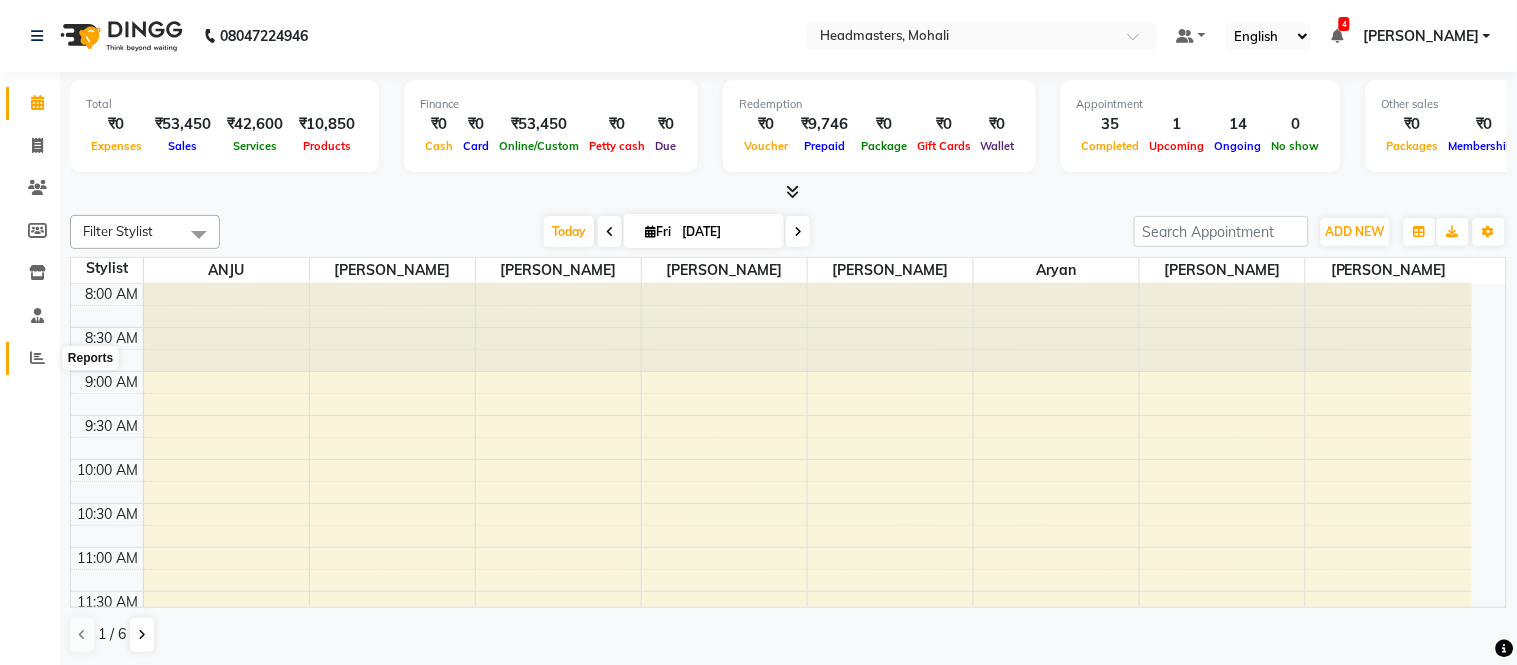 click 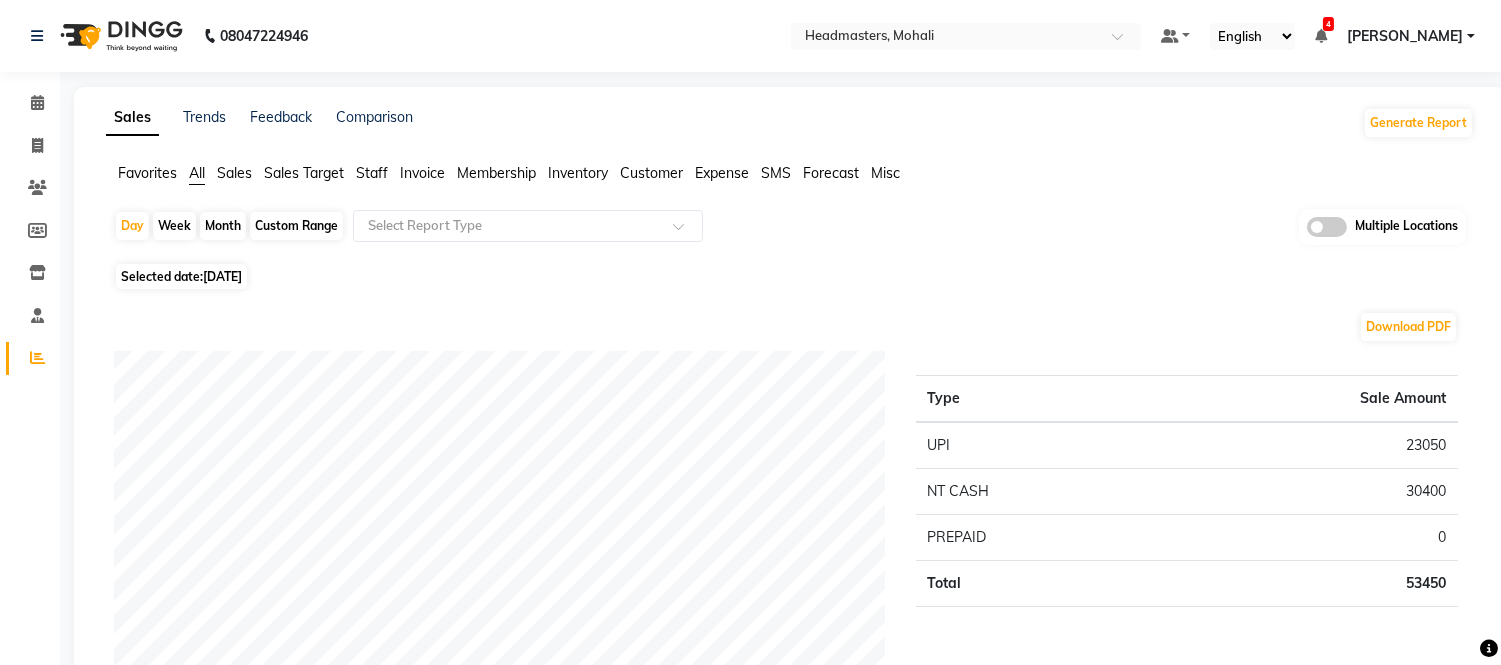 click on "Favorites" 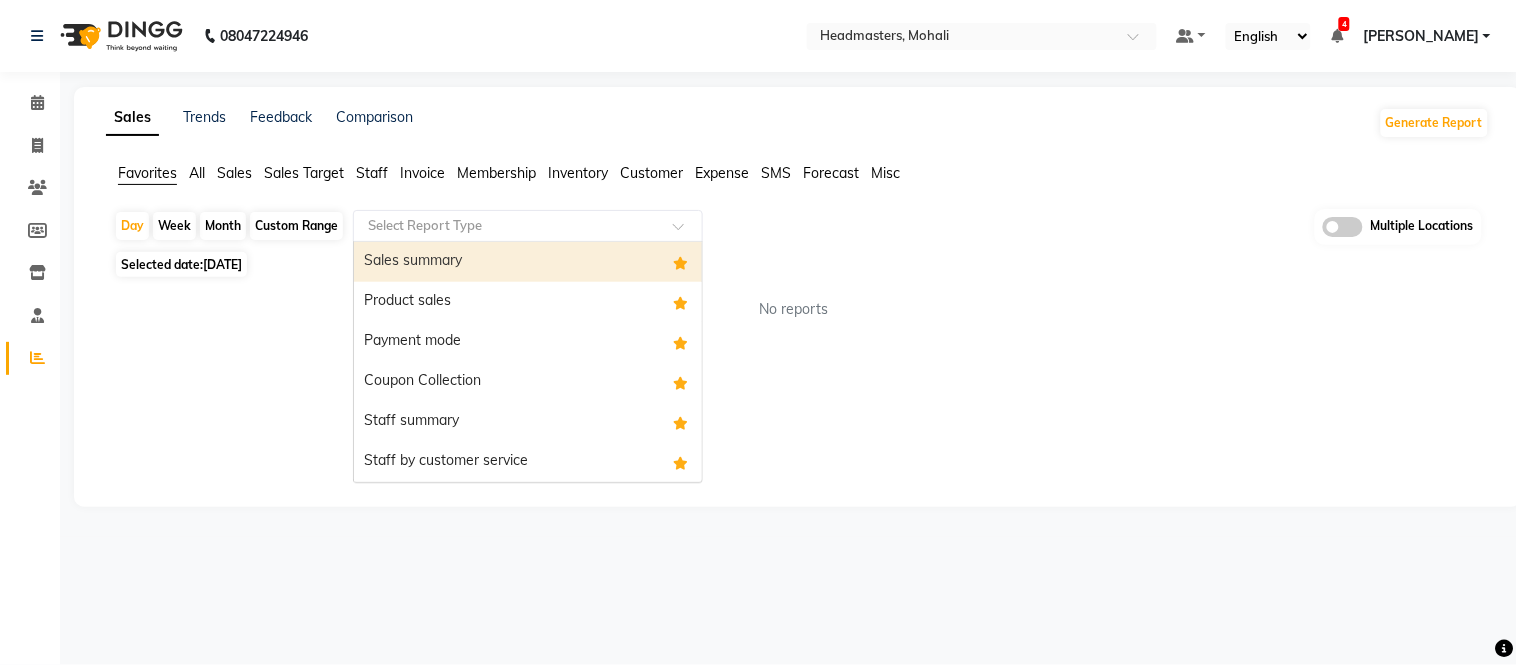 click on "Select Report Type" 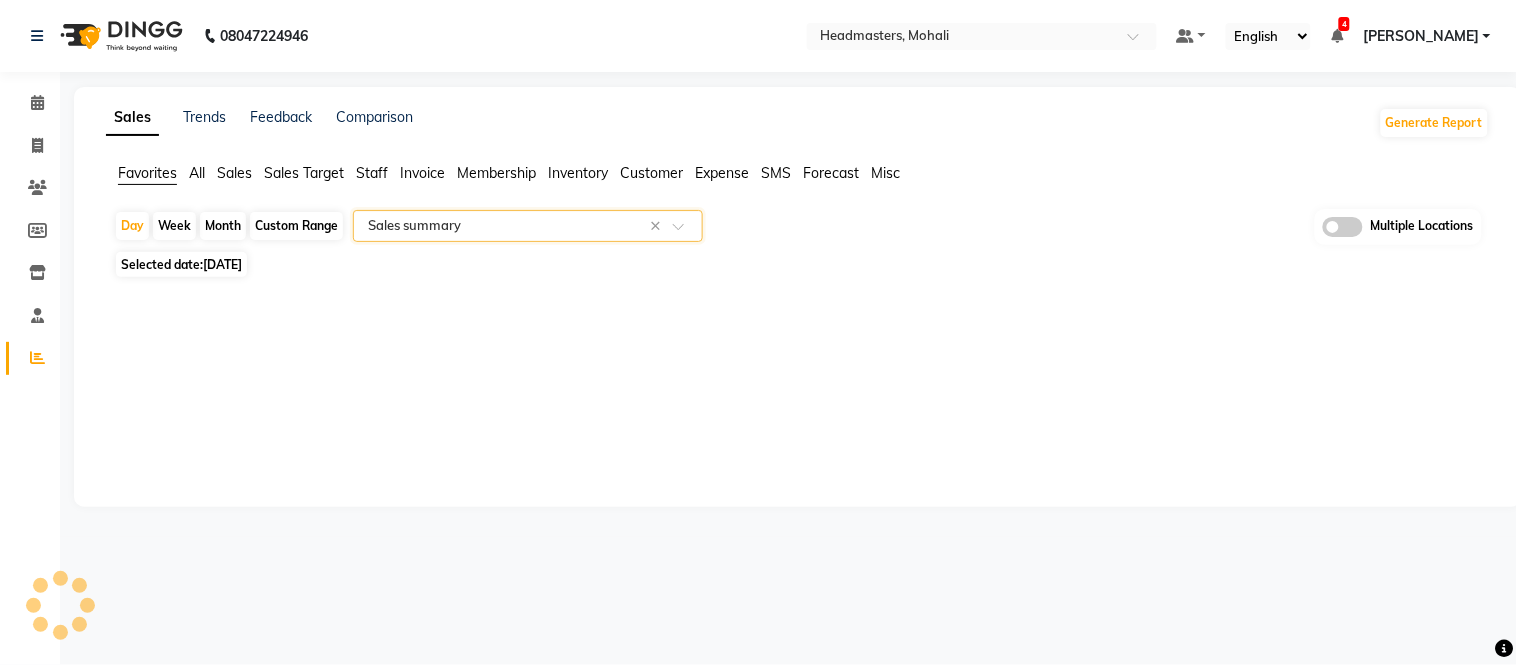 select on "full_report" 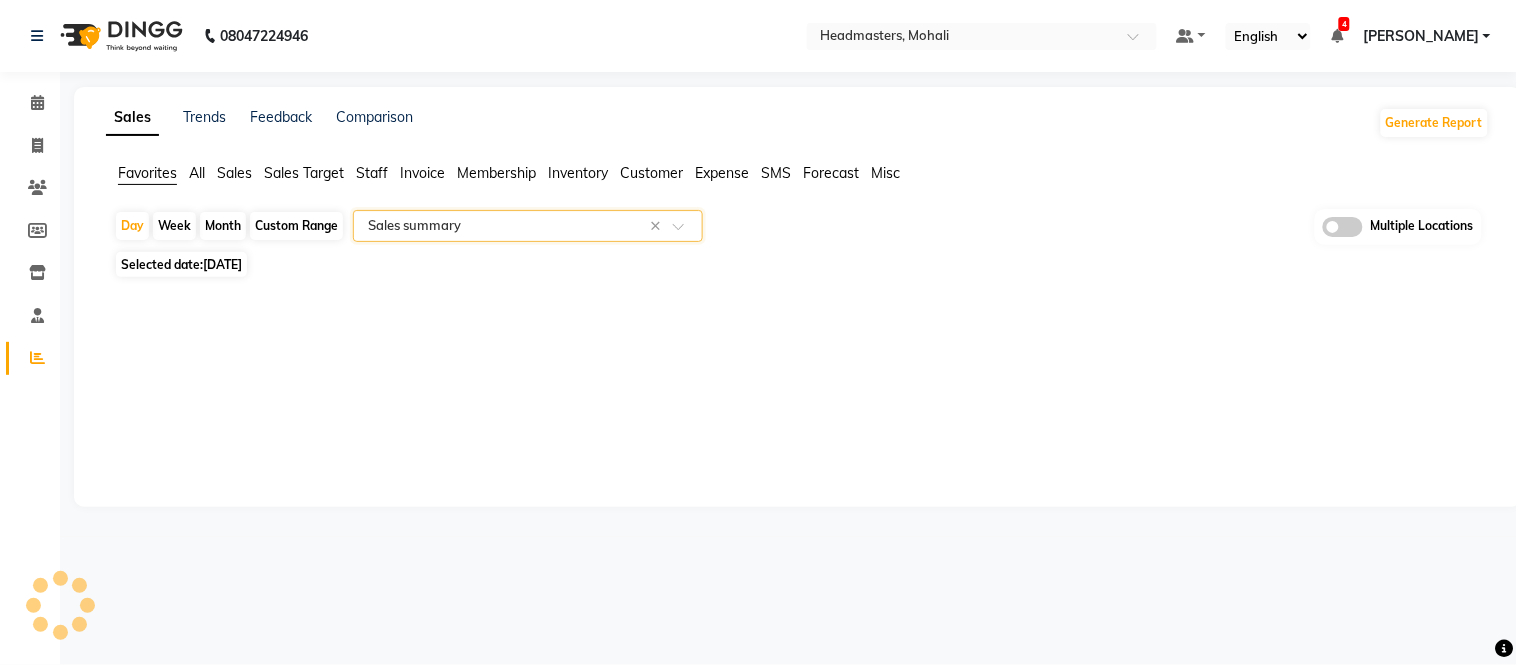 select on "csv" 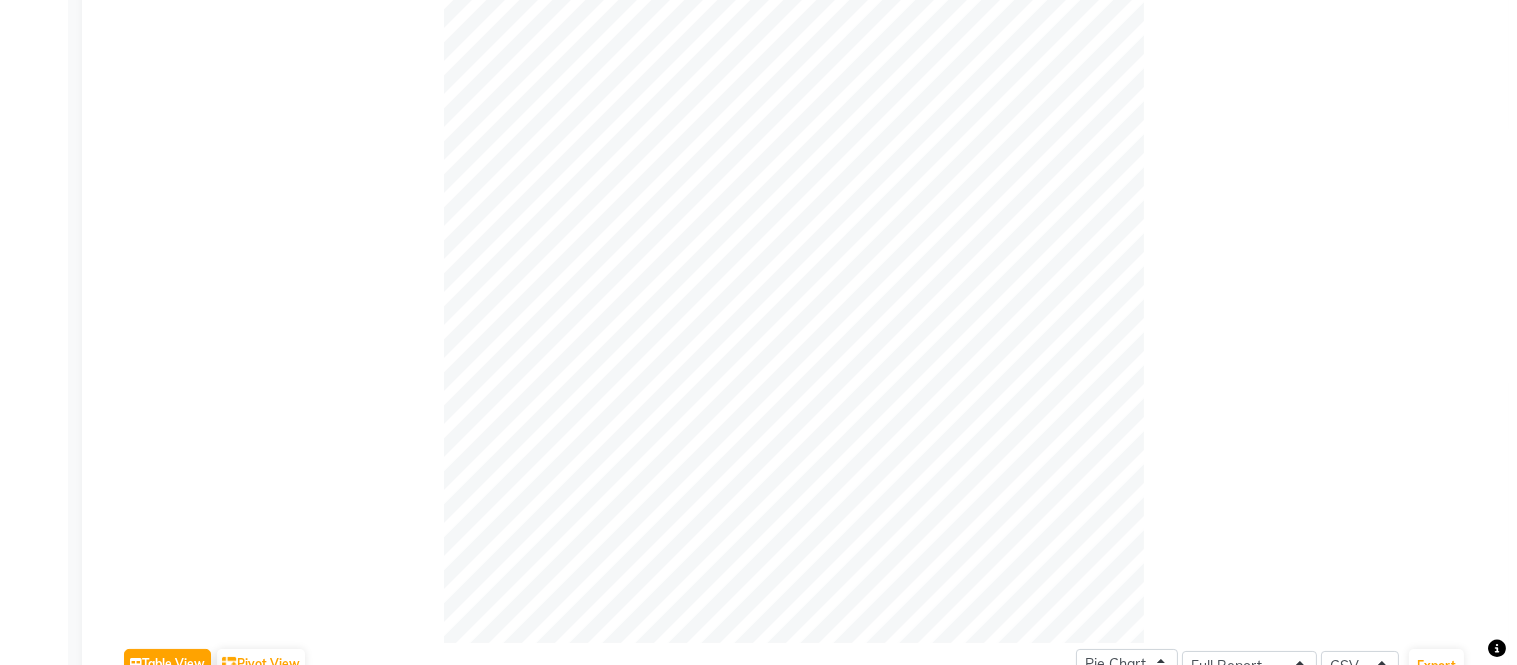 scroll, scrollTop: 0, scrollLeft: 0, axis: both 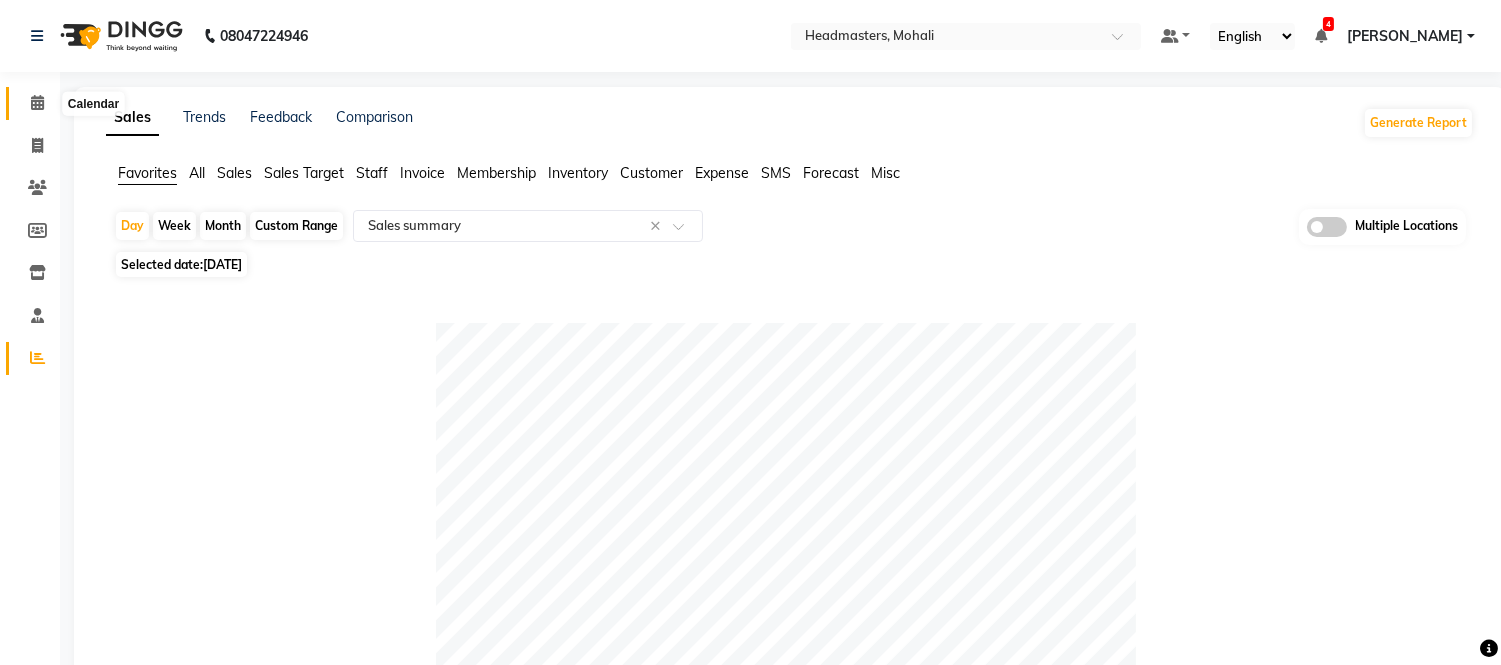 click 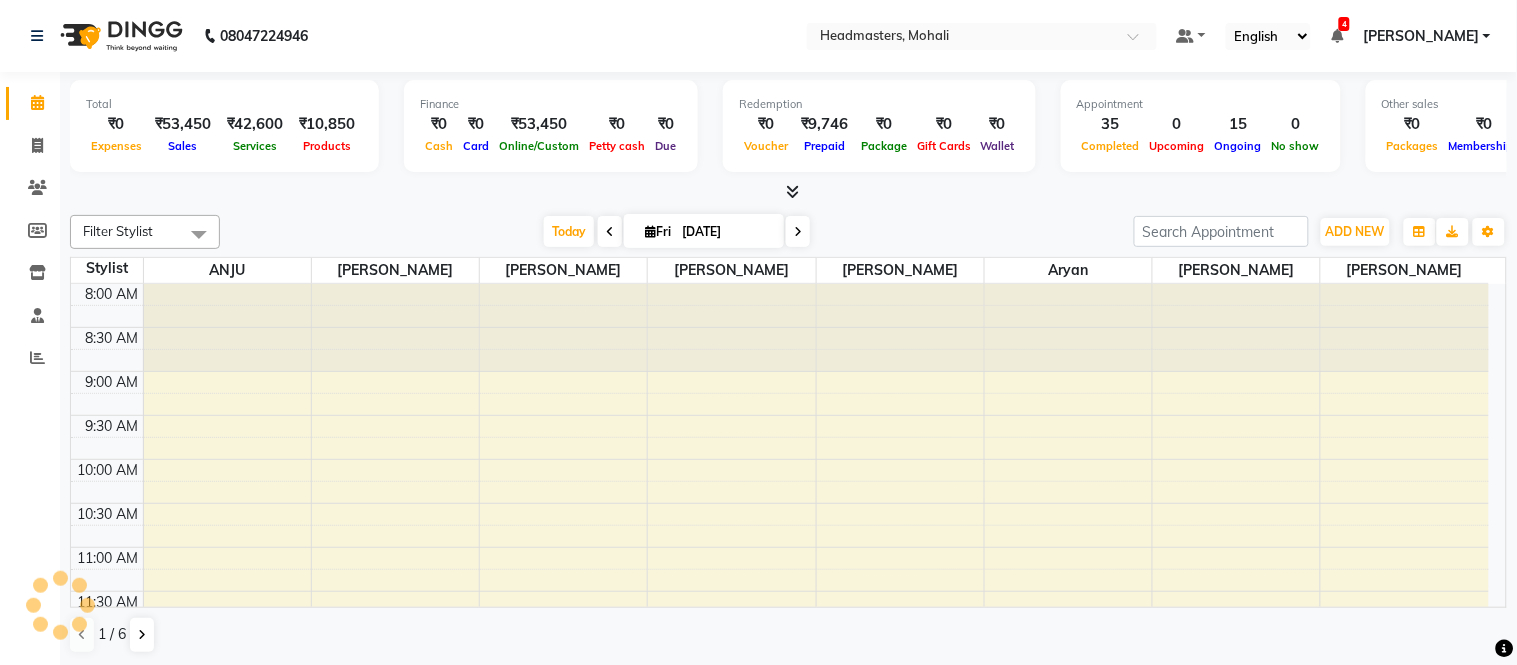 scroll, scrollTop: 0, scrollLeft: 0, axis: both 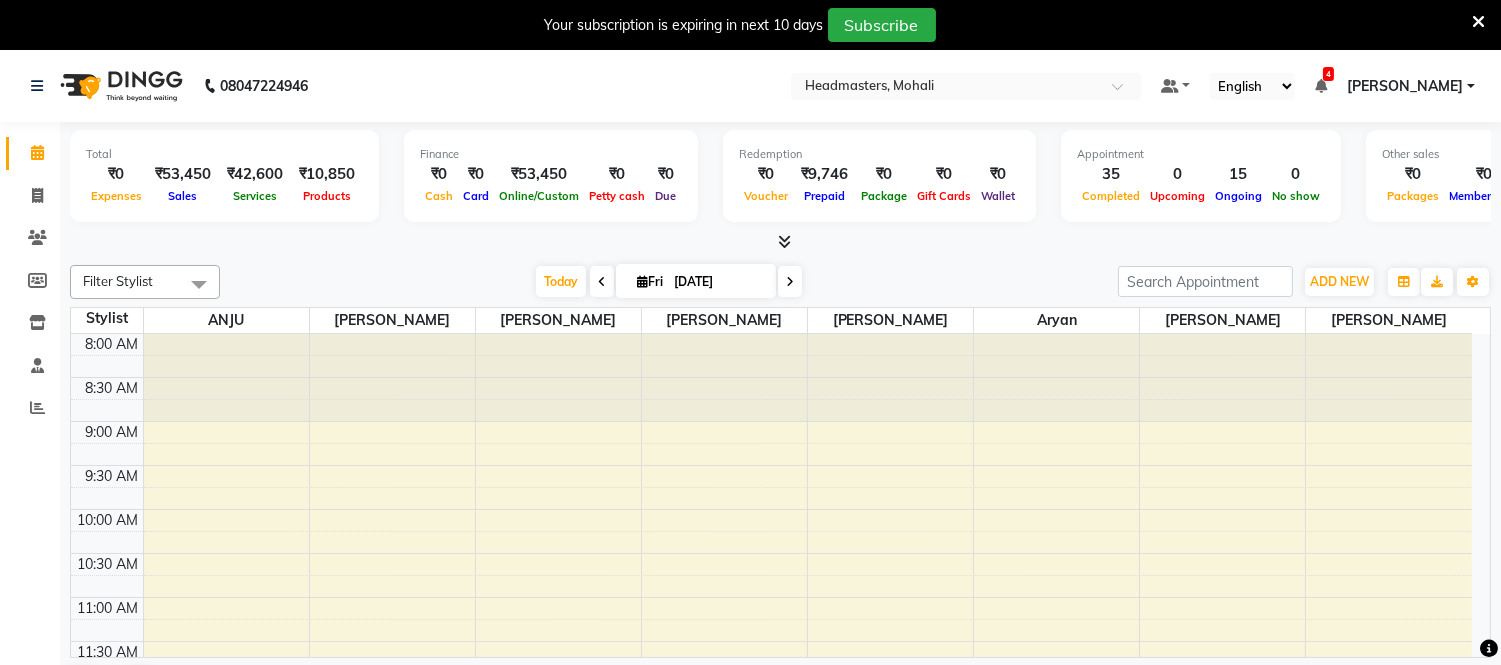 click at bounding box center [1478, 22] 